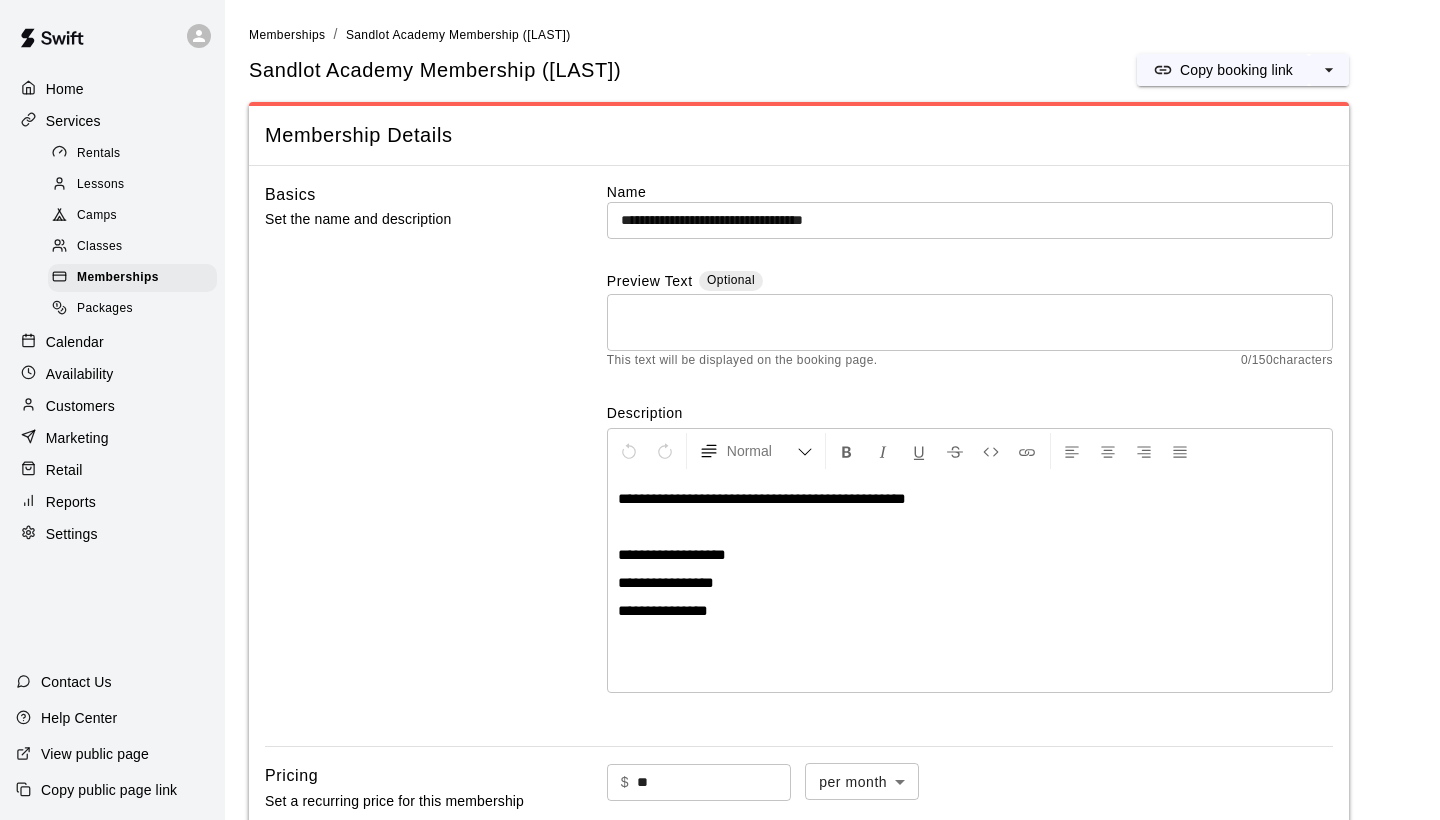 scroll, scrollTop: 0, scrollLeft: 0, axis: both 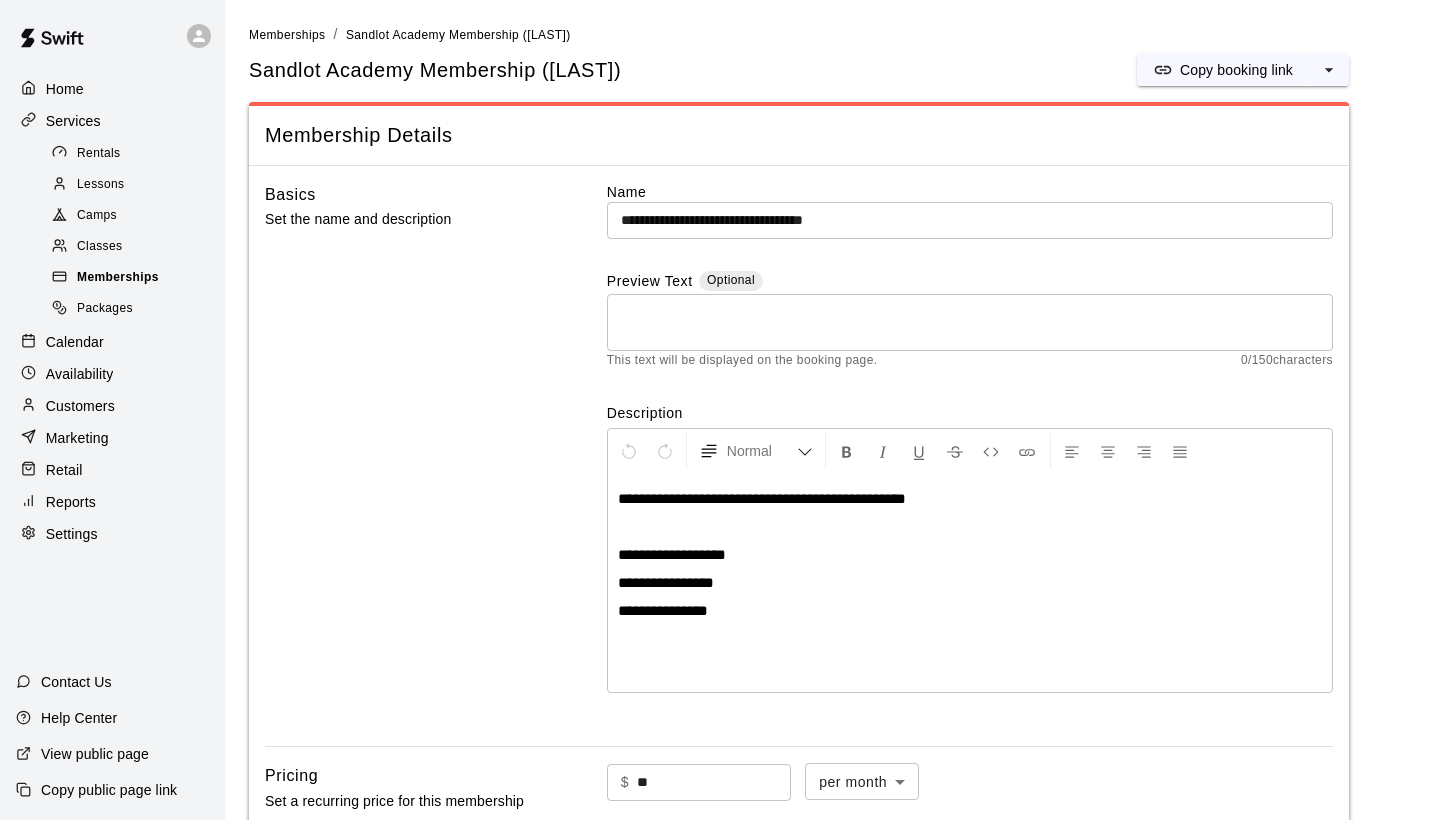 click on "Memberships" at bounding box center (118, 278) 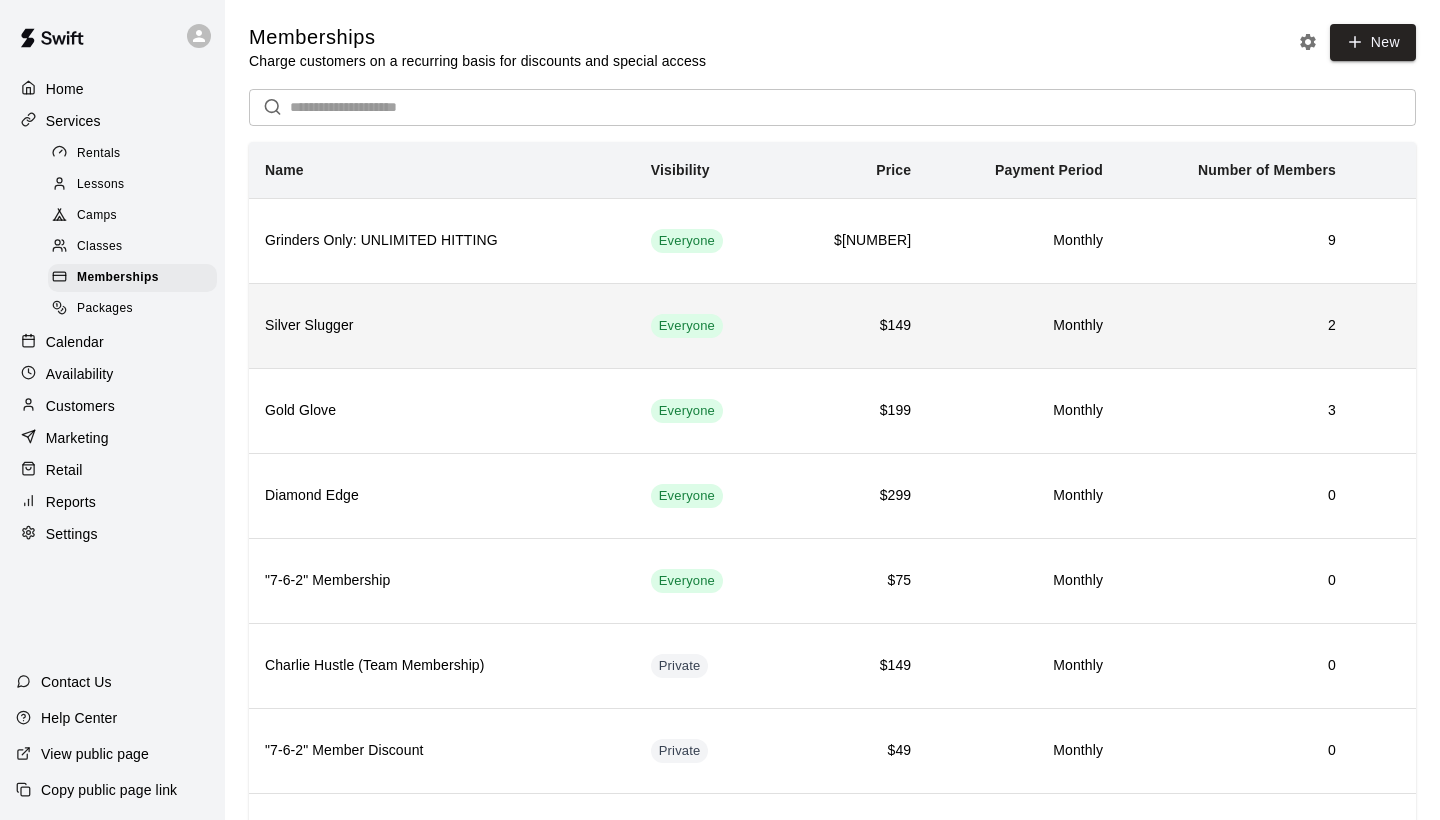 scroll, scrollTop: 0, scrollLeft: 0, axis: both 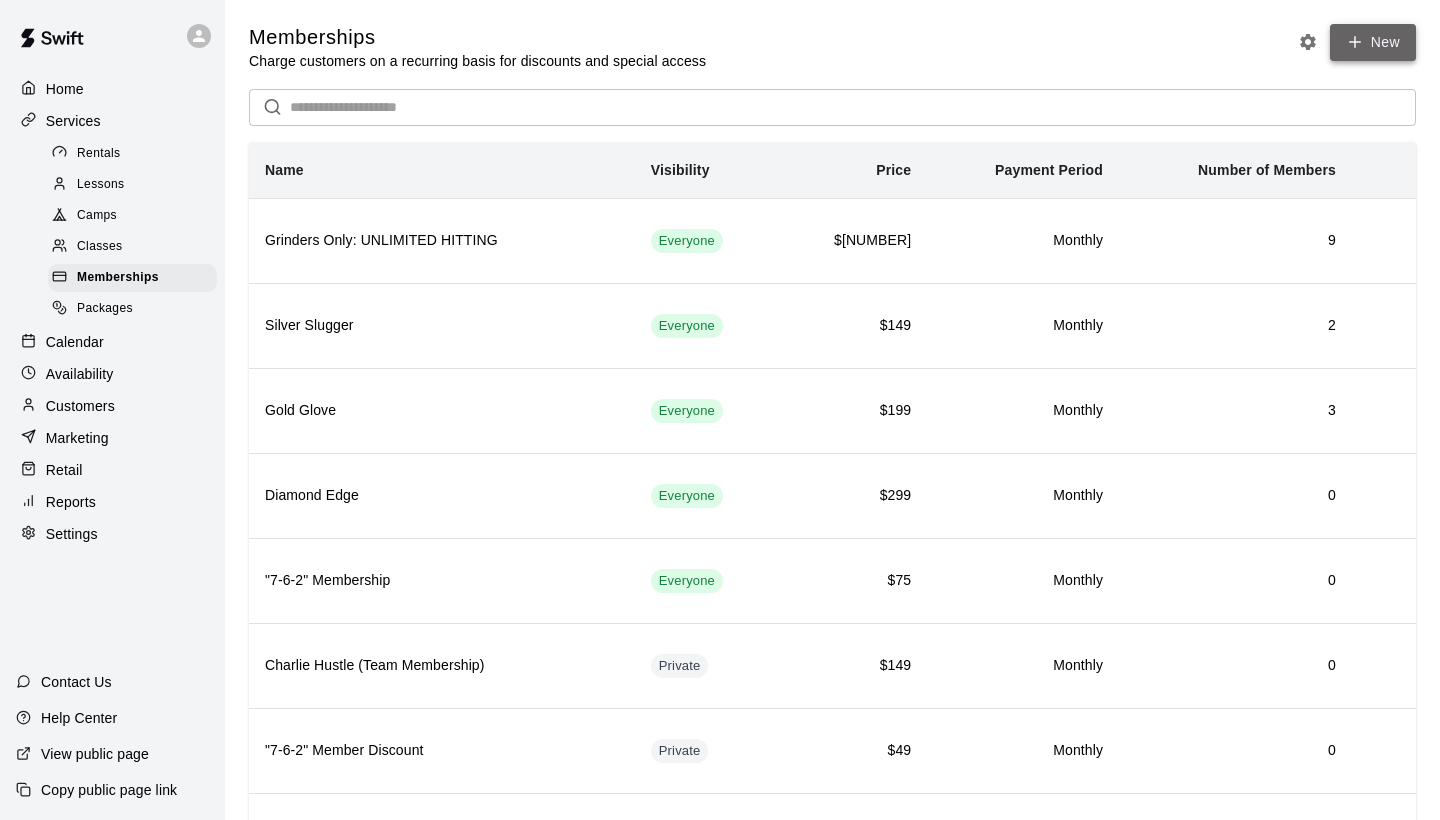 click on "New" at bounding box center (1373, 42) 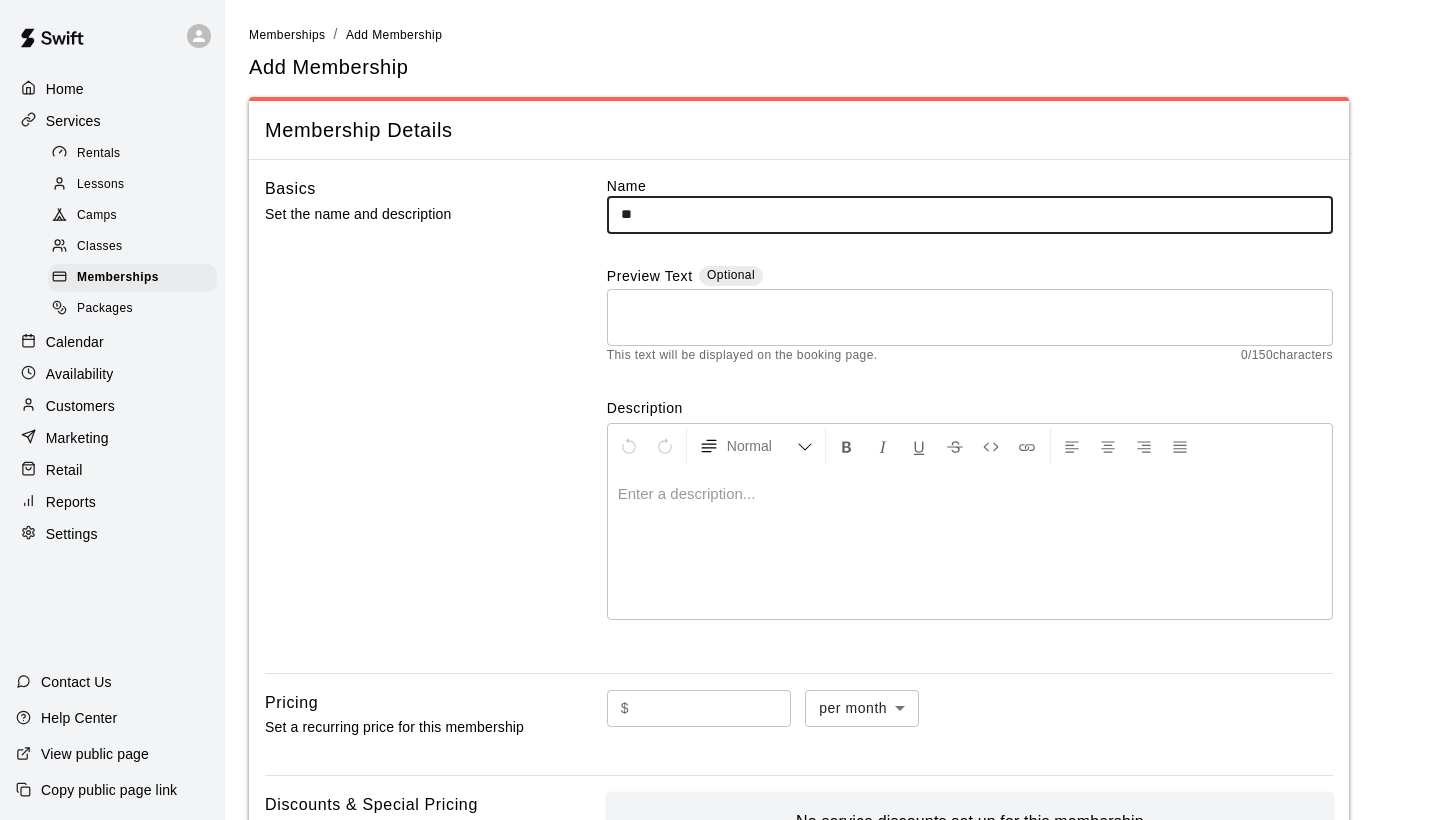 type on "*" 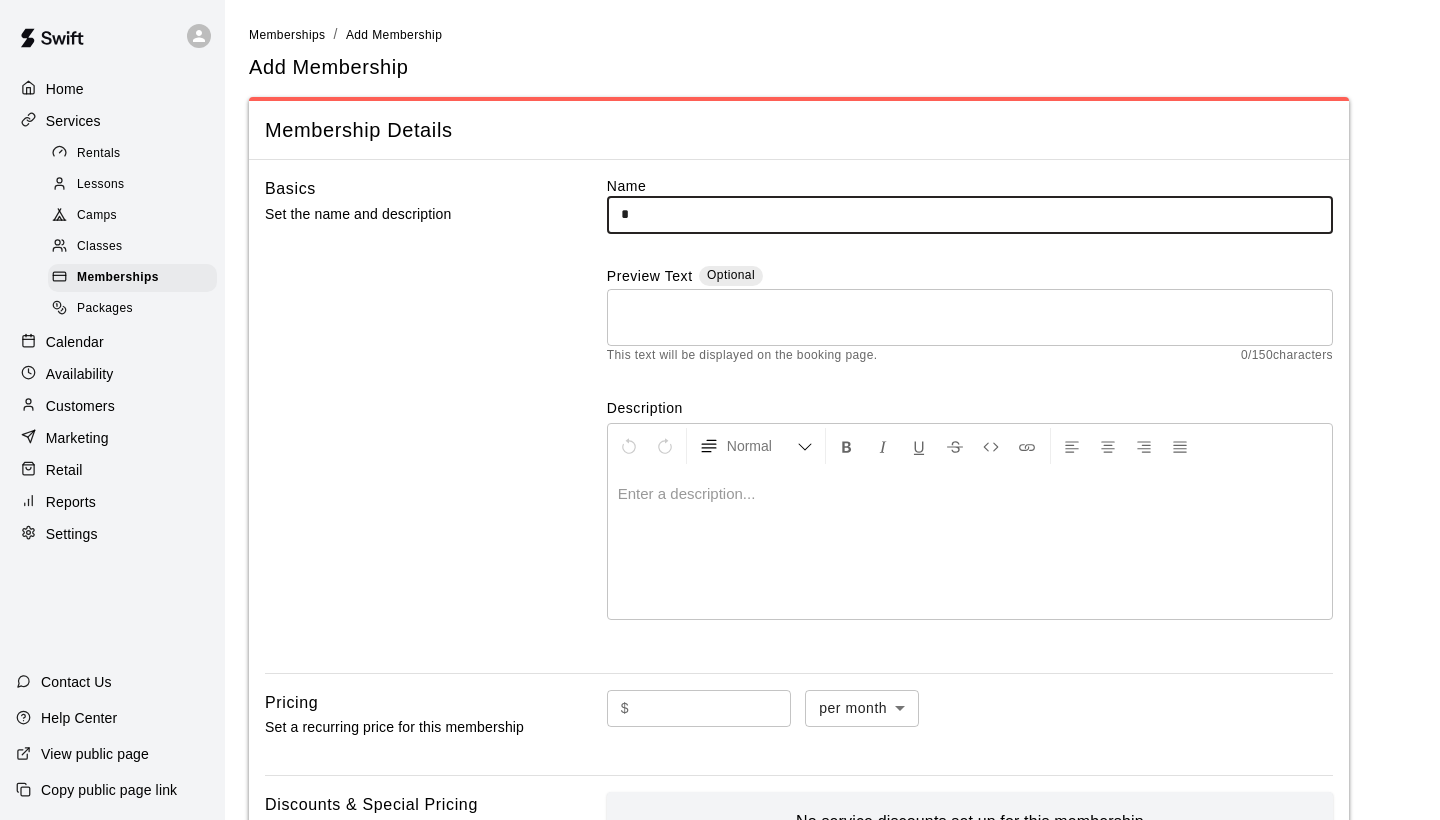 type 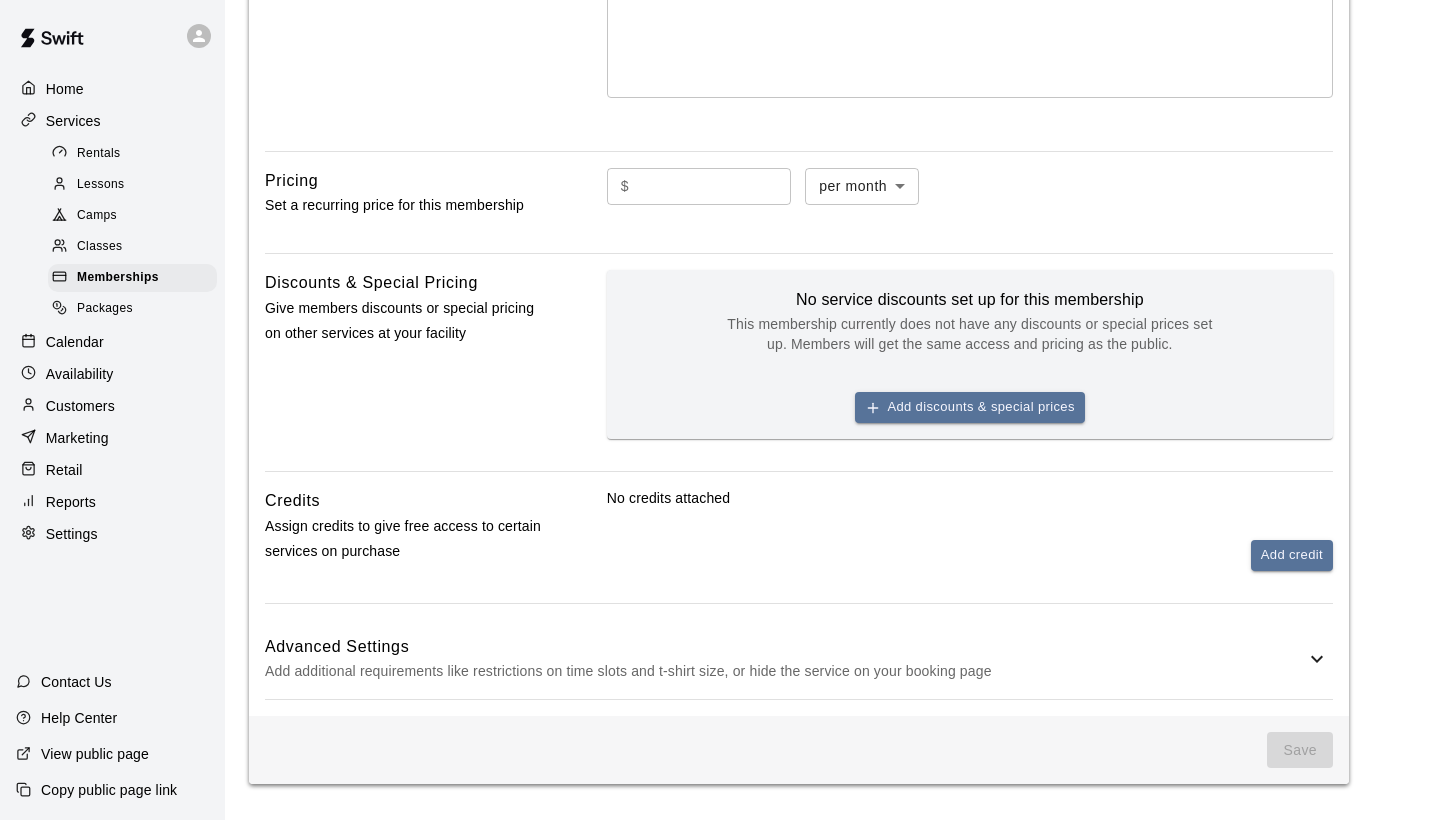 scroll, scrollTop: 521, scrollLeft: 0, axis: vertical 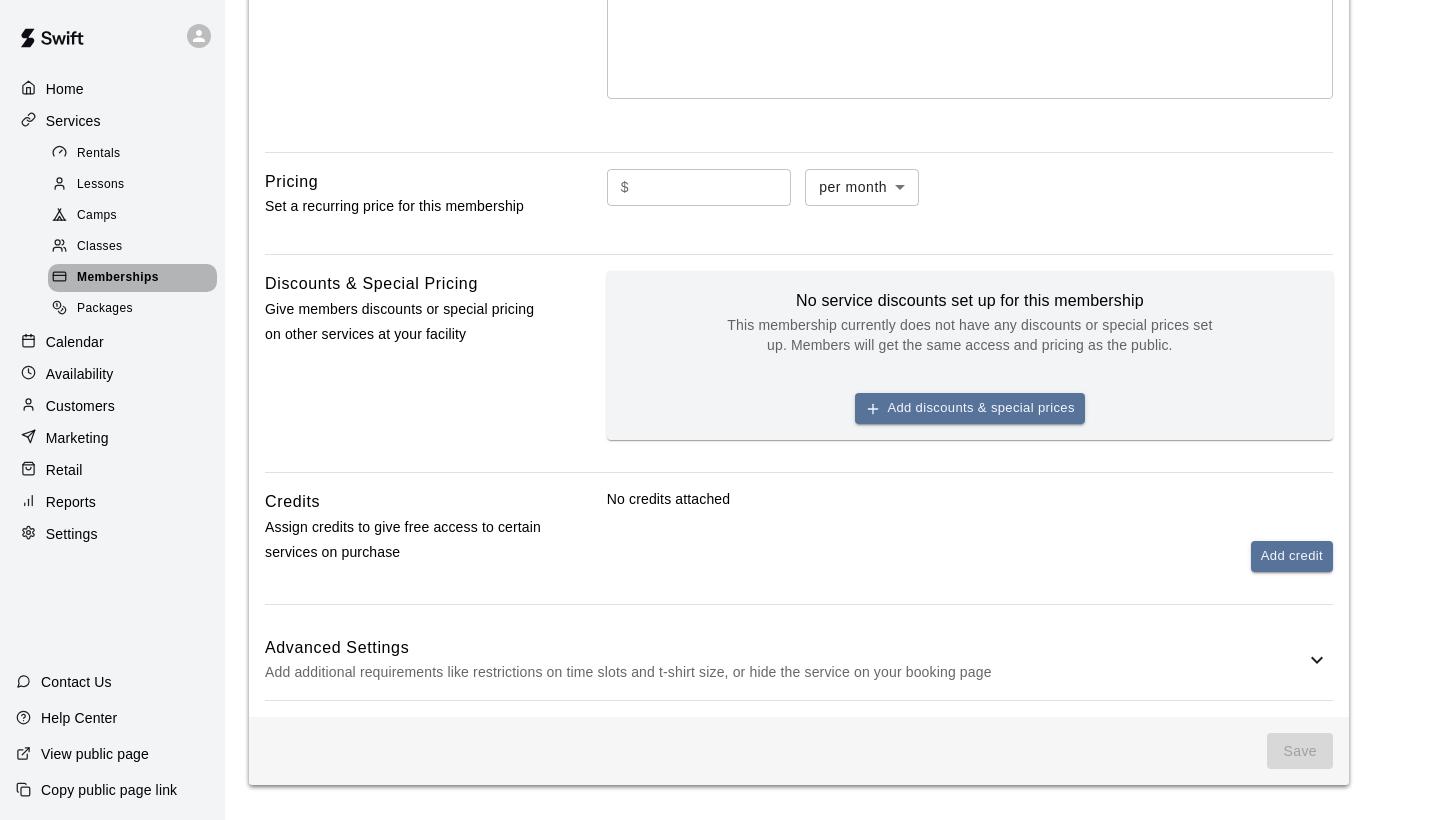 click on "Memberships" at bounding box center (118, 278) 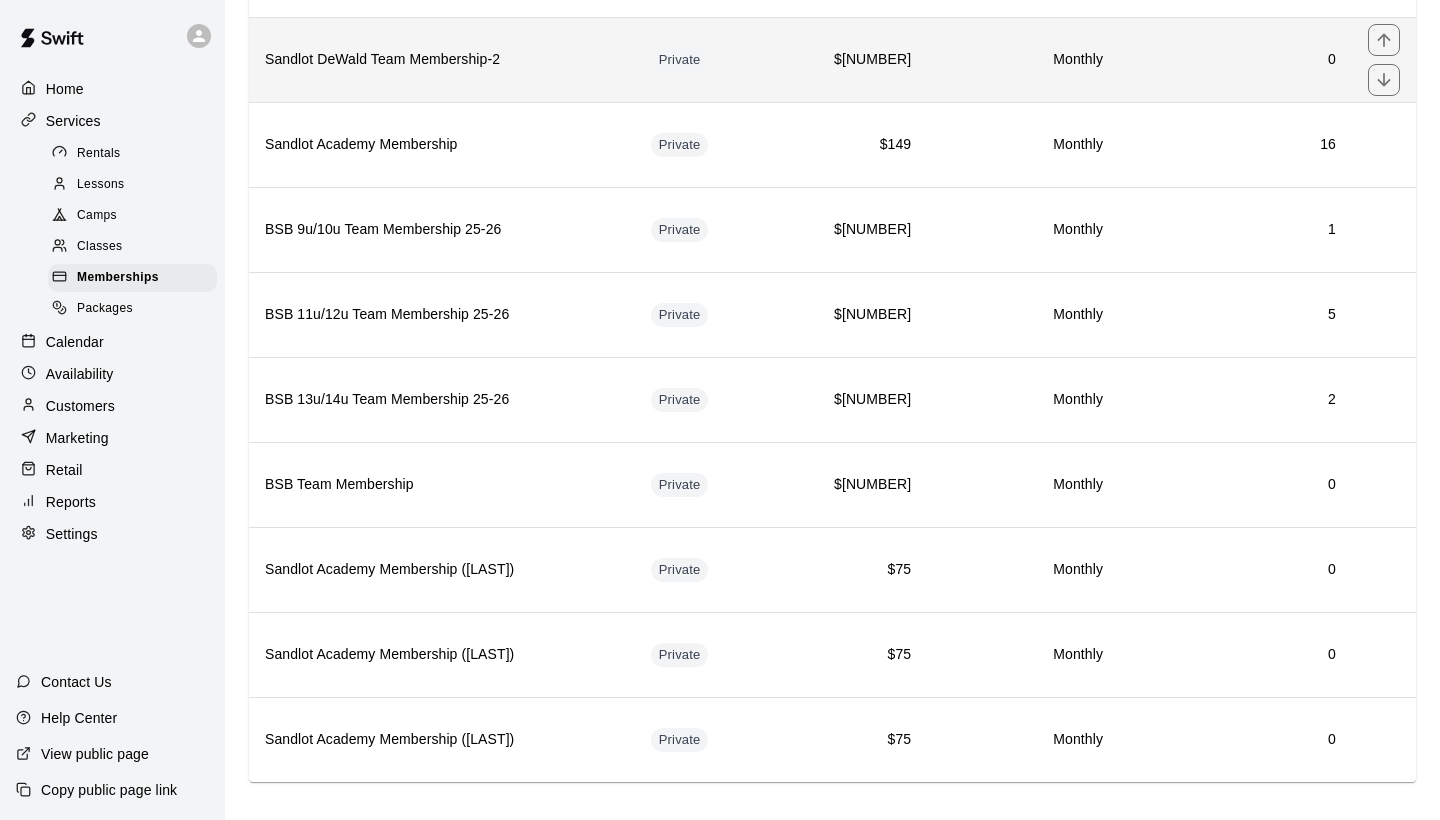scroll, scrollTop: 1544, scrollLeft: 0, axis: vertical 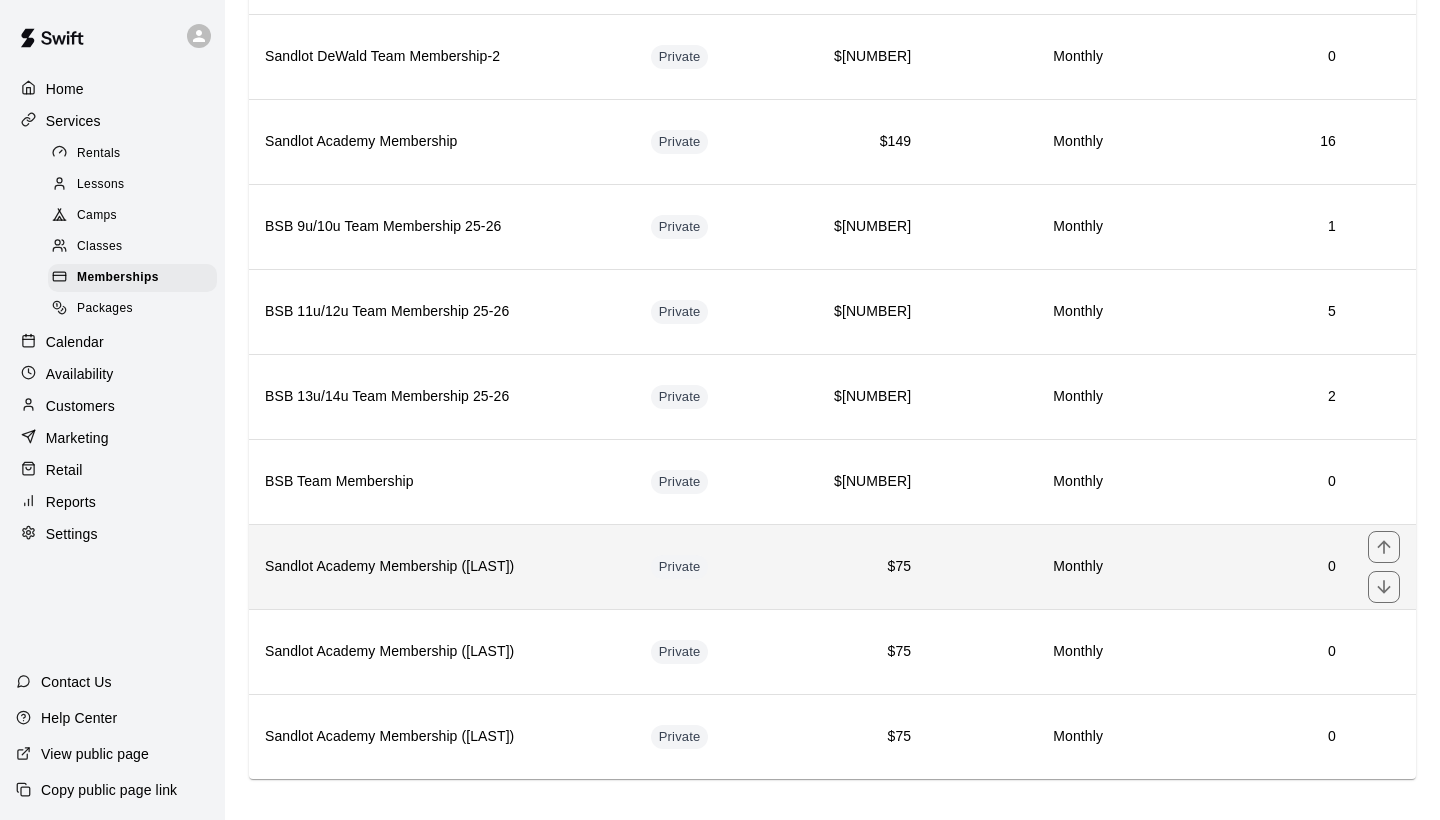click on "Sandlot Academy Membership ([LAST])" at bounding box center (442, 567) 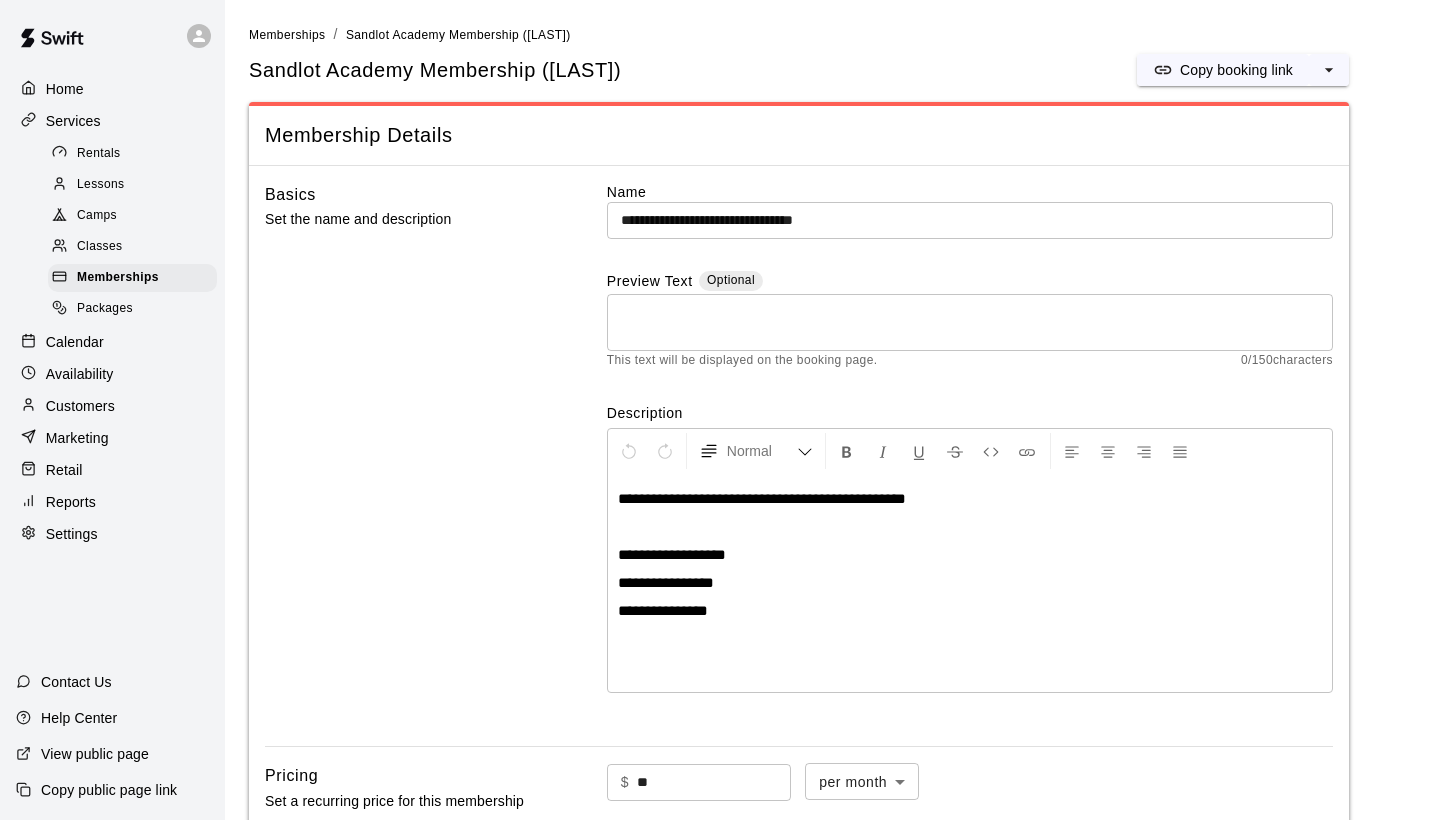 click on "**********" at bounding box center (970, 220) 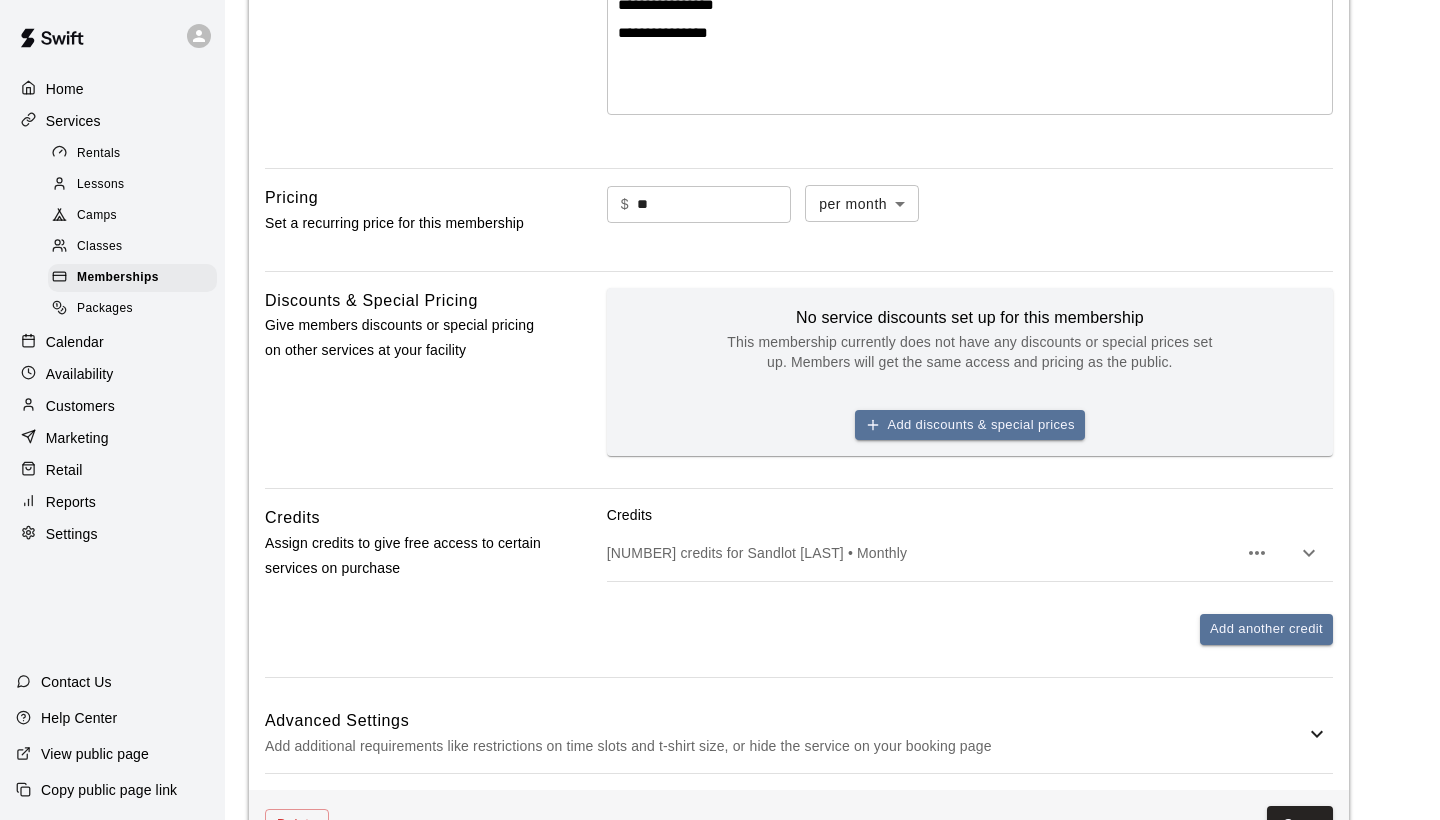 scroll, scrollTop: 603, scrollLeft: 0, axis: vertical 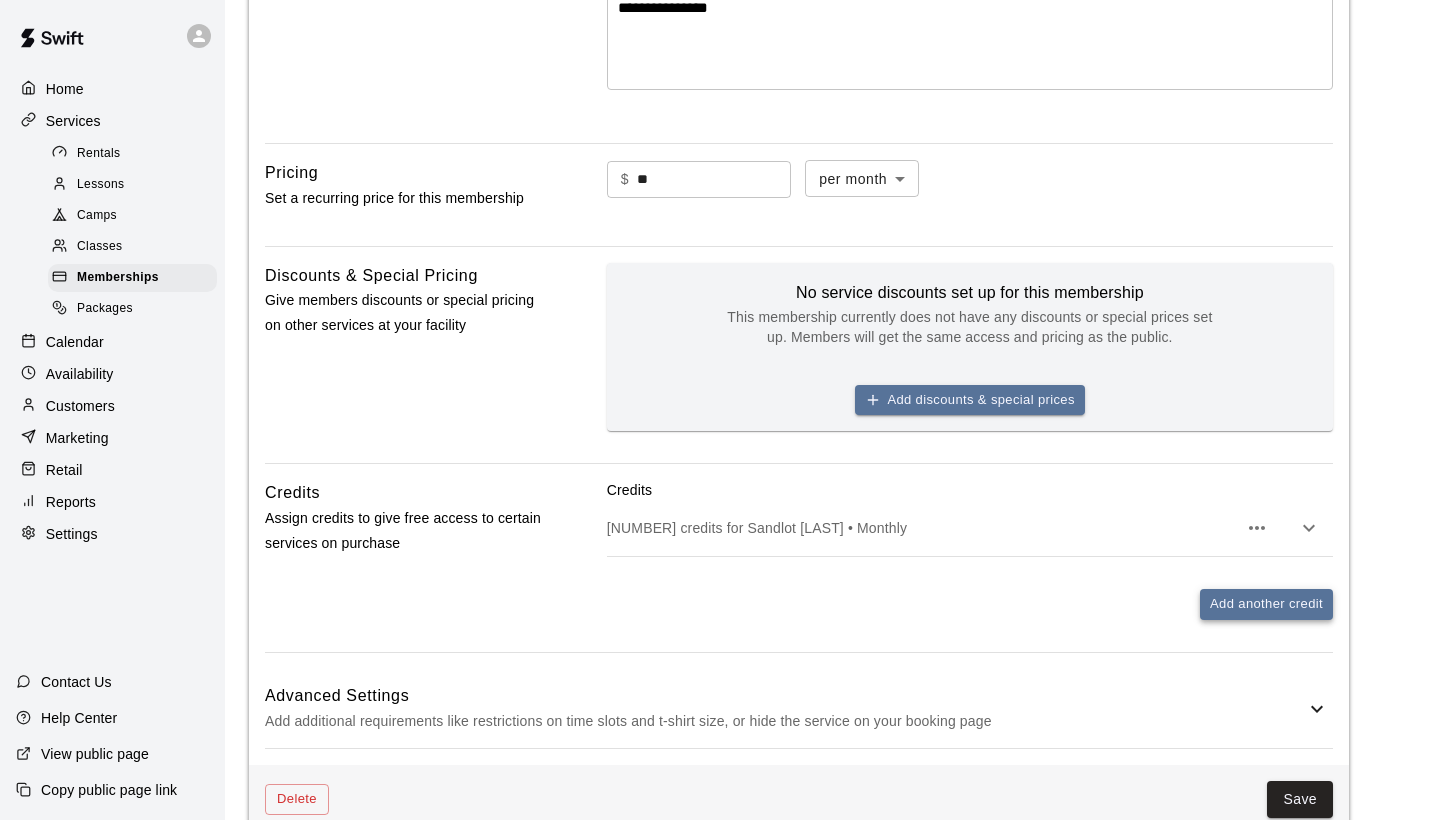 type on "**********" 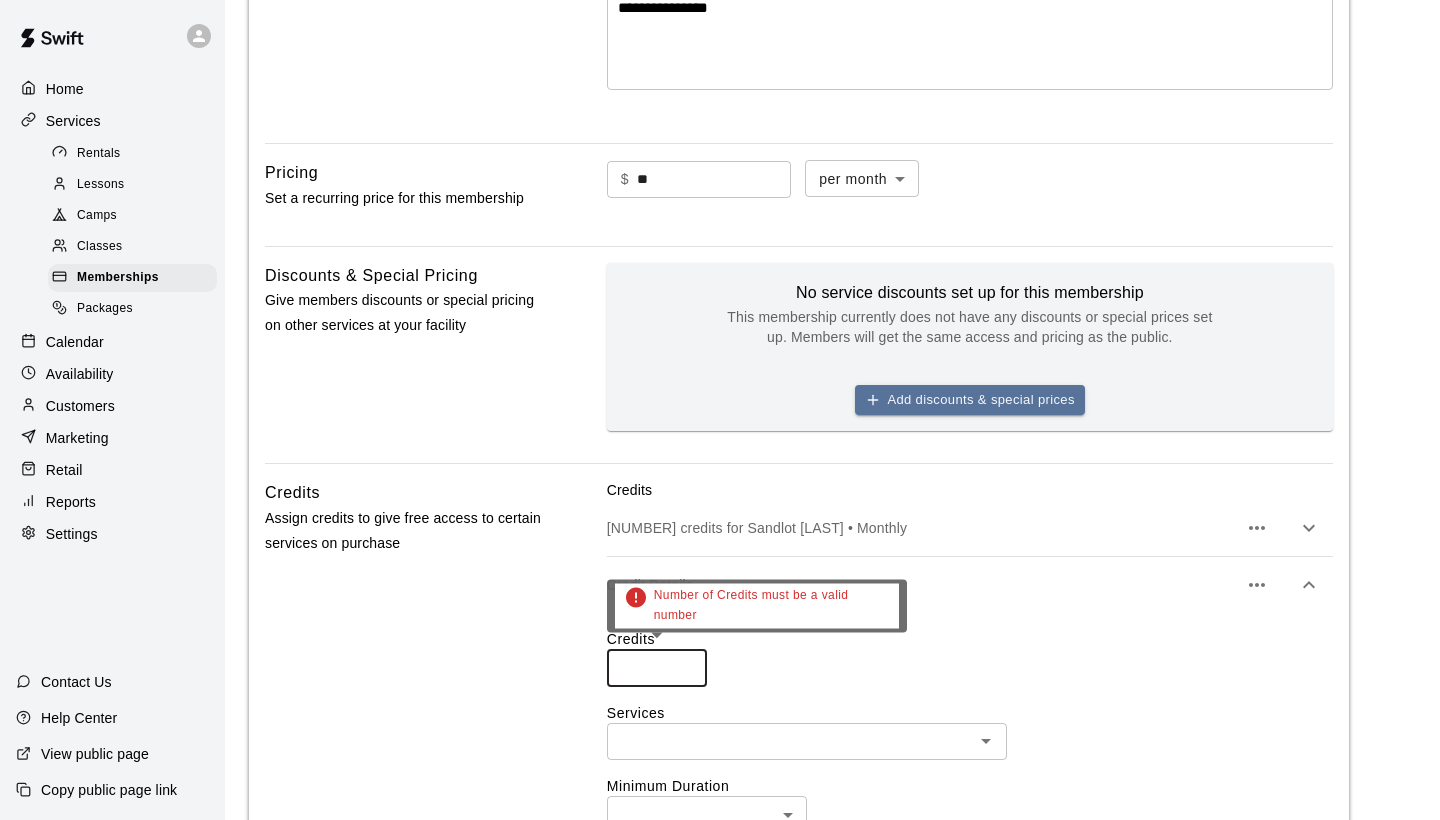 click at bounding box center (657, 668) 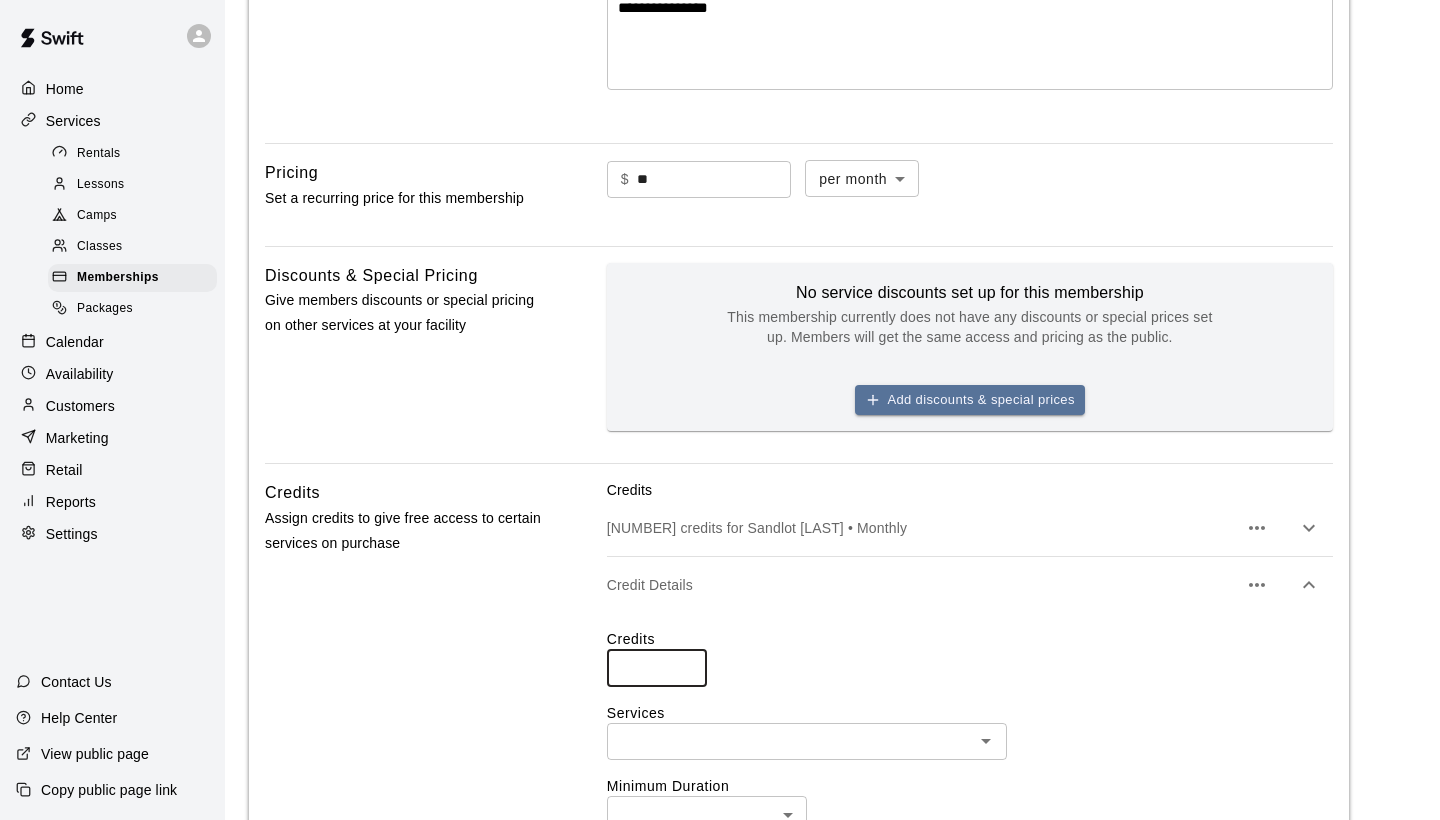 click on "**" at bounding box center (657, 668) 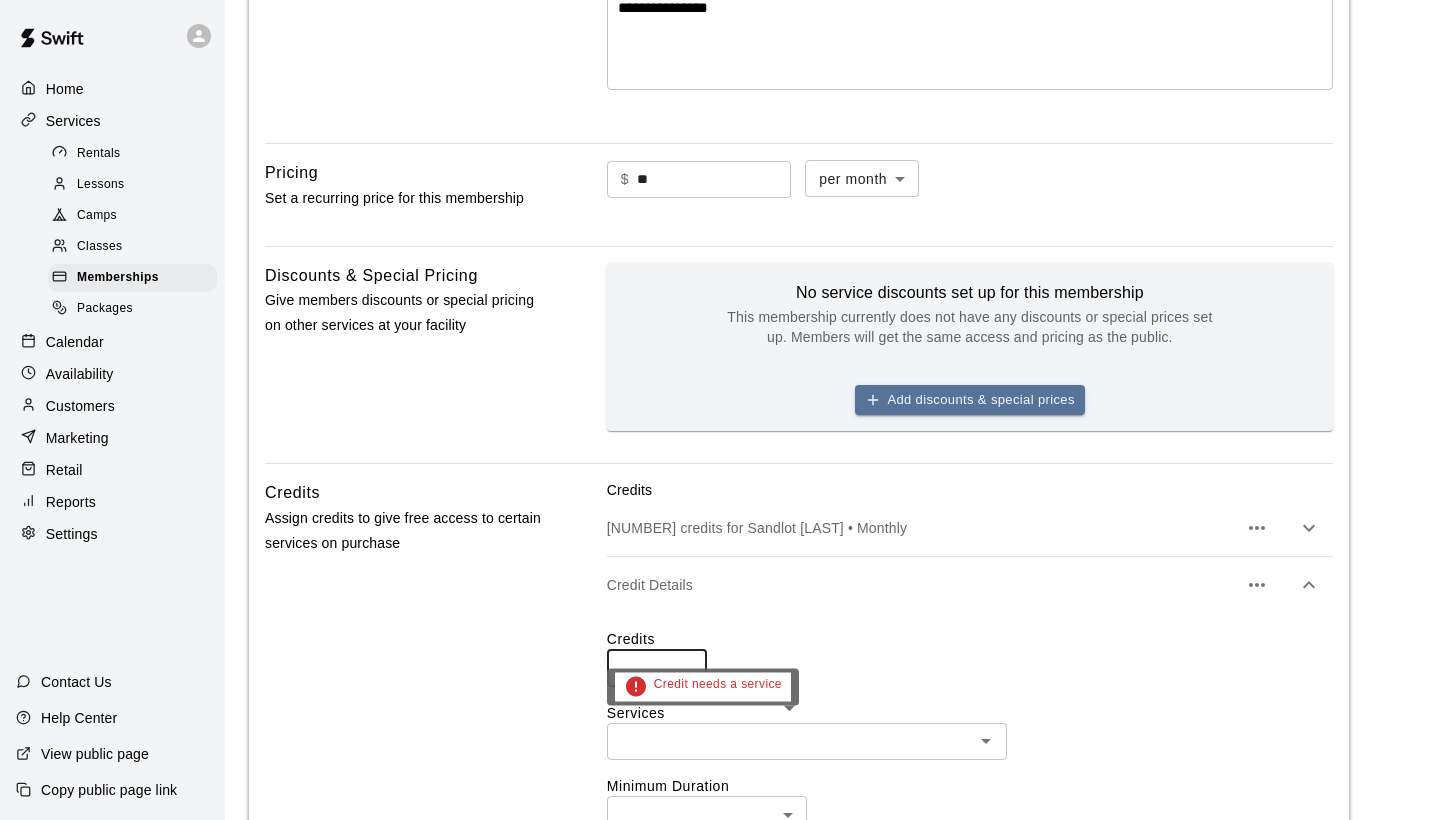 click at bounding box center [790, 741] 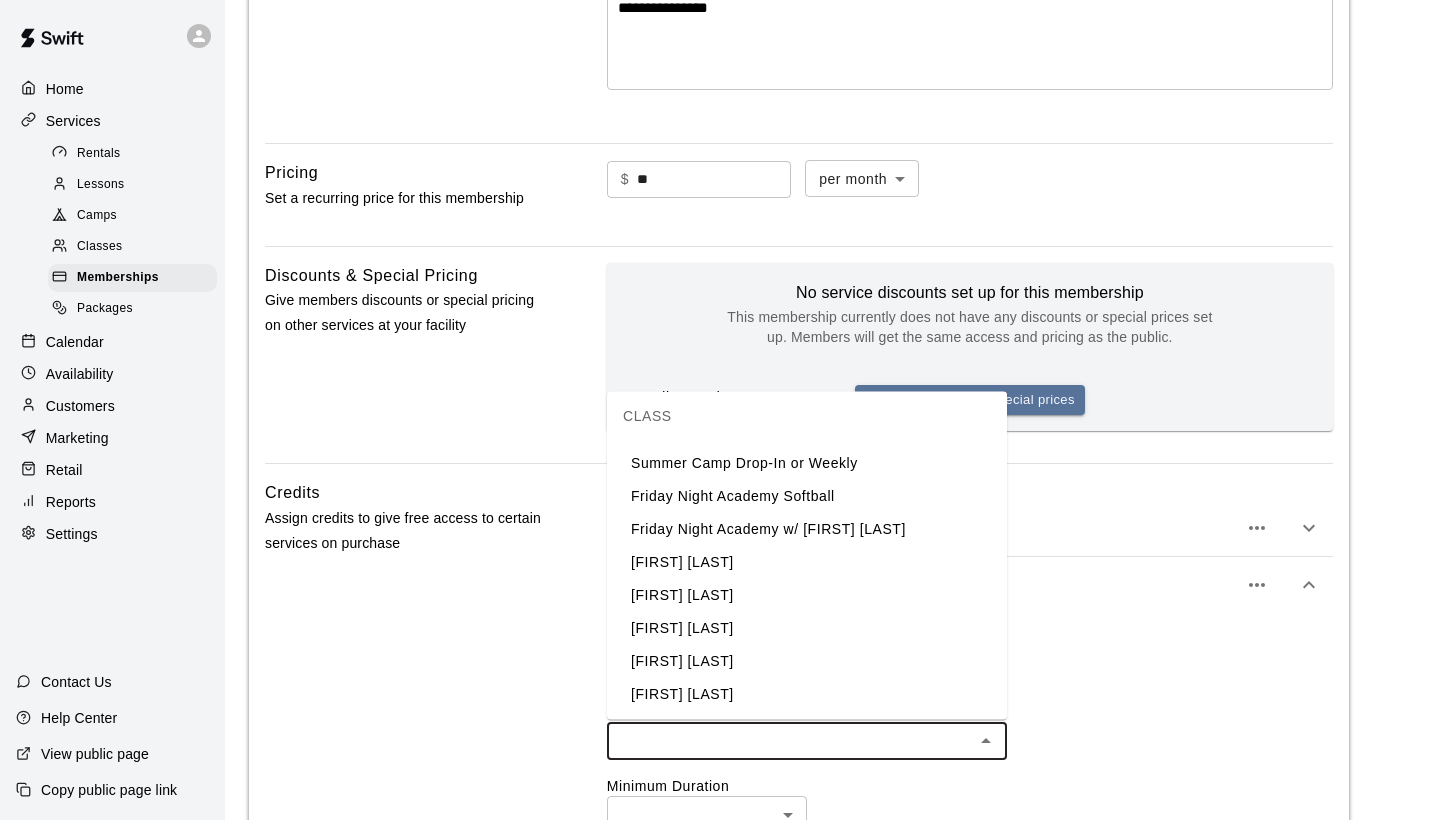 scroll, scrollTop: 987, scrollLeft: 0, axis: vertical 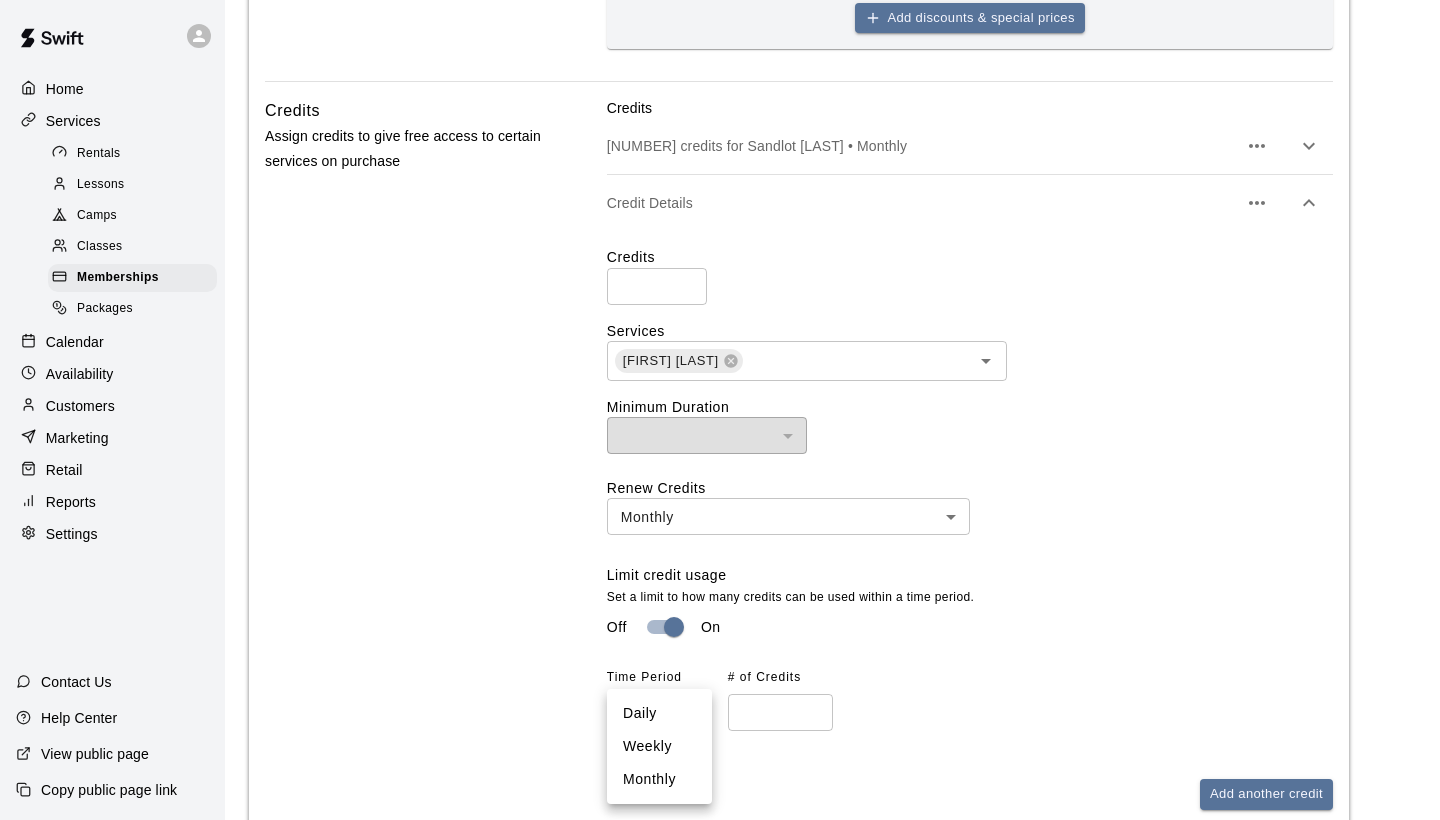 click on "**********" at bounding box center (720, 122) 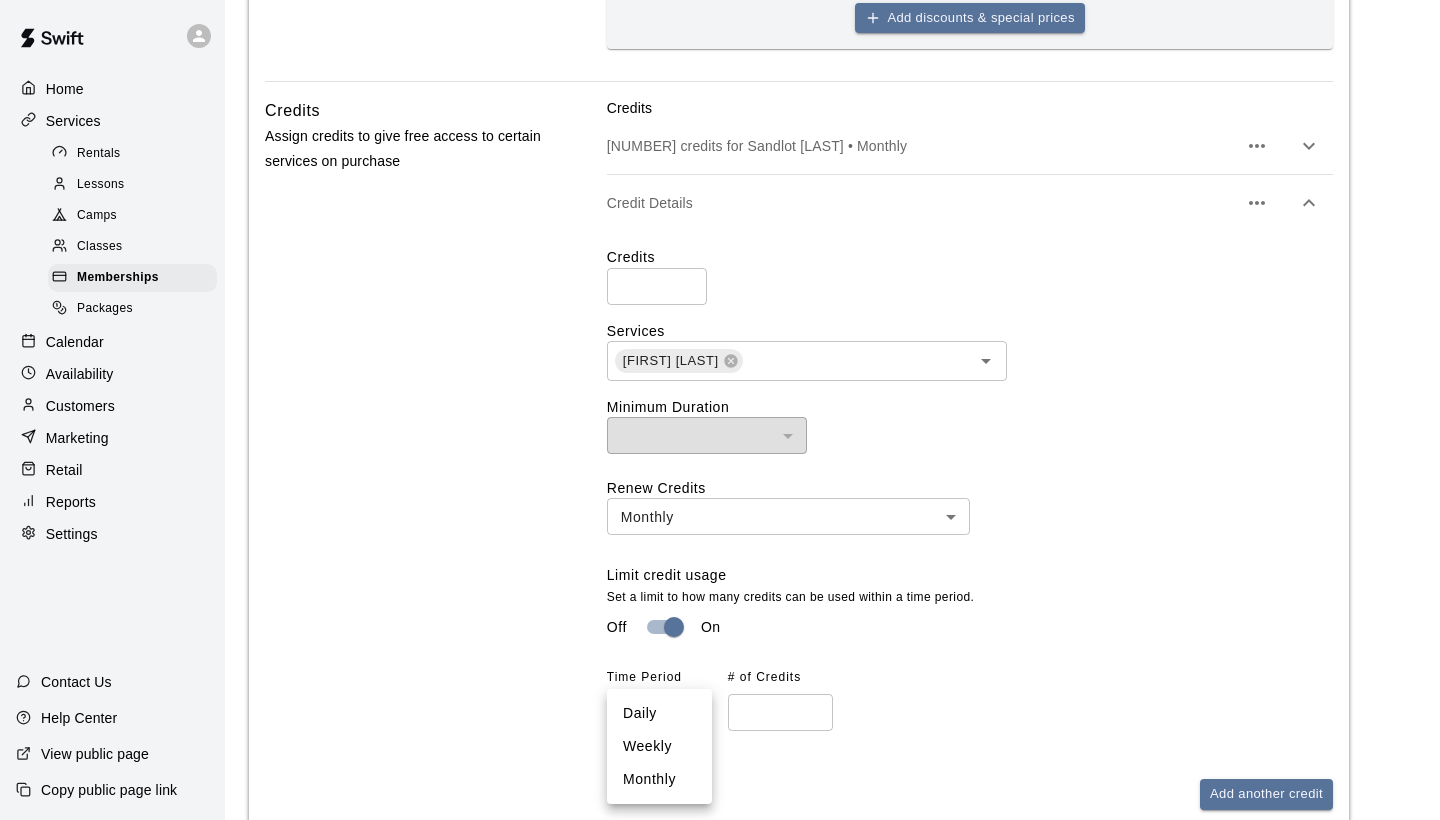 click on "Weekly" at bounding box center [659, 746] 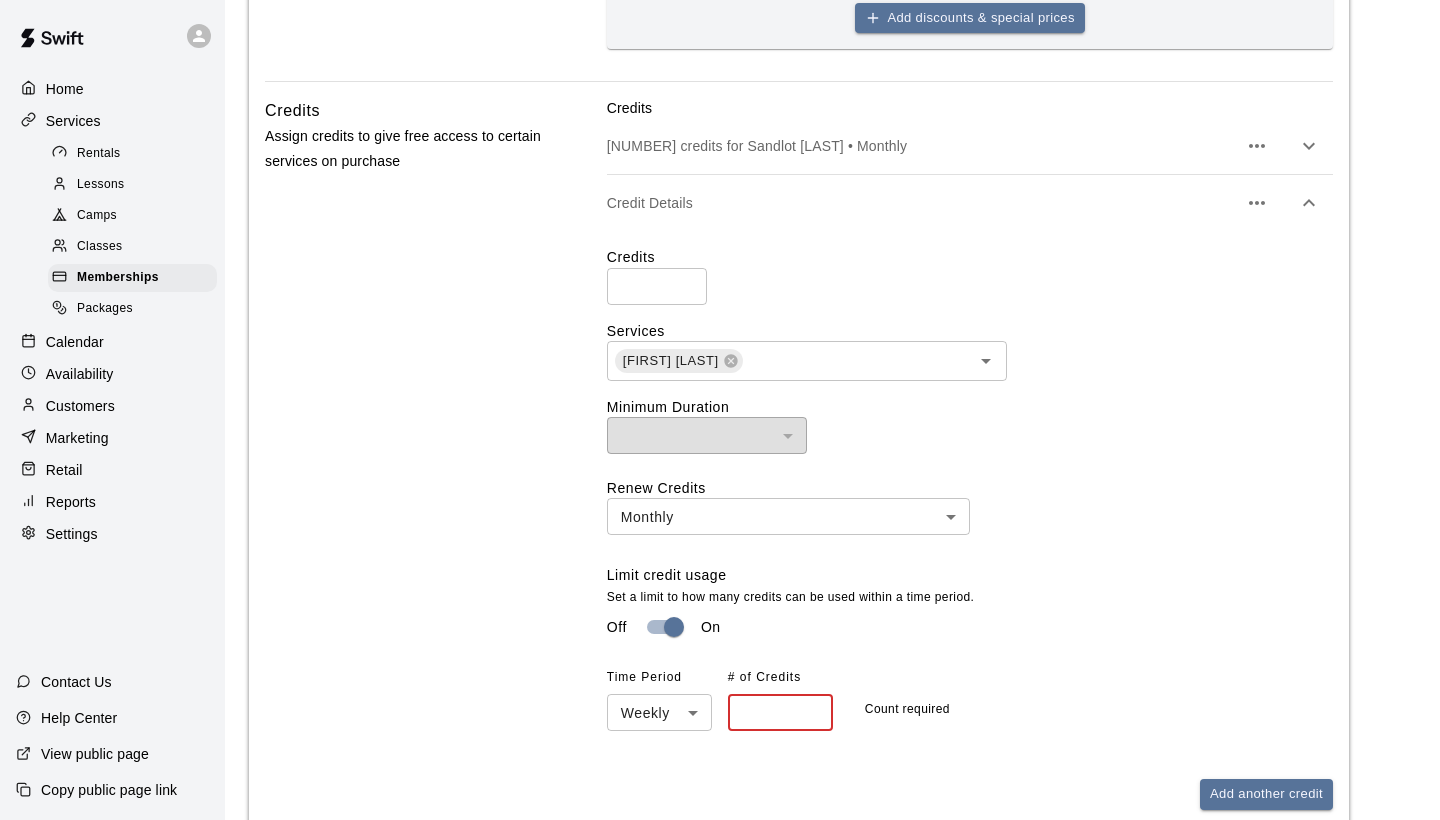click on "*" at bounding box center (780, 712) 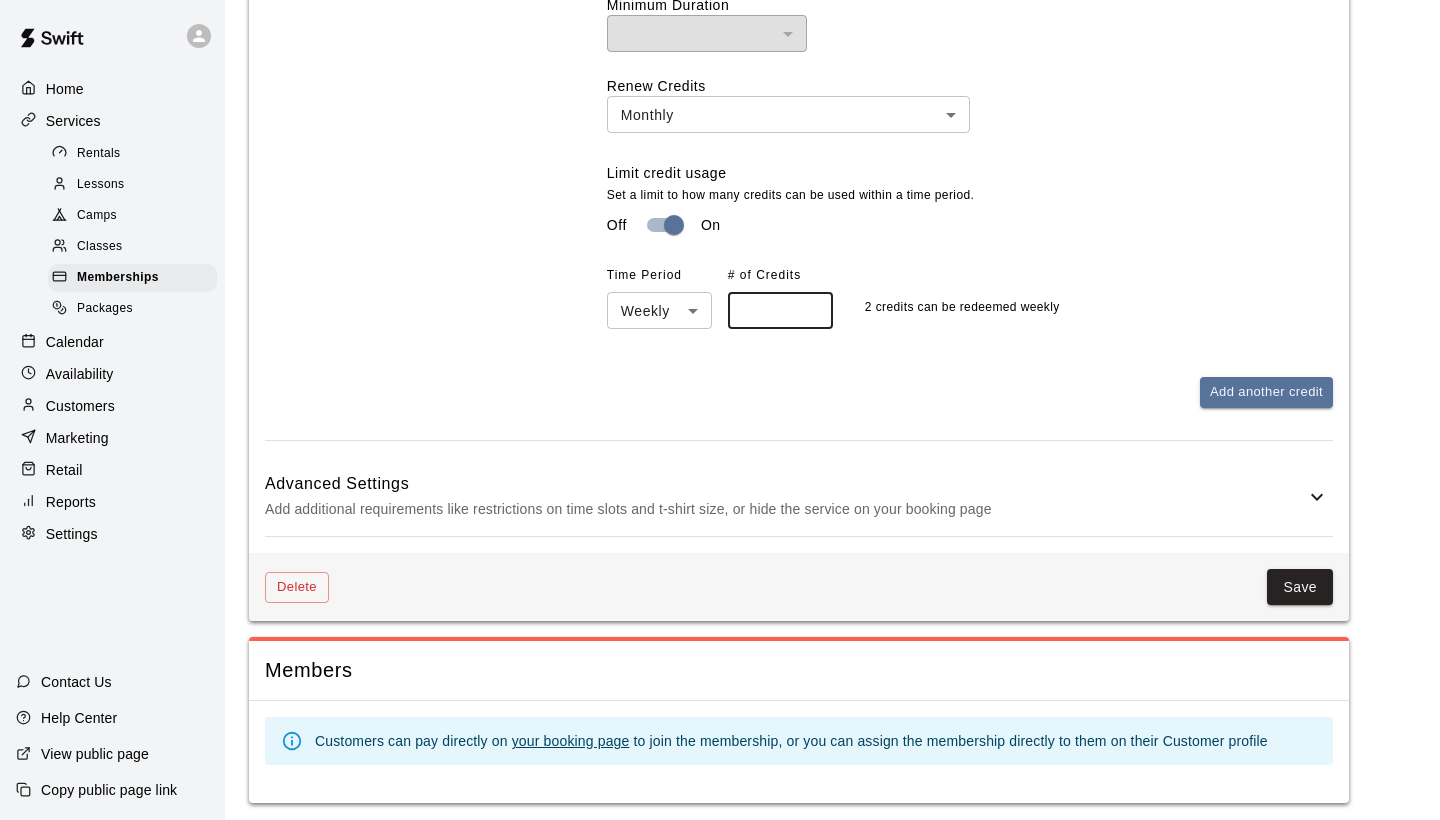 scroll, scrollTop: 1386, scrollLeft: 0, axis: vertical 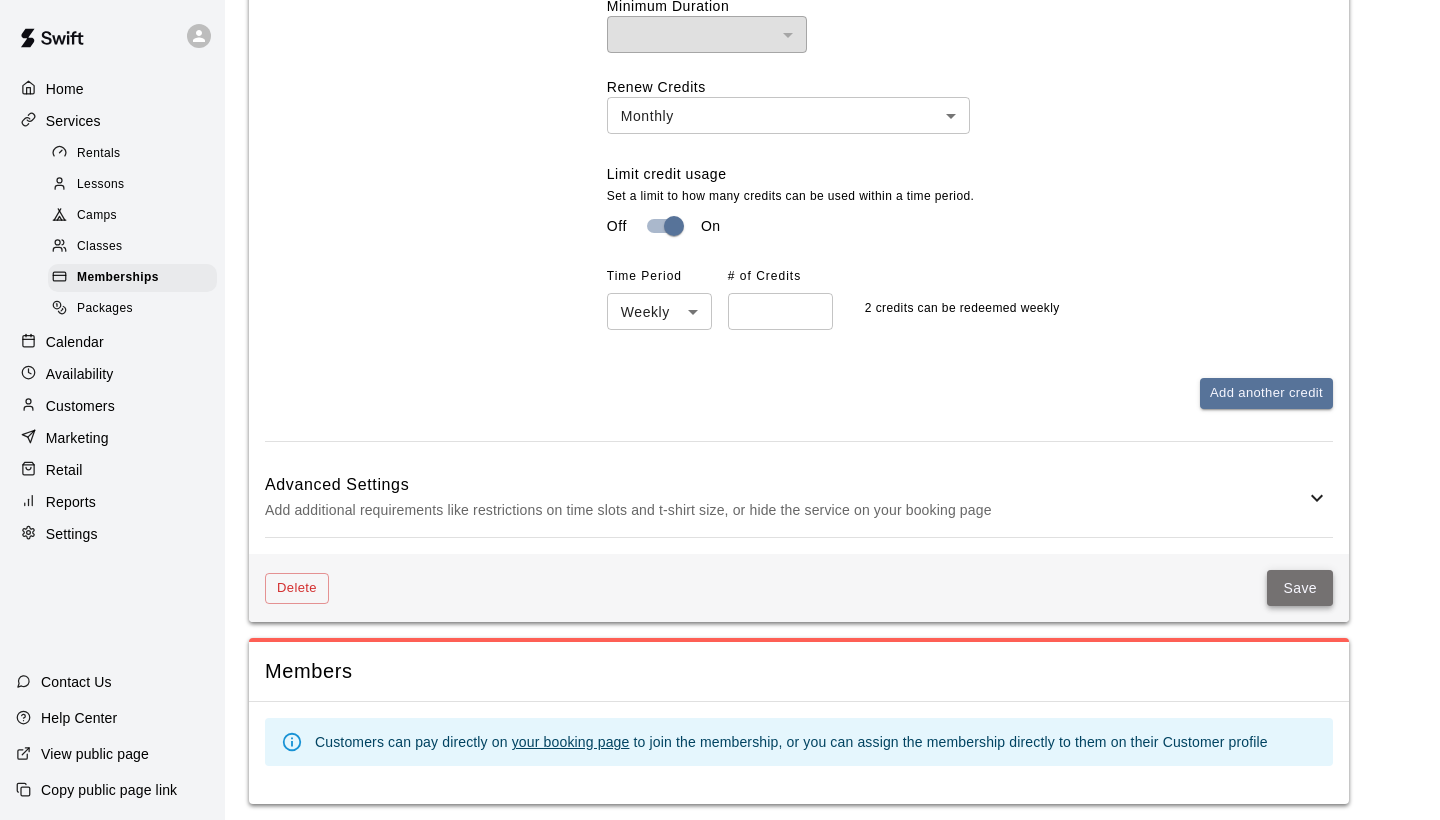 click on "Save" at bounding box center (1300, 588) 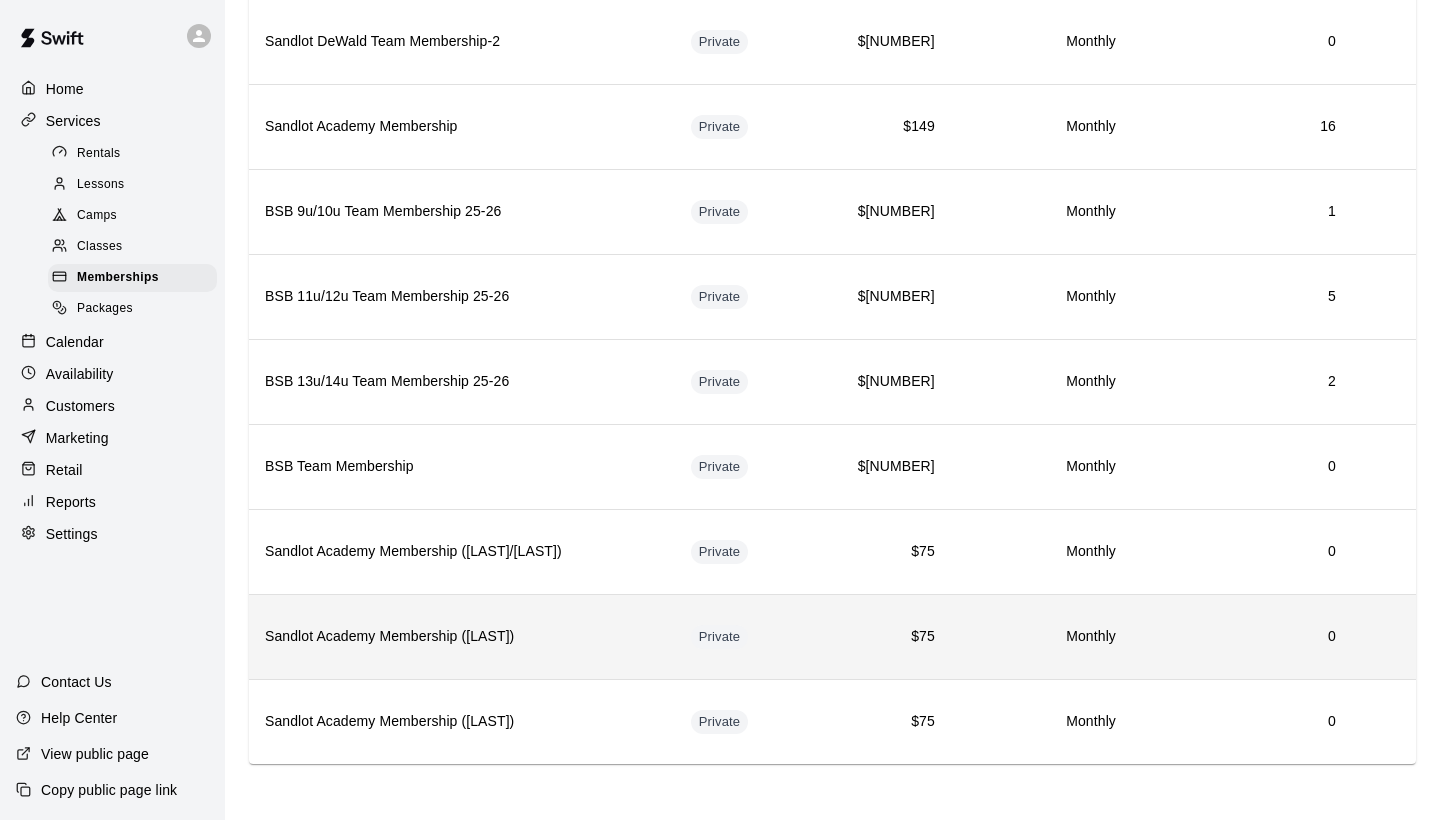 scroll, scrollTop: 1558, scrollLeft: 0, axis: vertical 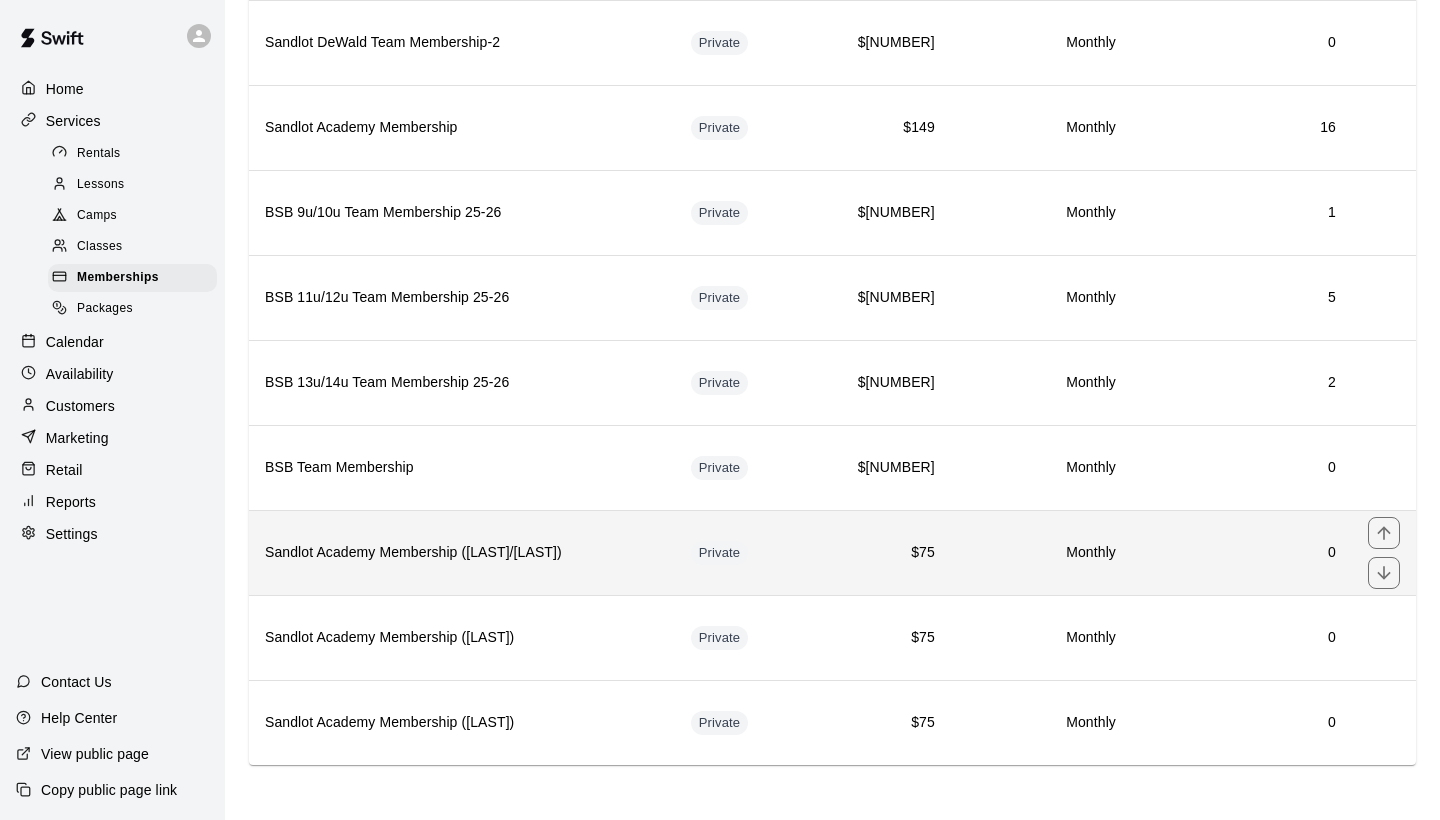 click on "Sandlot Academy Membership ([LAST]/[LAST])" at bounding box center (462, 553) 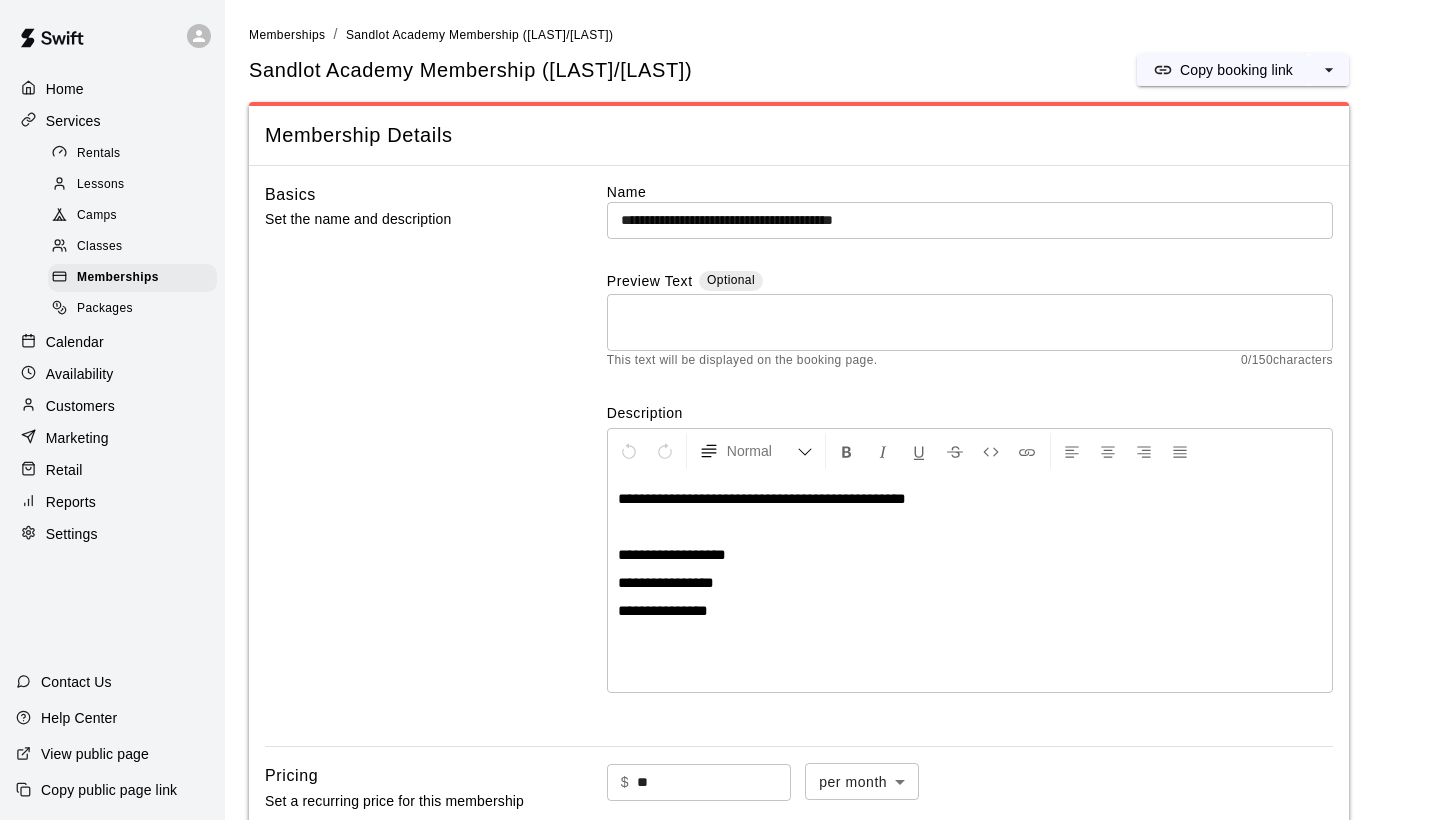 scroll, scrollTop: 132, scrollLeft: 0, axis: vertical 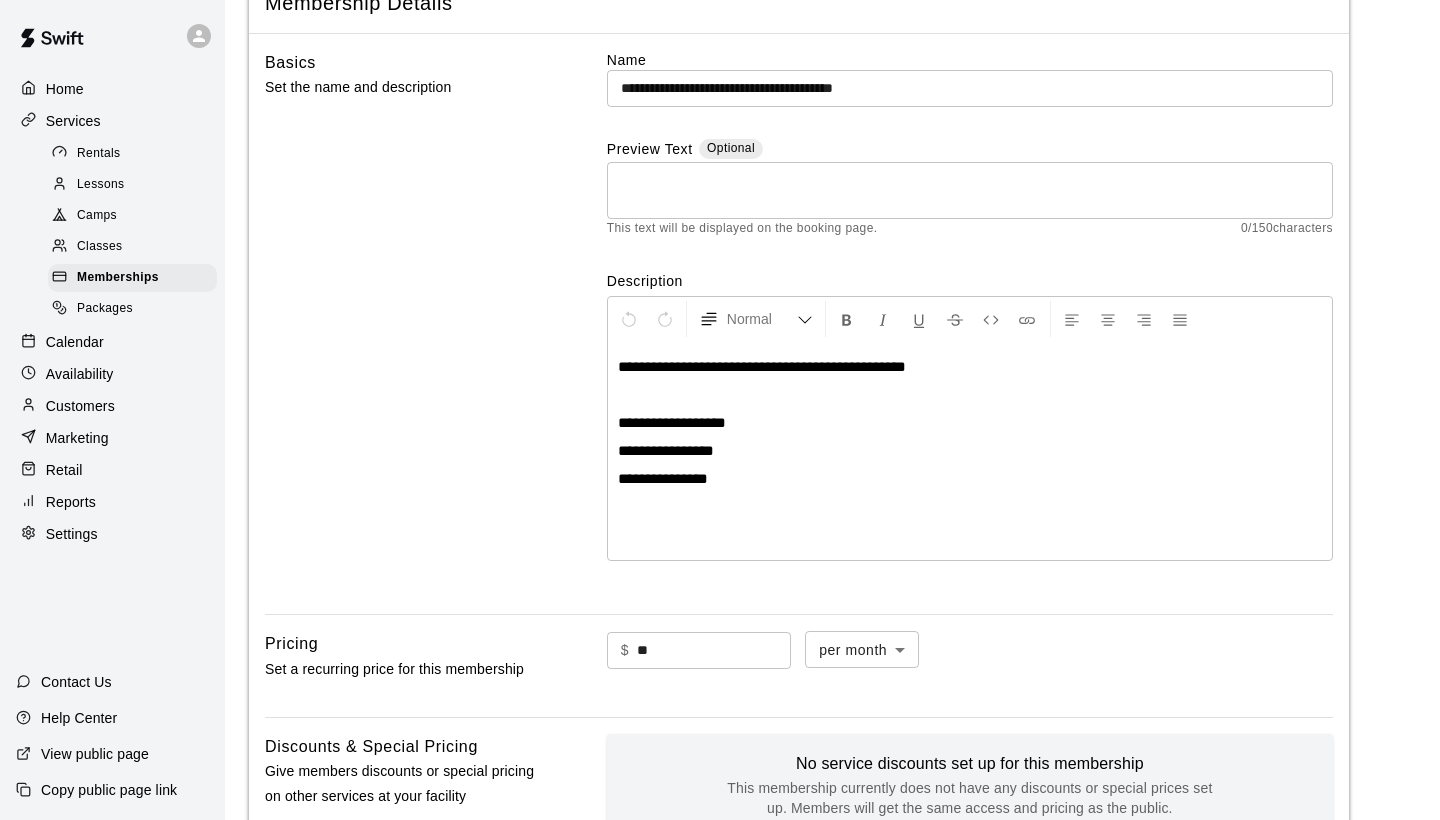 click on "**" at bounding box center (714, 650) 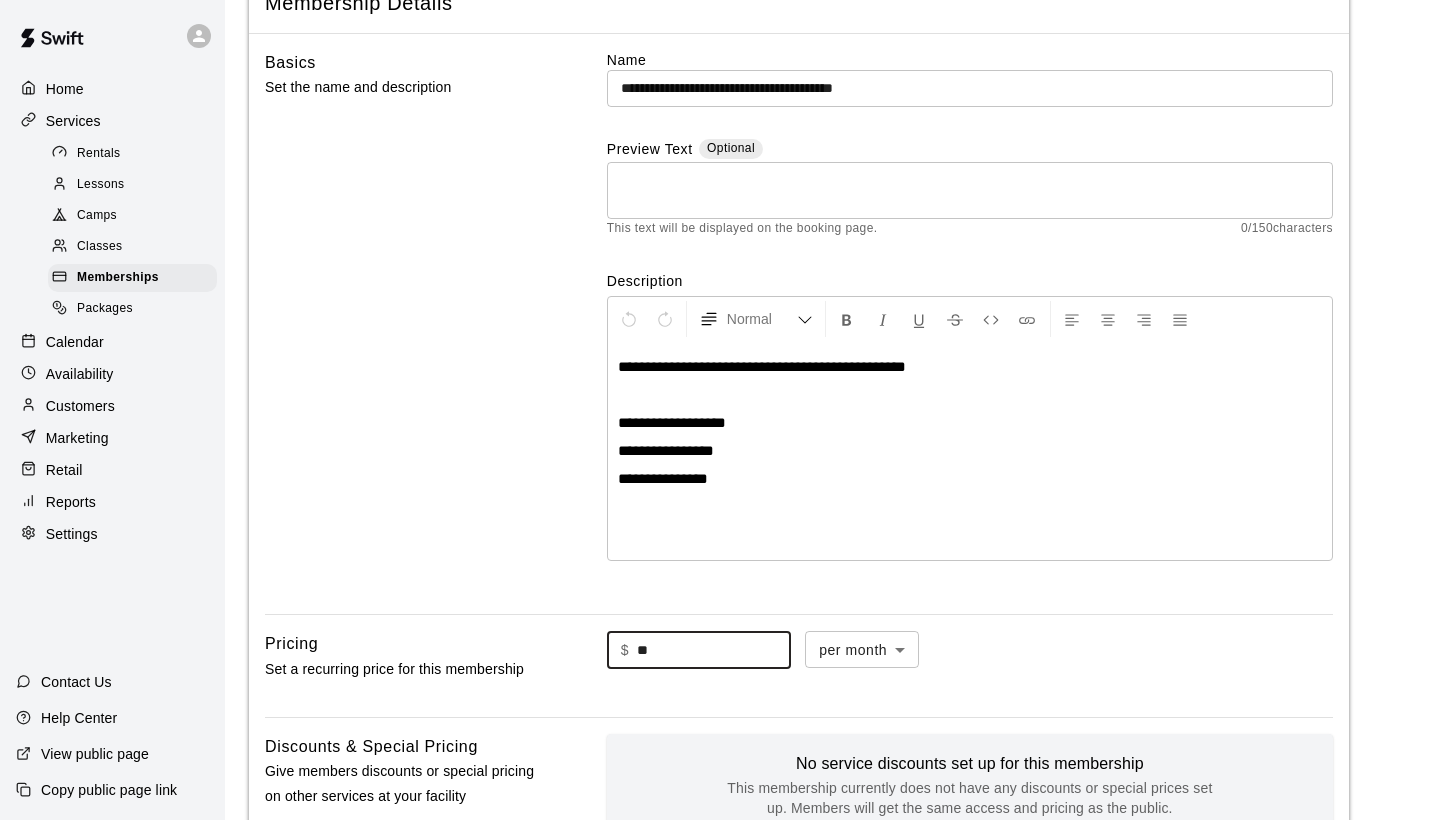 type on "*" 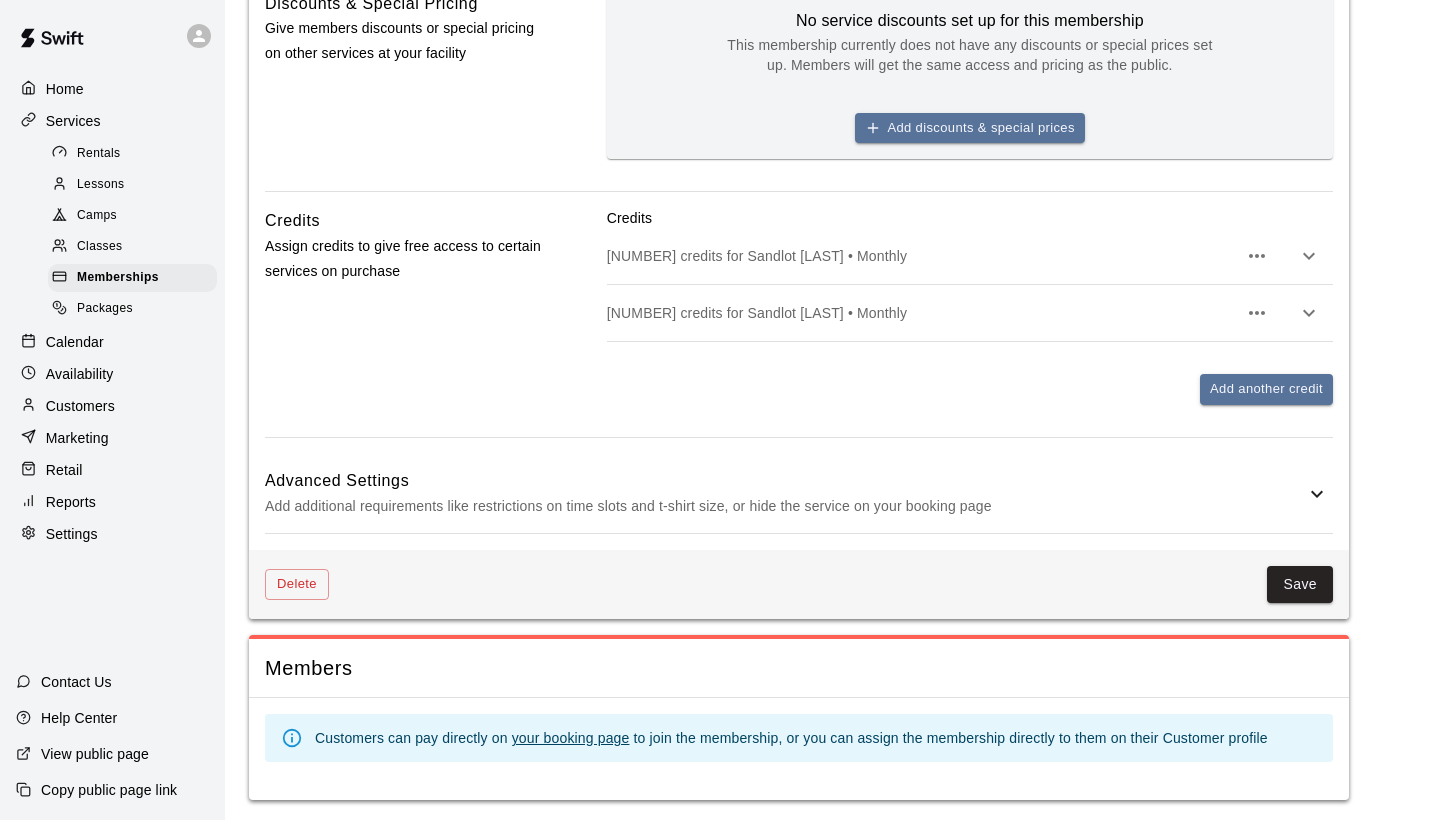 scroll, scrollTop: 874, scrollLeft: 0, axis: vertical 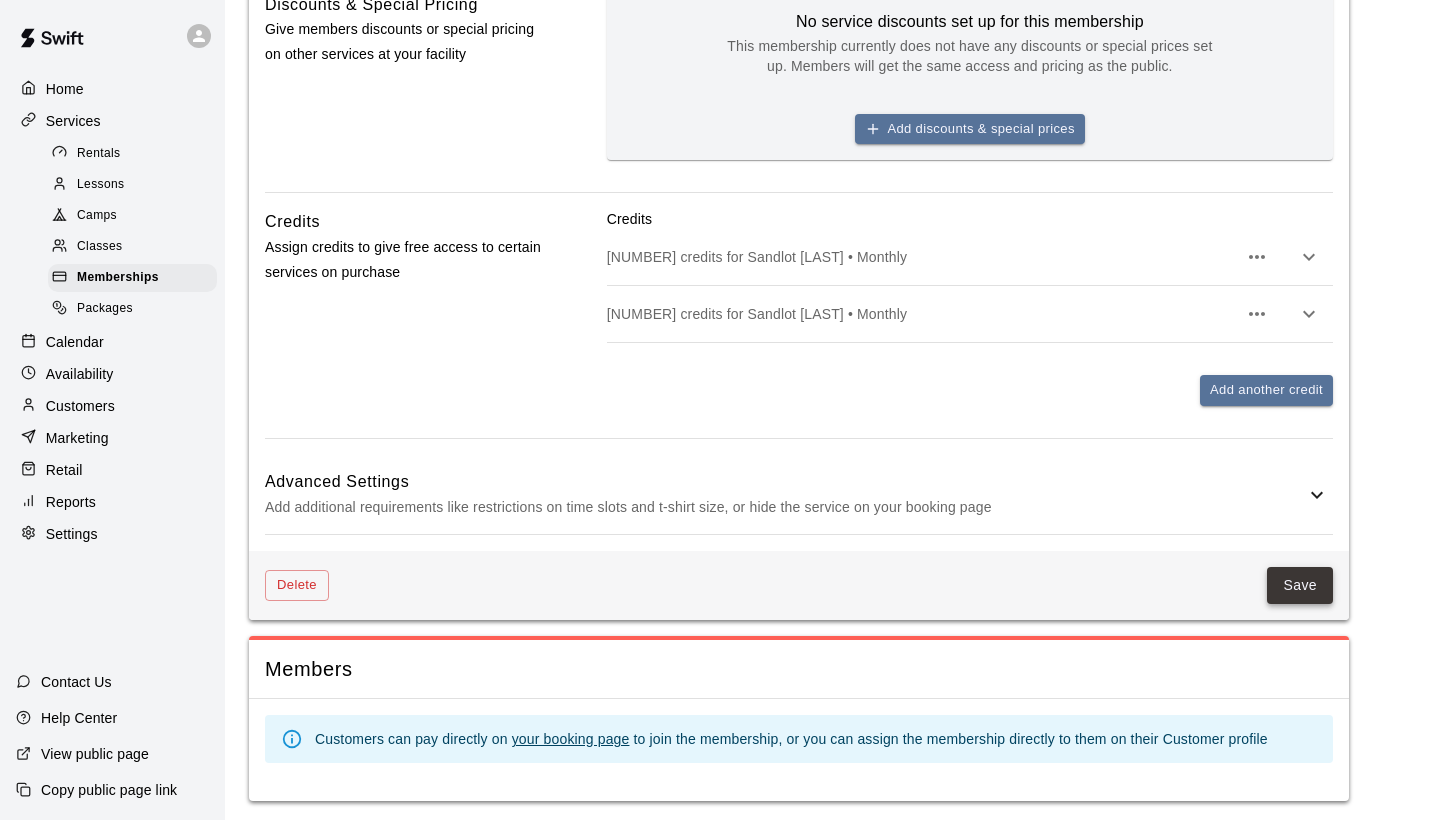 type on "*" 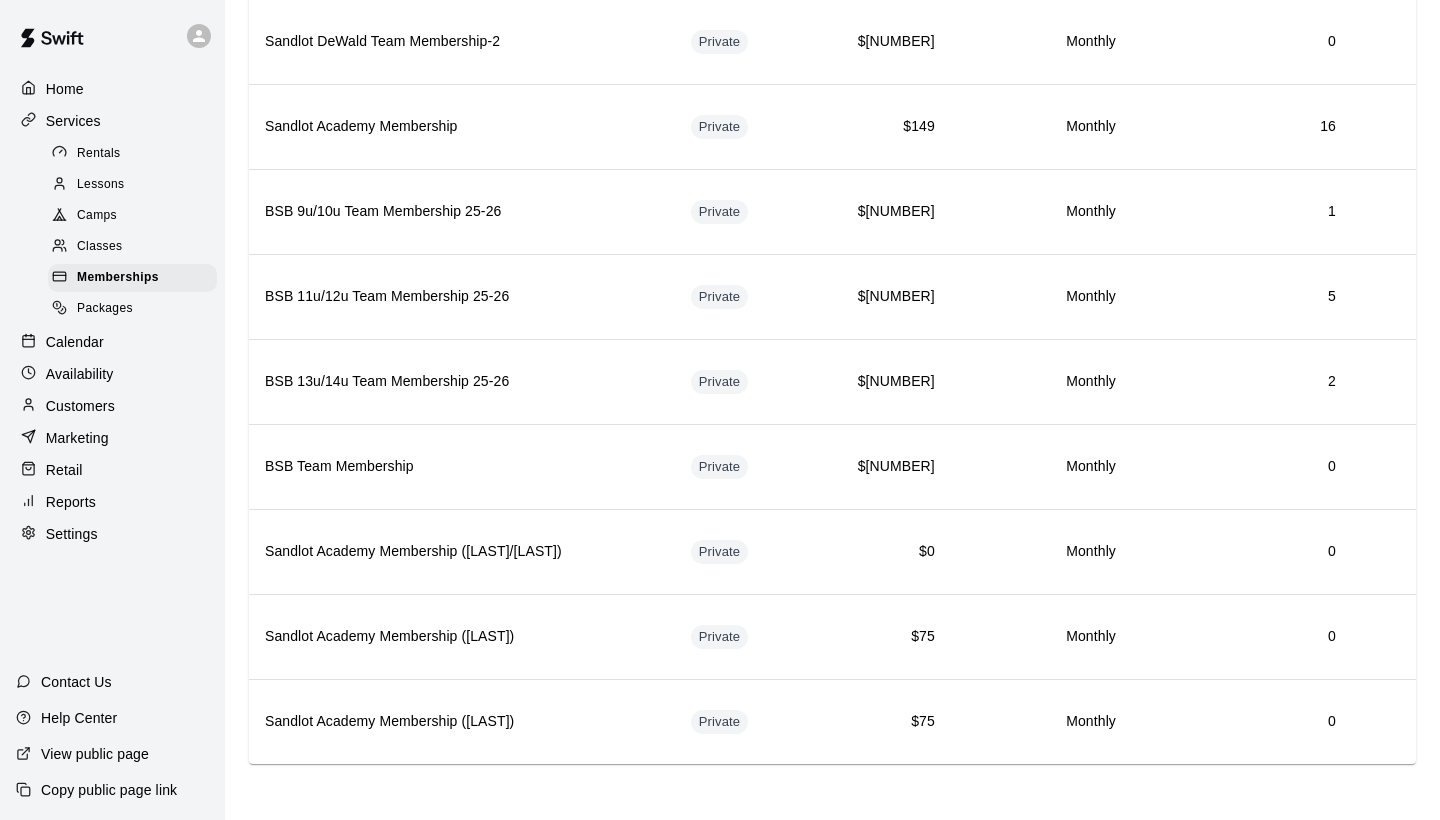 scroll, scrollTop: 1558, scrollLeft: 0, axis: vertical 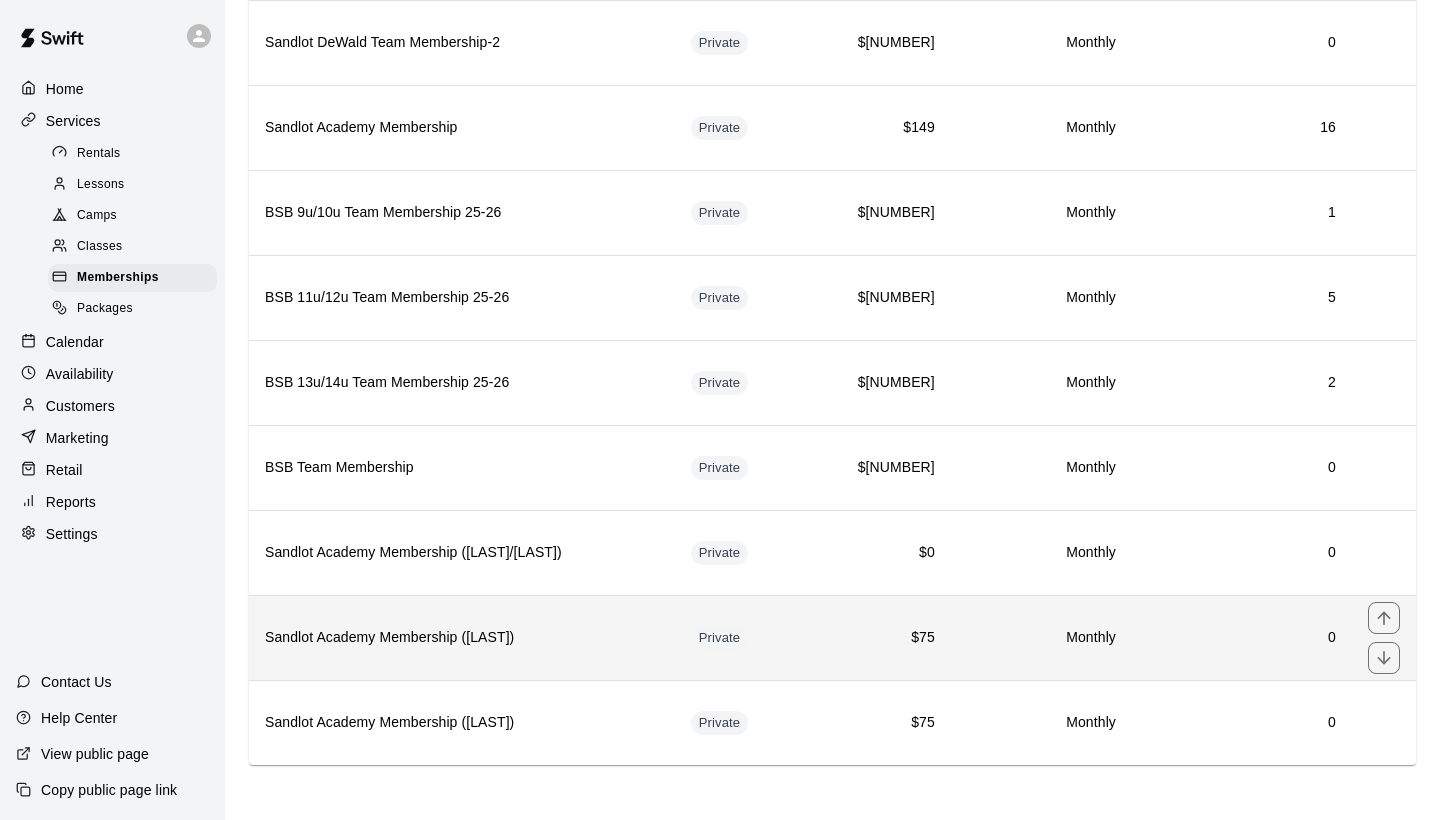 click on "Sandlot Academy Membership ([LAST])" at bounding box center (462, 638) 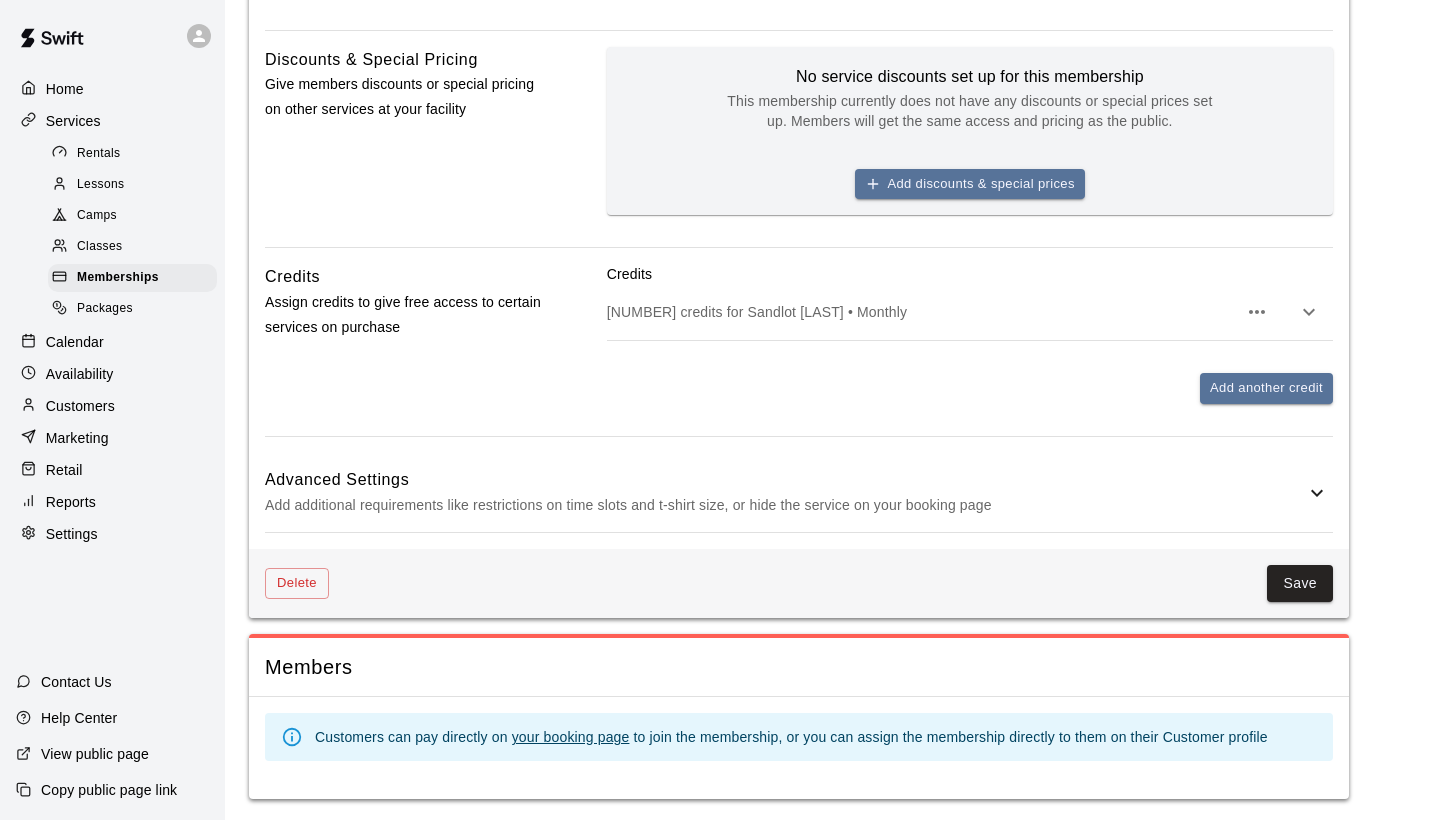 scroll, scrollTop: 817, scrollLeft: 0, axis: vertical 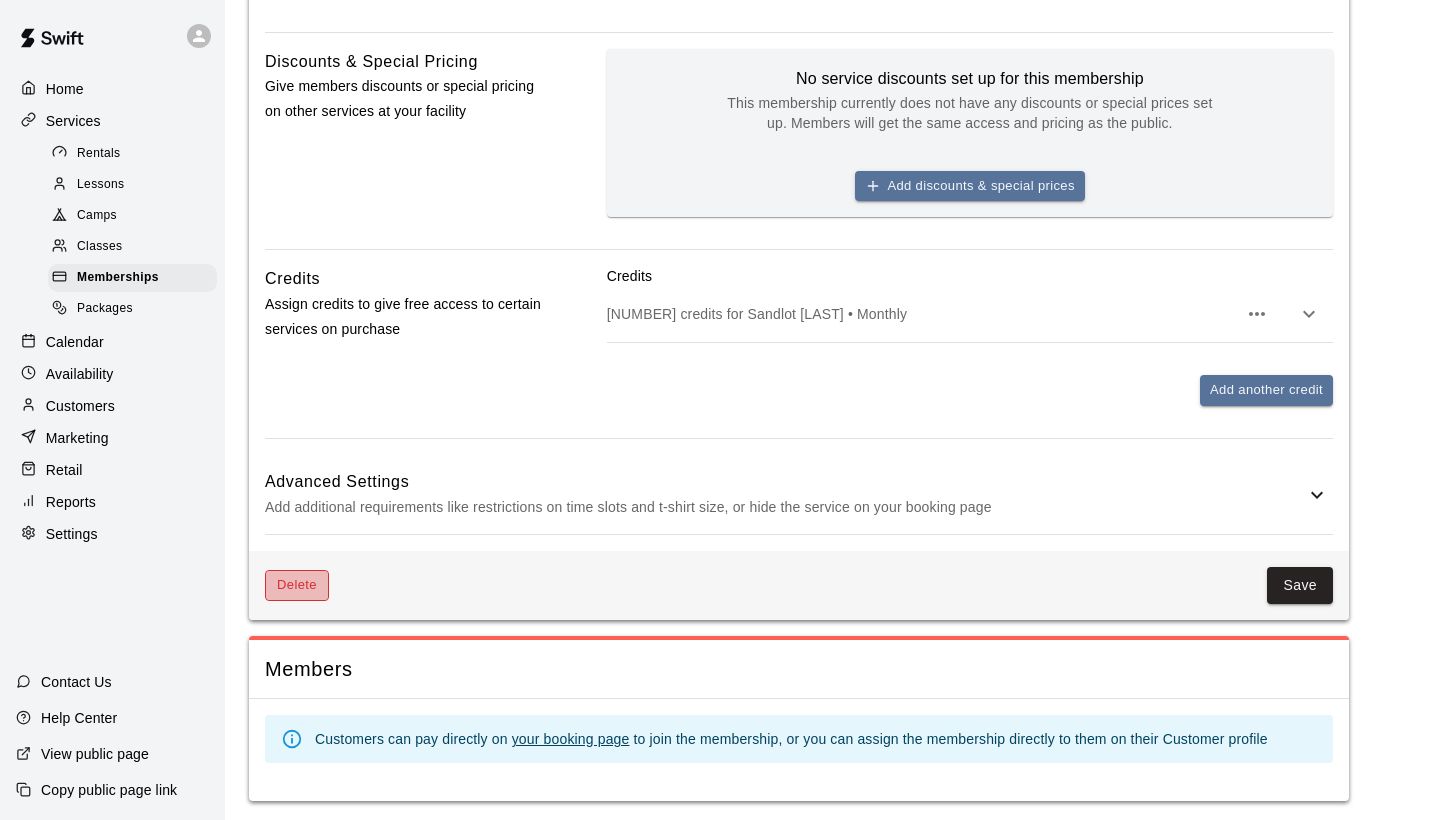 click on "Delete" at bounding box center [297, 585] 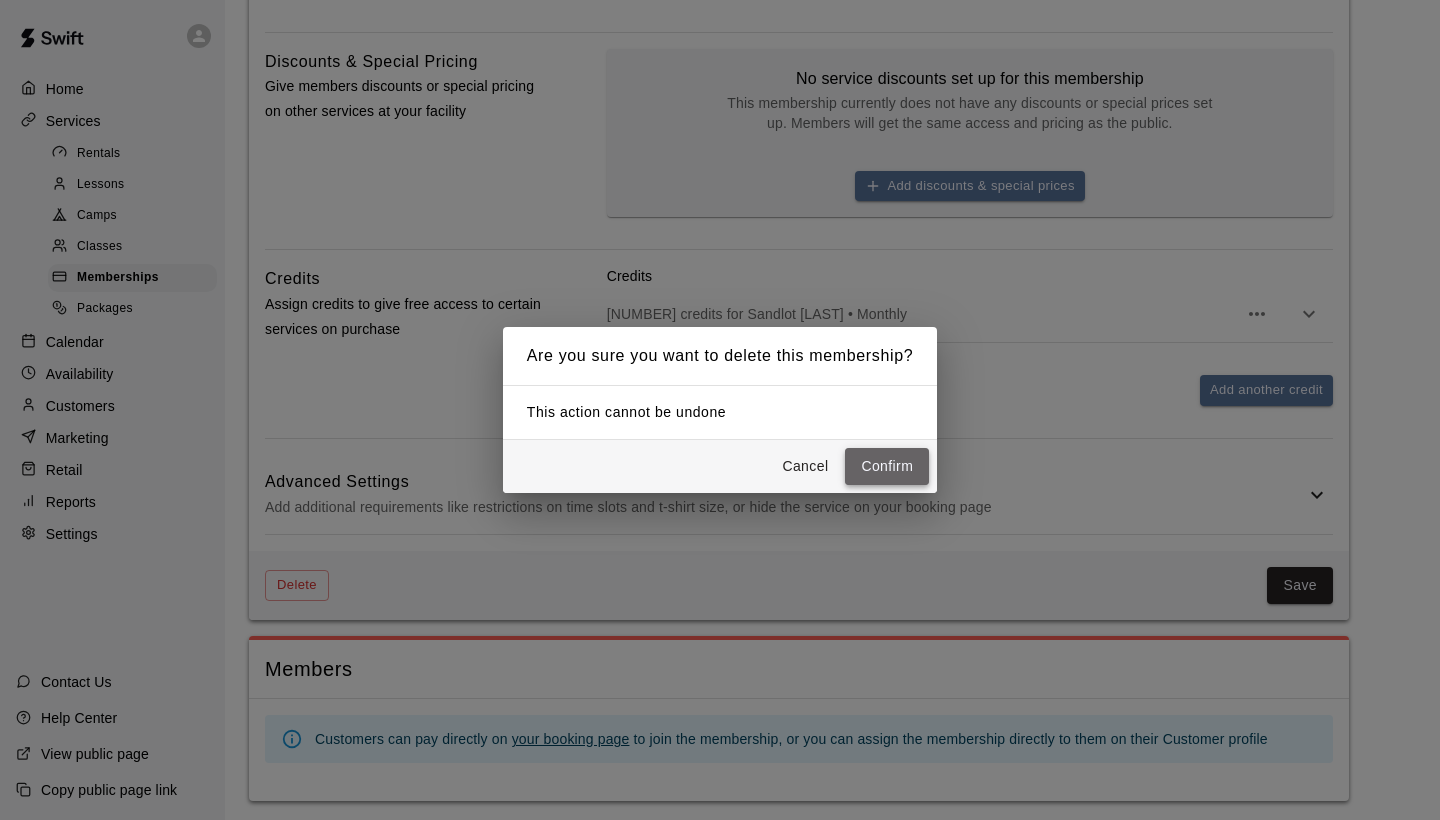 click on "Confirm" at bounding box center [887, 466] 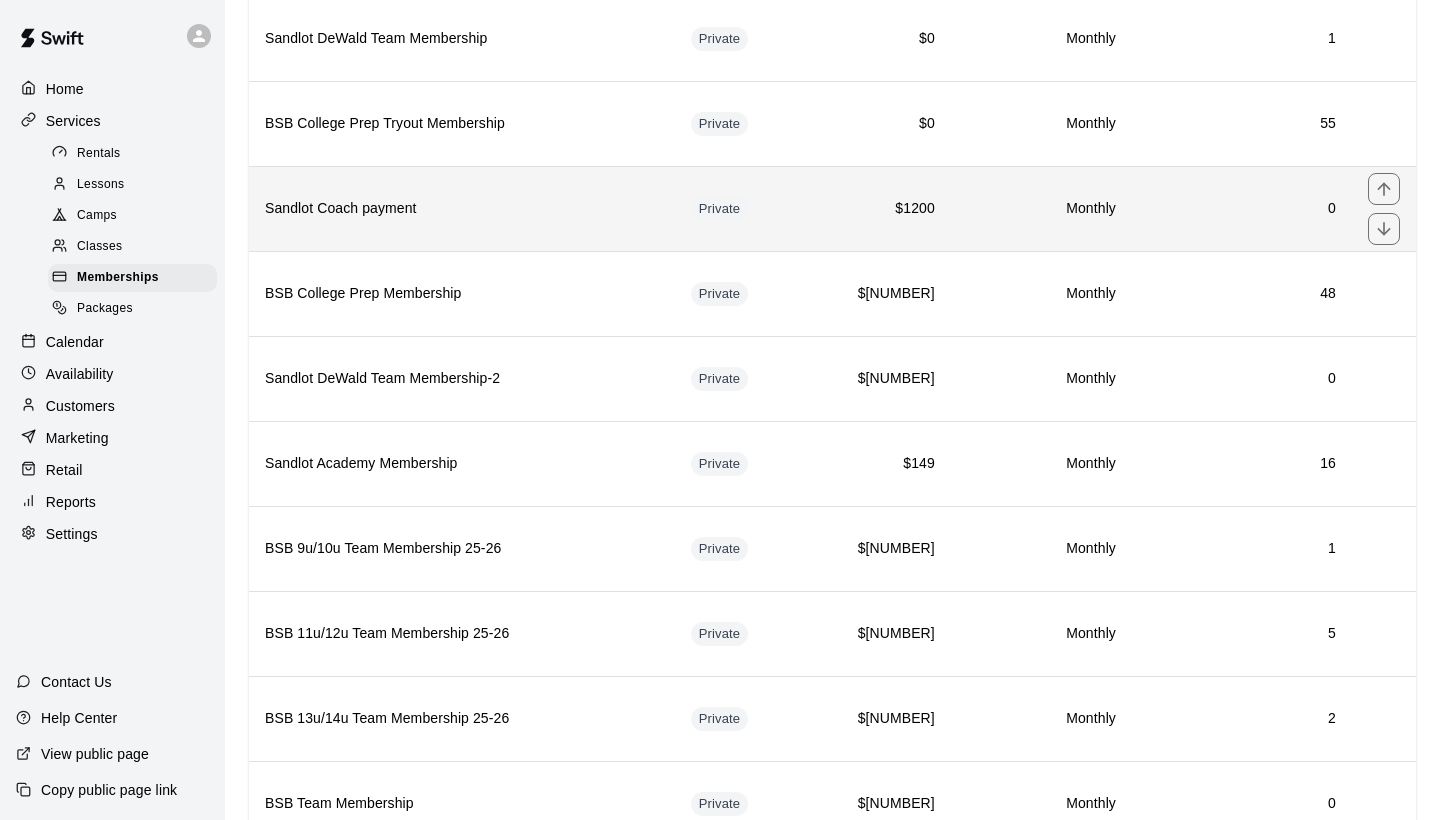 scroll, scrollTop: 1219, scrollLeft: 0, axis: vertical 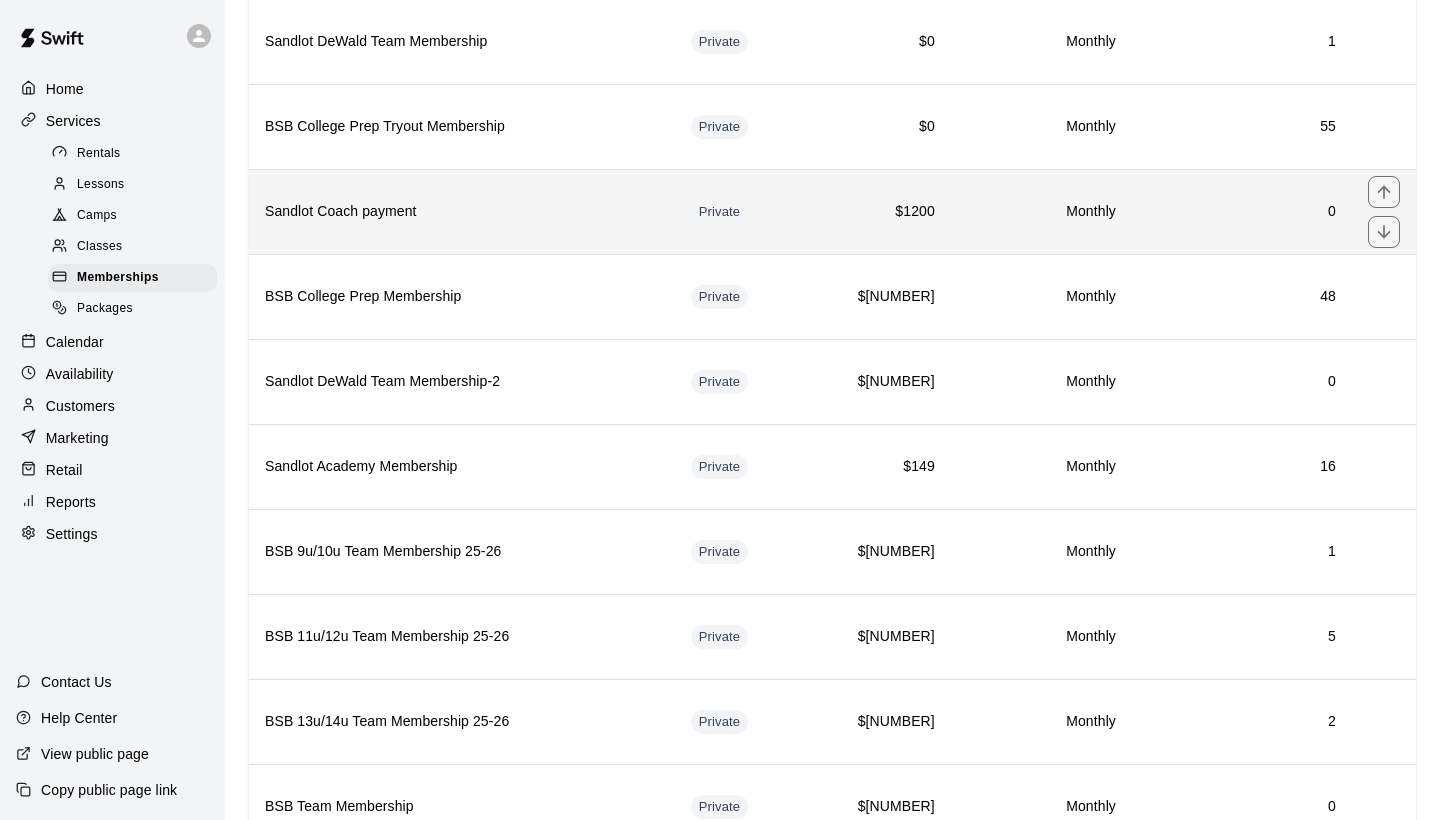 click on "Sandlot Coach payment" at bounding box center (462, 212) 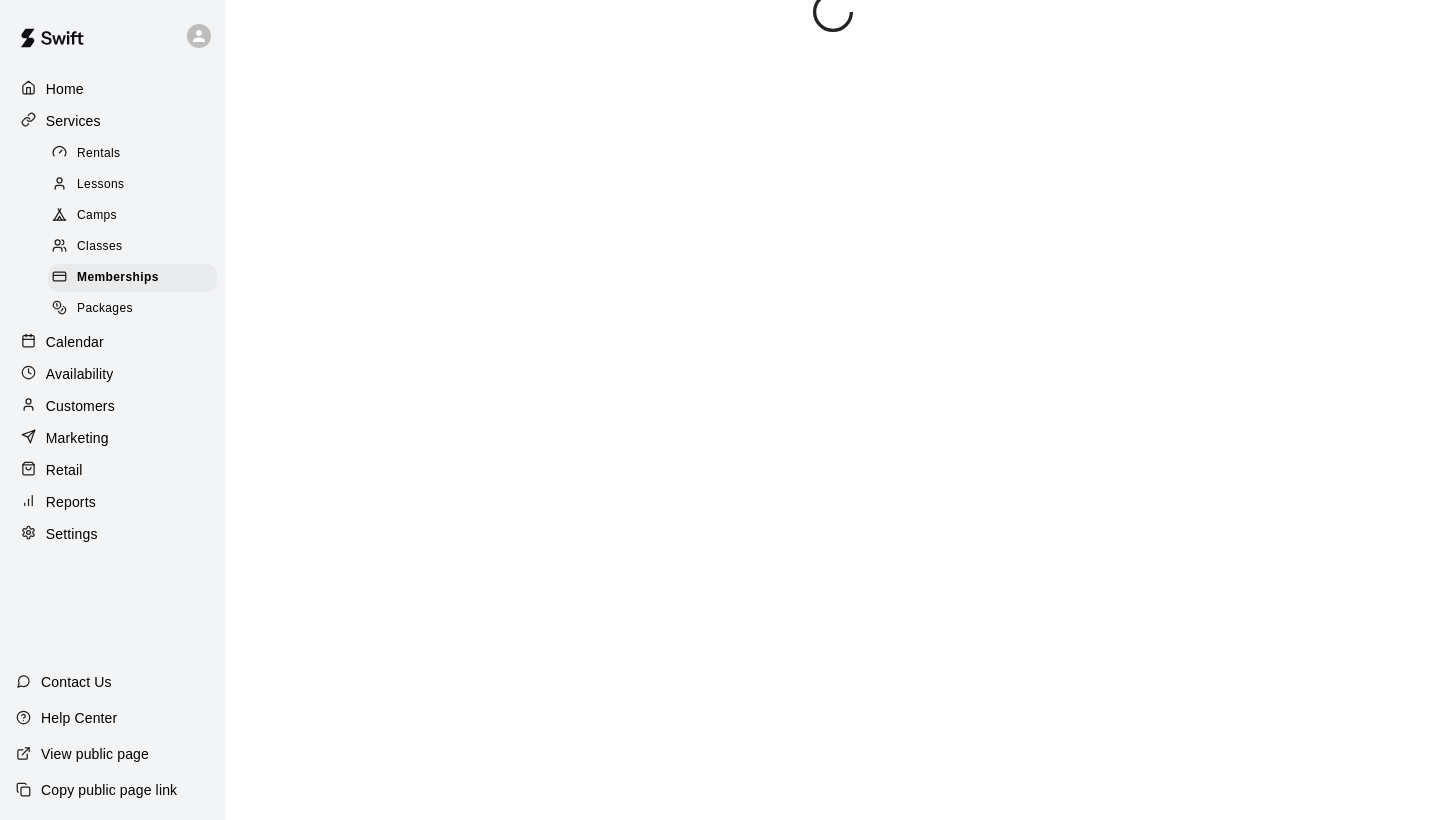 scroll, scrollTop: 0, scrollLeft: 0, axis: both 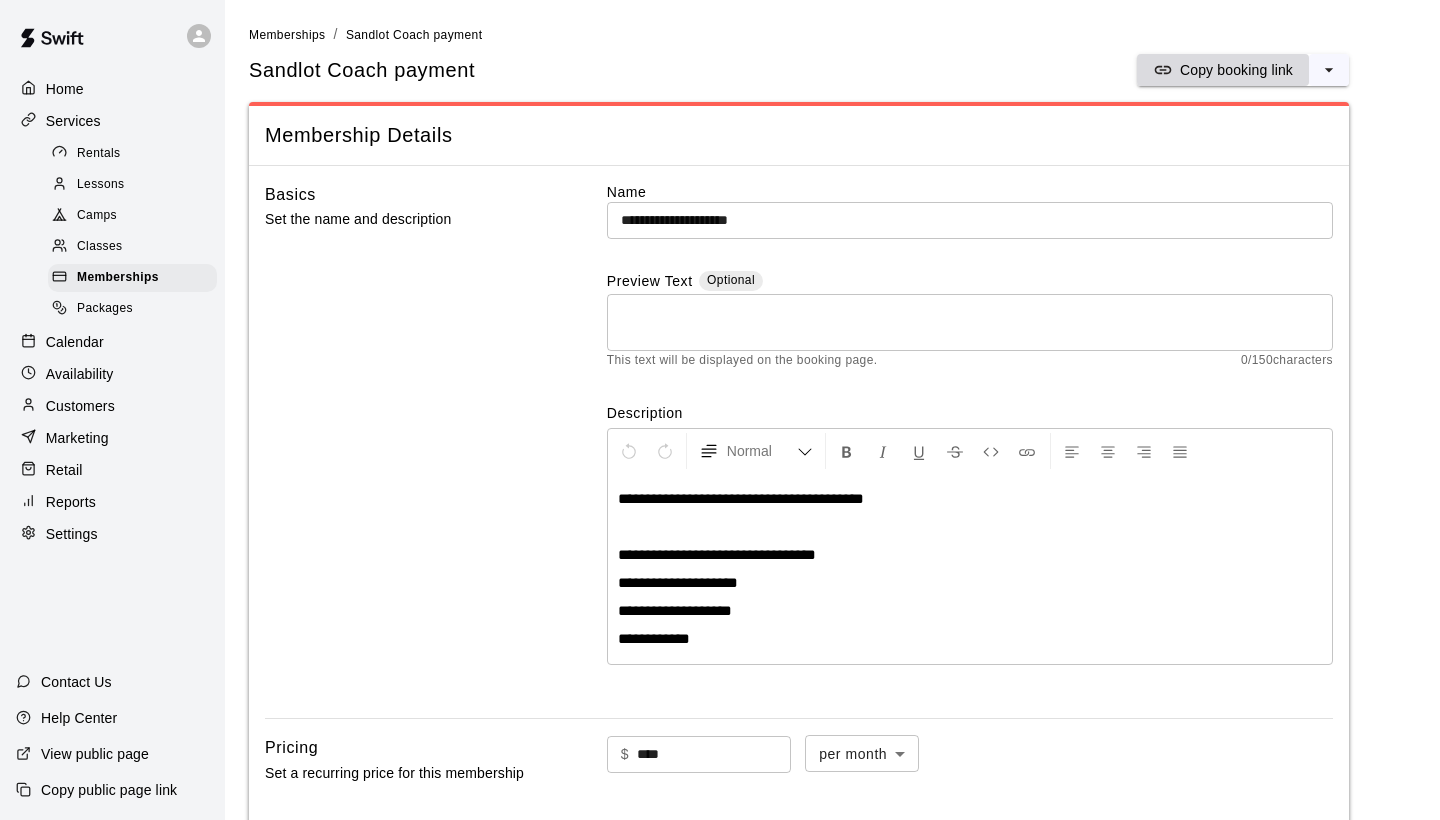 click on "Copy booking link" at bounding box center [1236, 70] 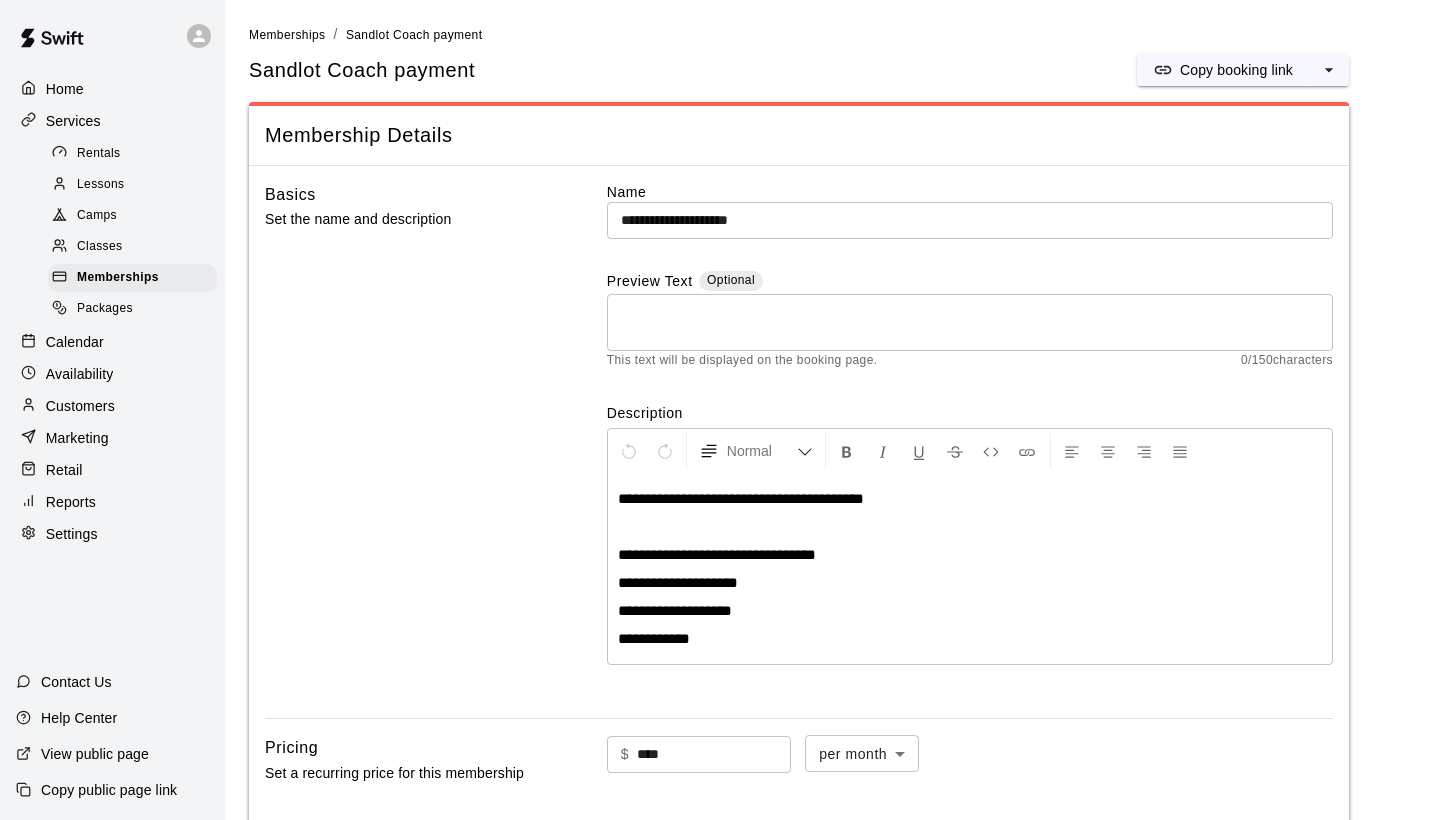 click on "Calendar" at bounding box center (75, 342) 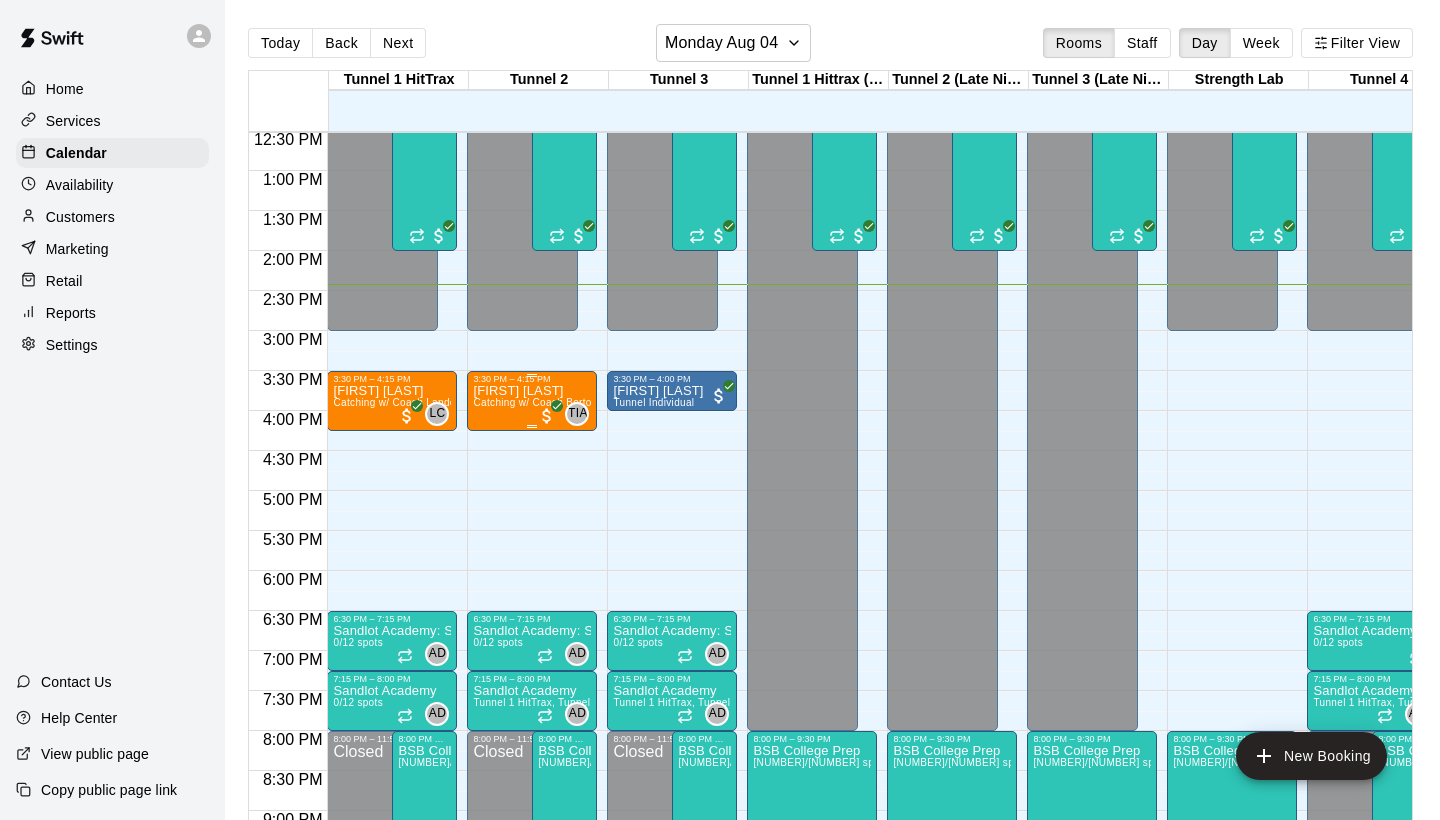 scroll, scrollTop: 1003, scrollLeft: 0, axis: vertical 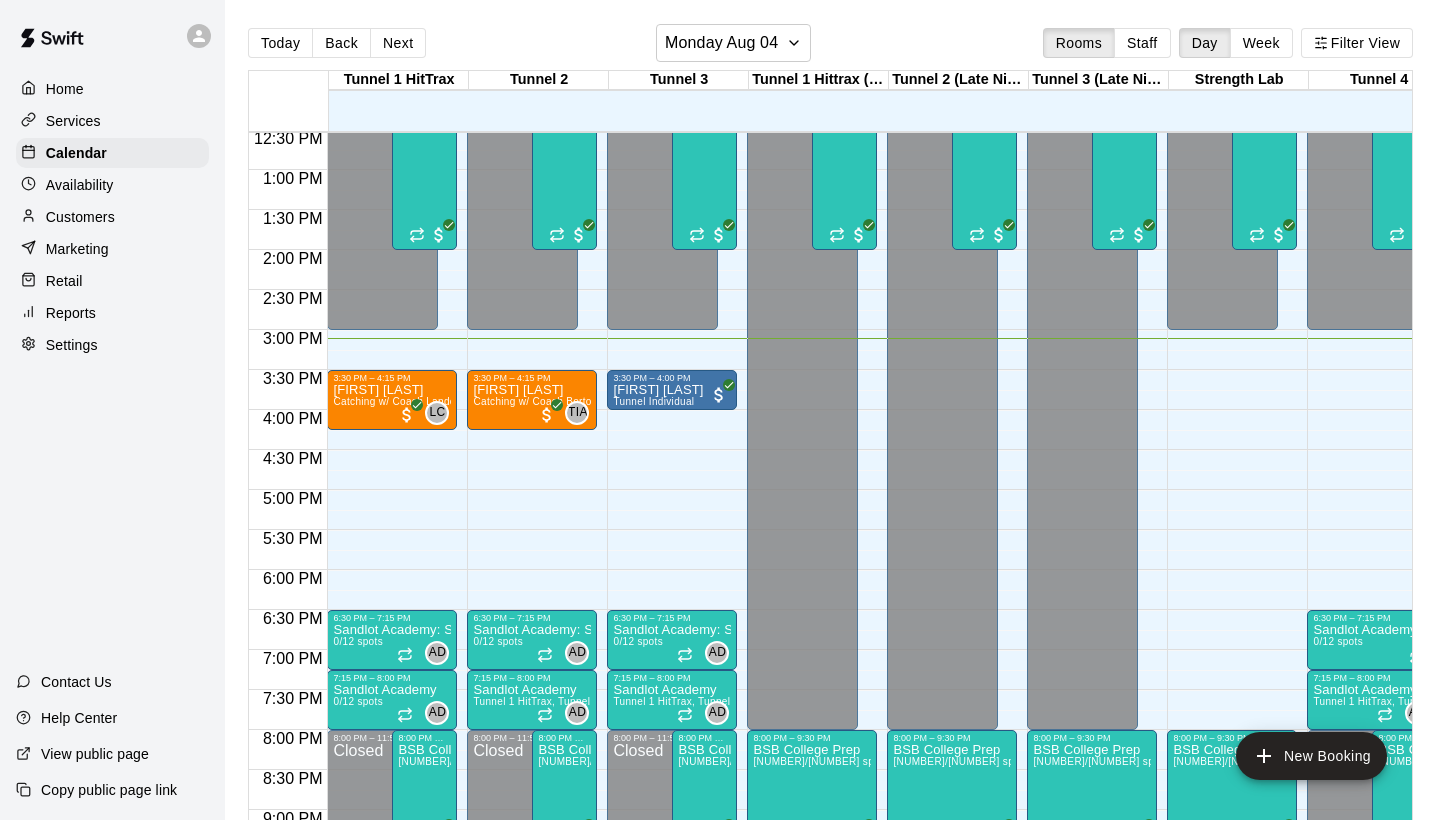 click on "Services" at bounding box center [73, 121] 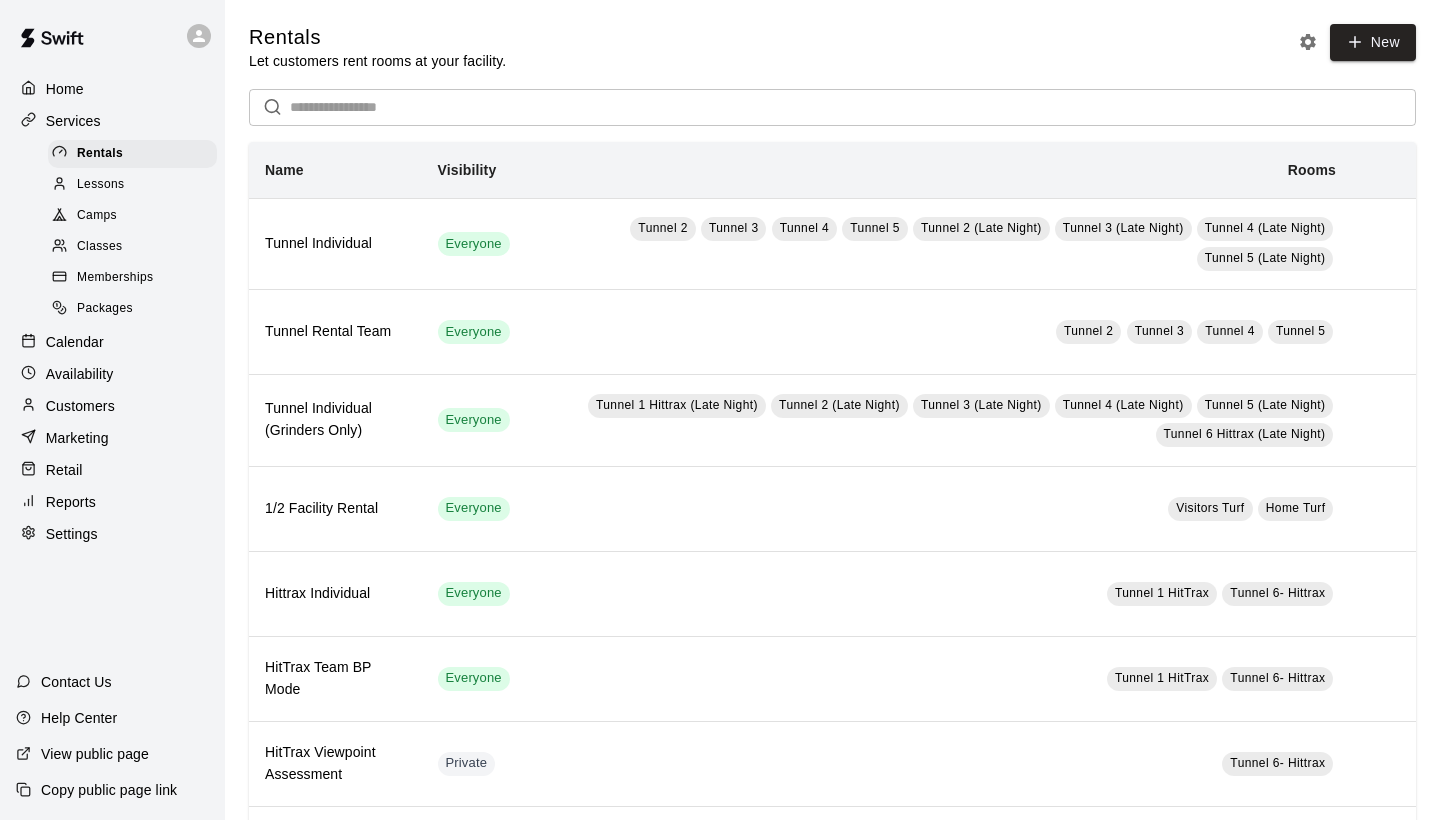 click on "Lessons" at bounding box center (101, 185) 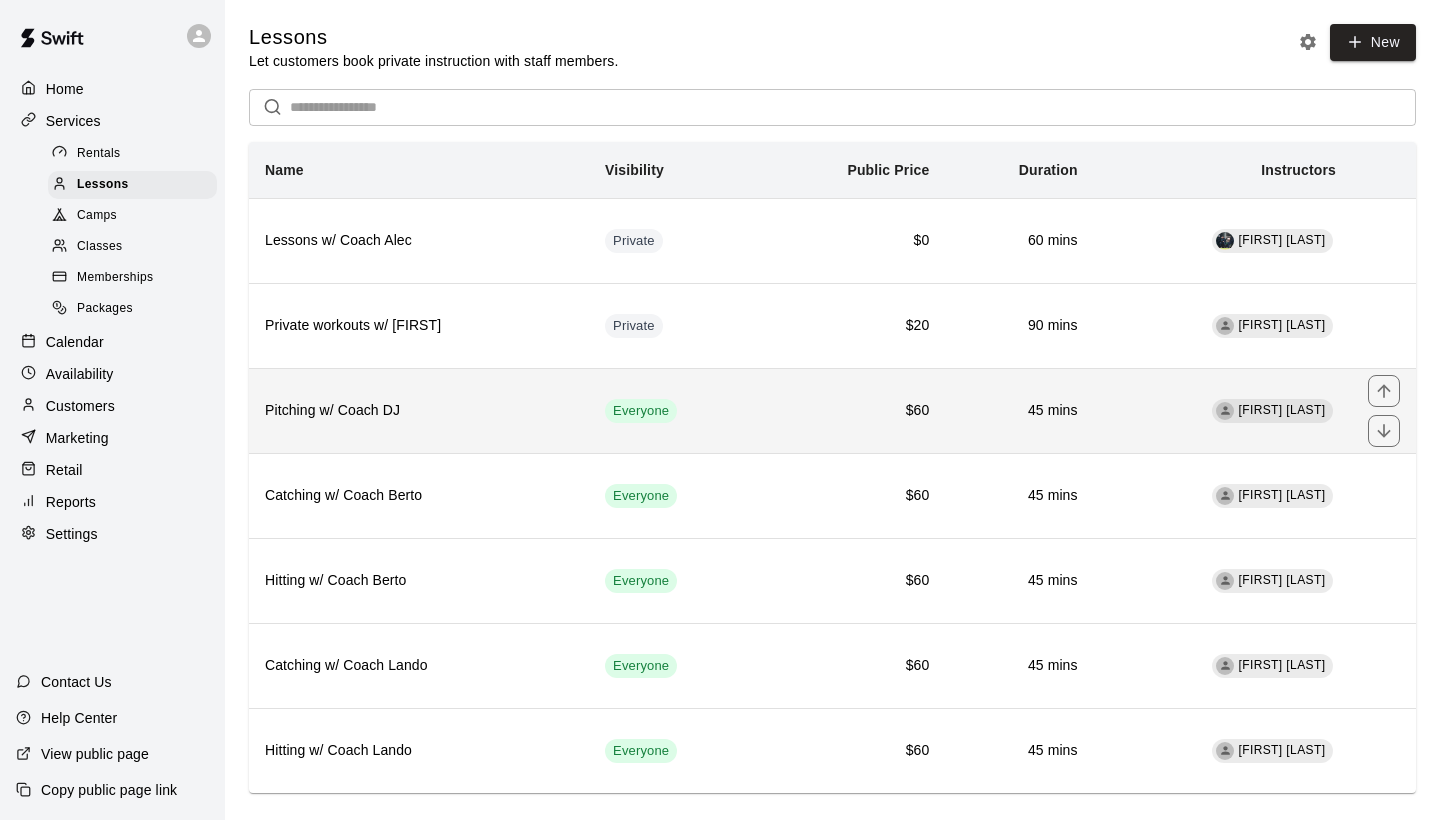 click on "$60" at bounding box center (852, 410) 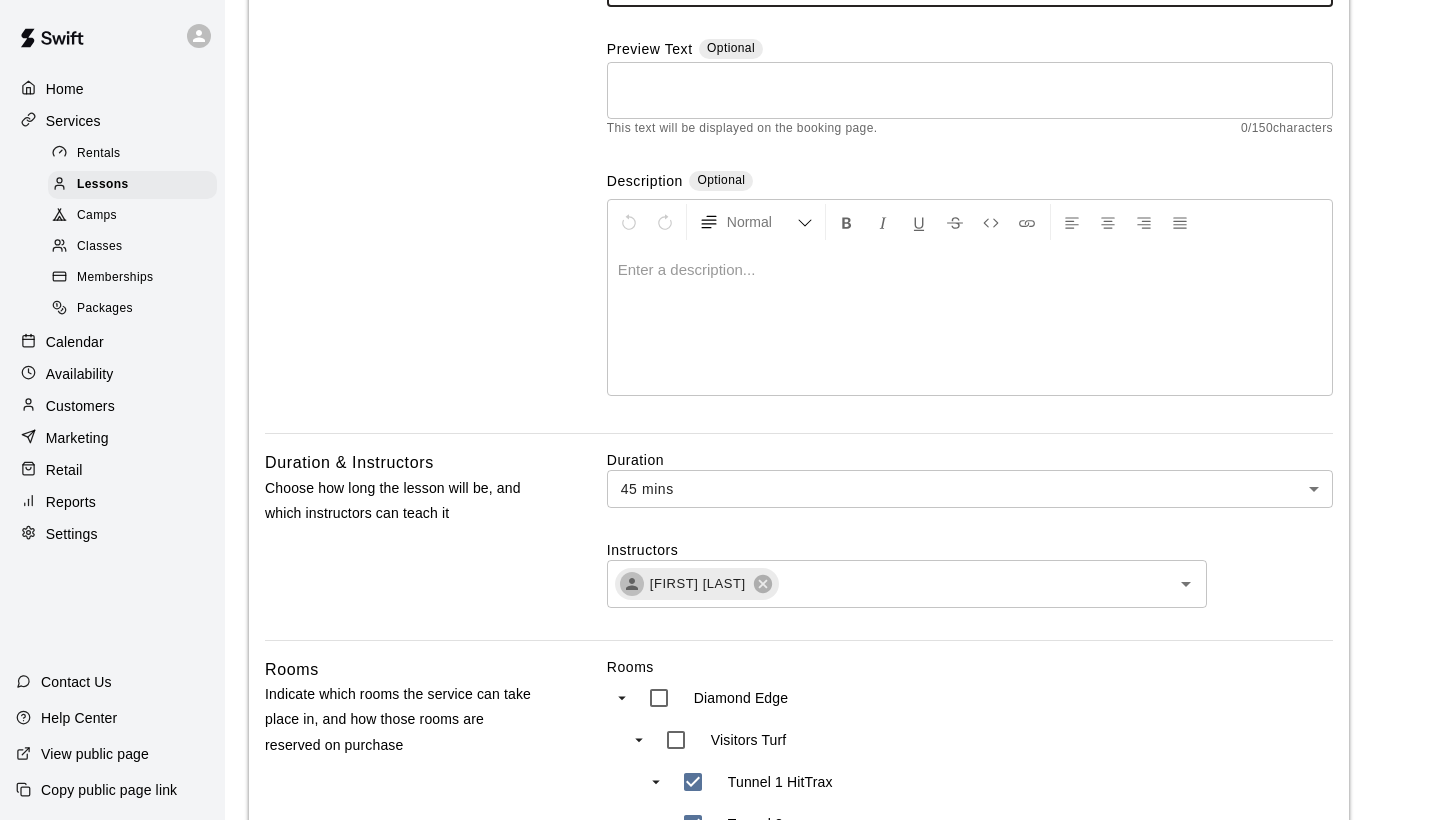 scroll, scrollTop: 243, scrollLeft: 0, axis: vertical 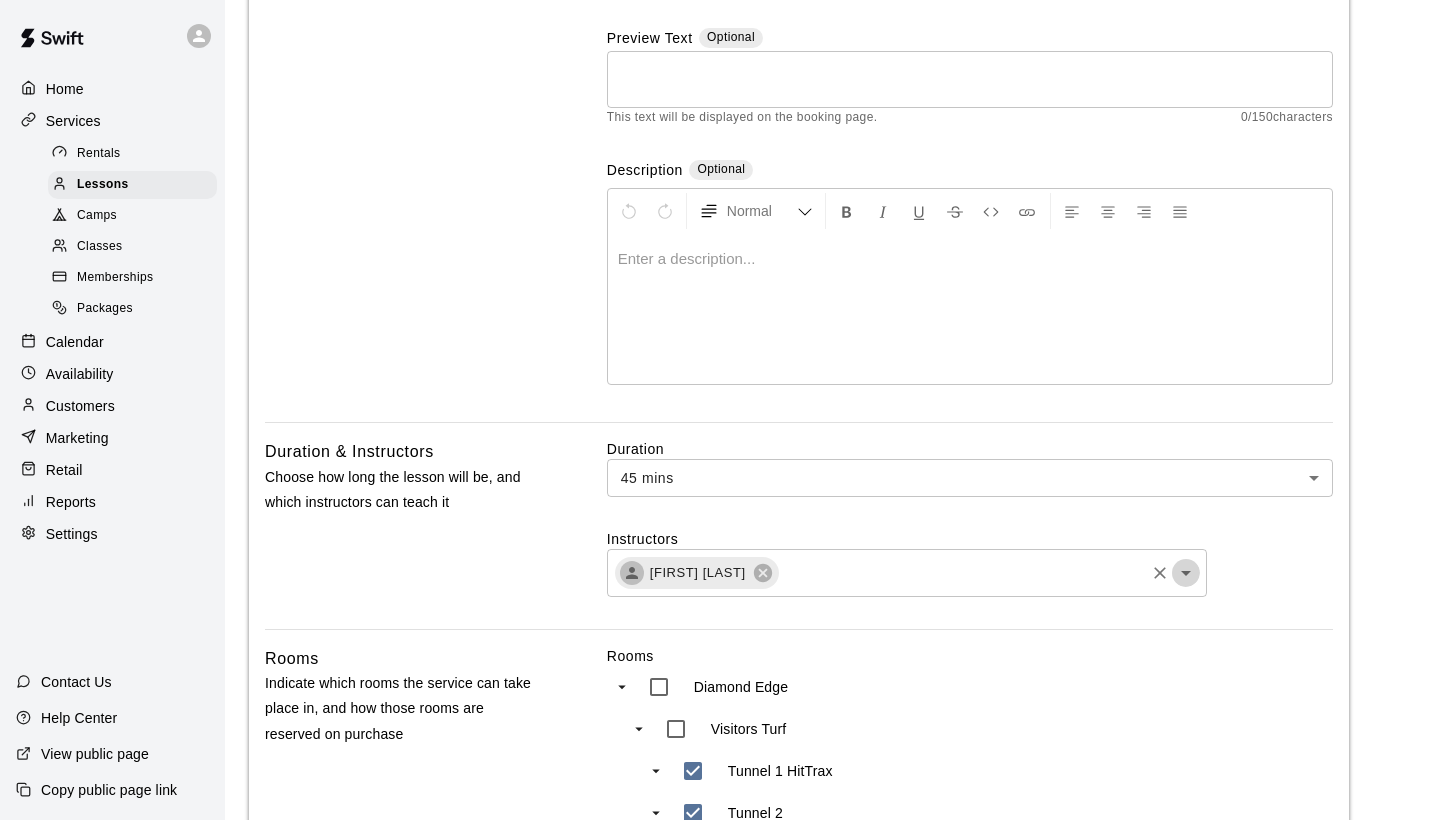 click 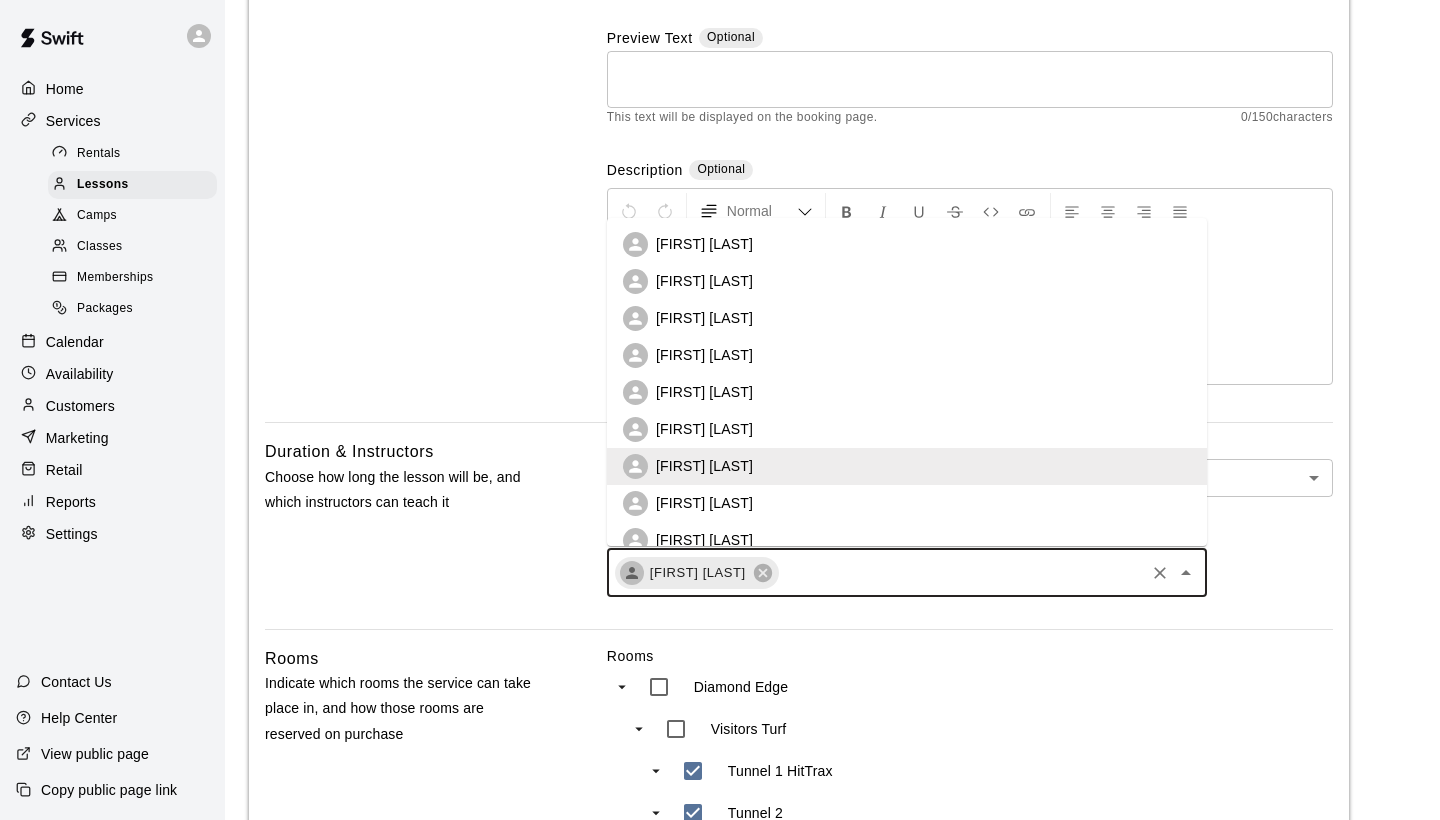 click on "[FIRST] [LAST]" at bounding box center (704, 281) 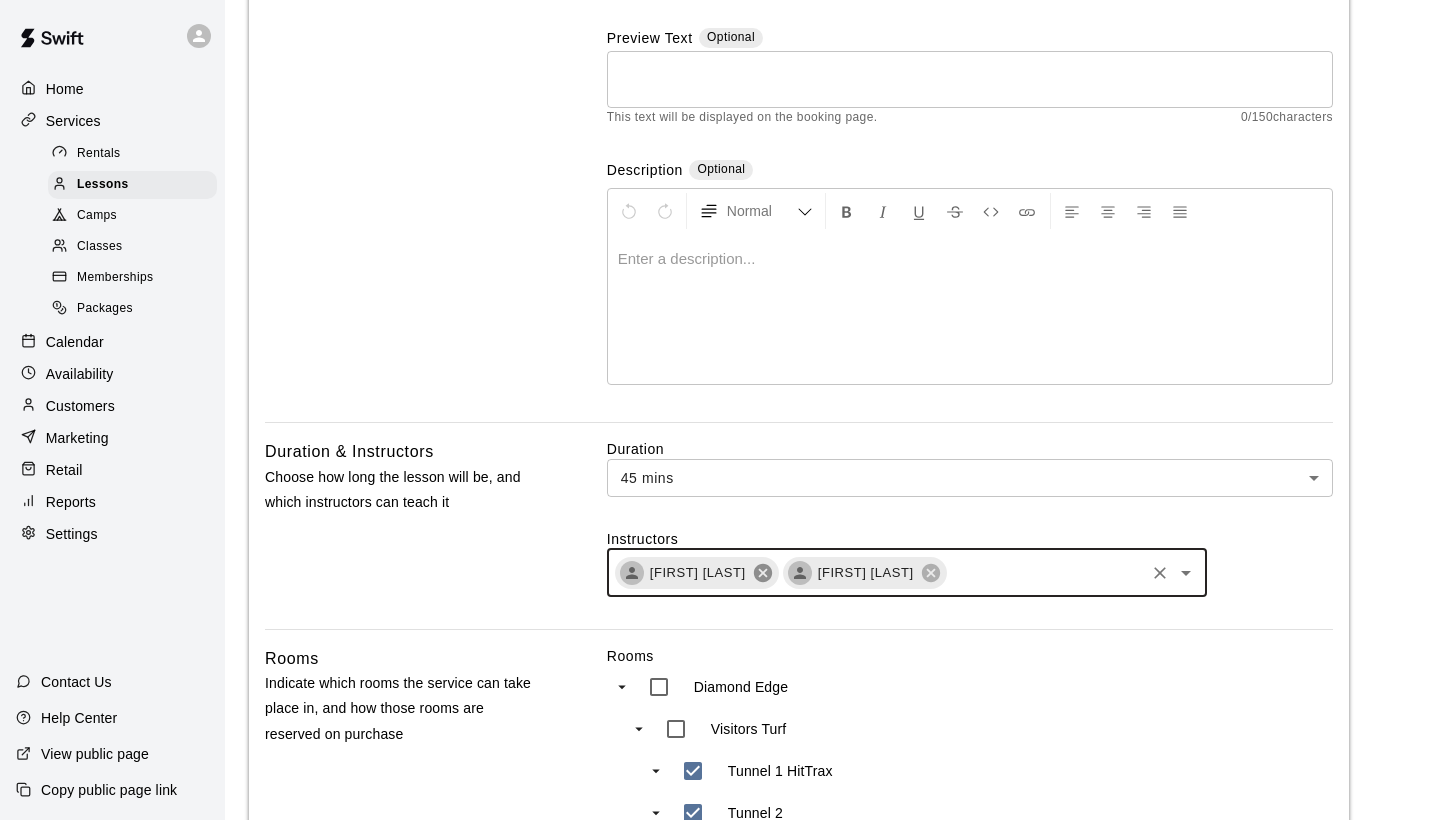 click 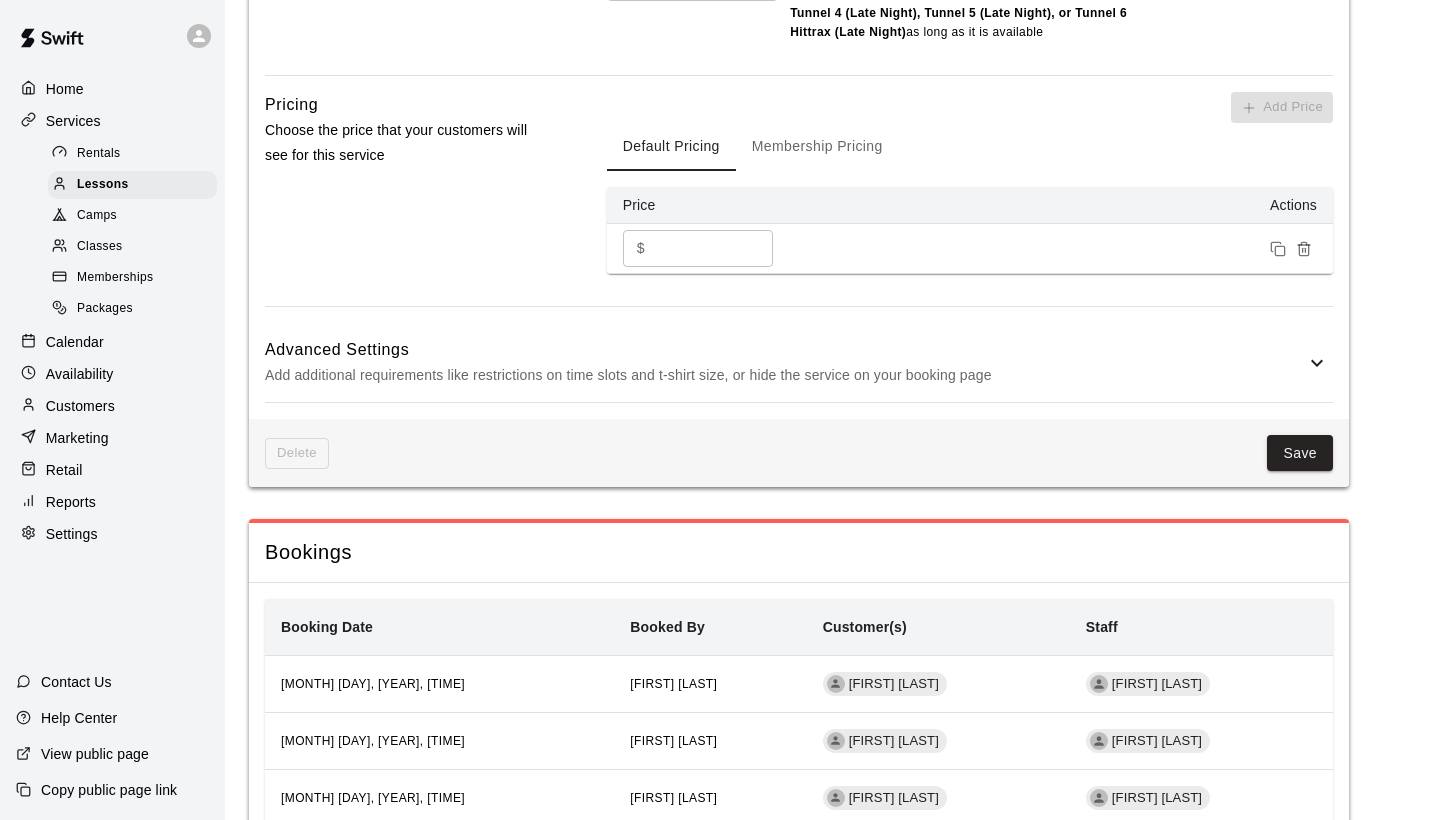 scroll, scrollTop: 1596, scrollLeft: 0, axis: vertical 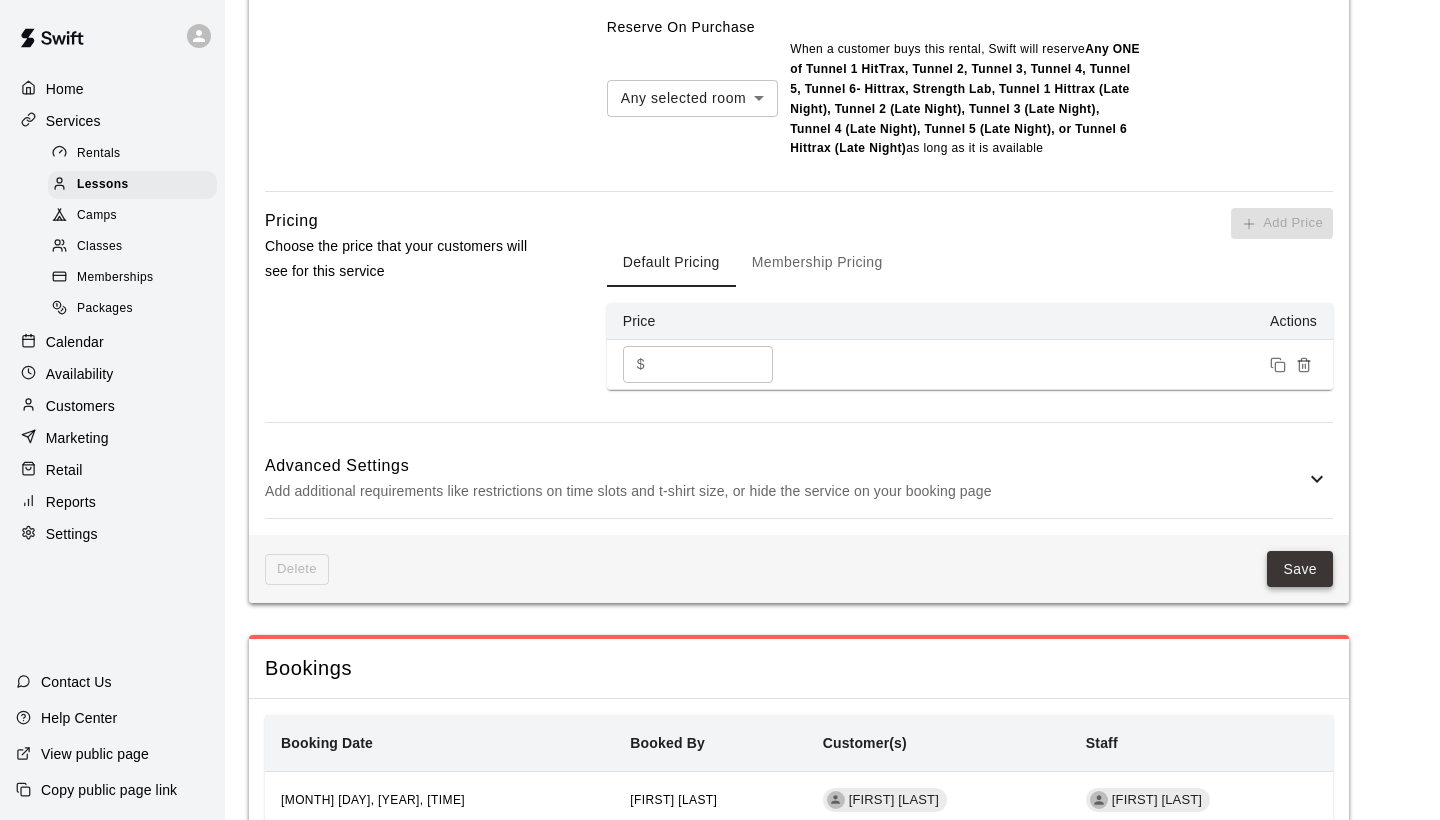 click on "Save" at bounding box center (1300, 569) 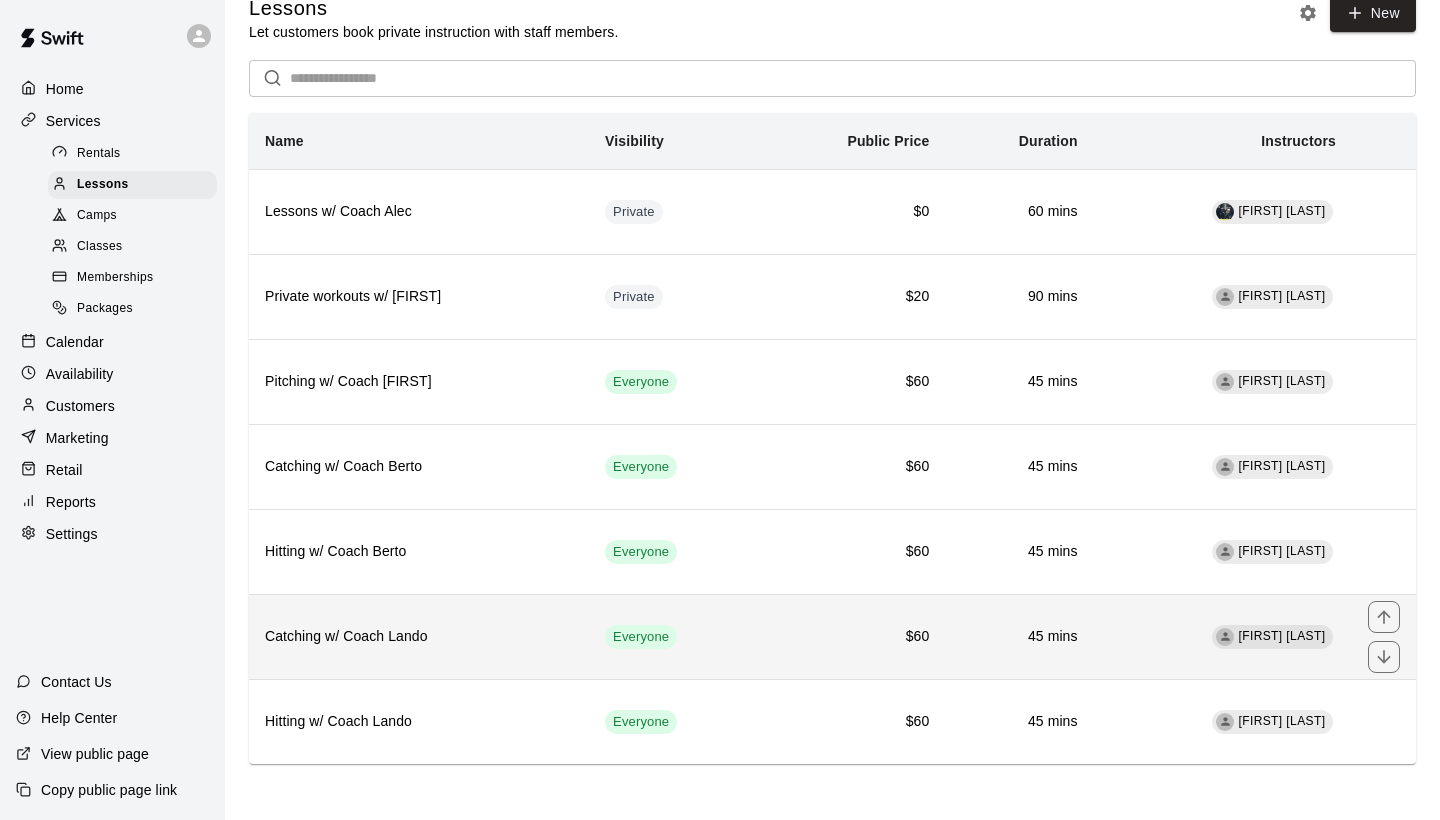 scroll, scrollTop: 28, scrollLeft: 0, axis: vertical 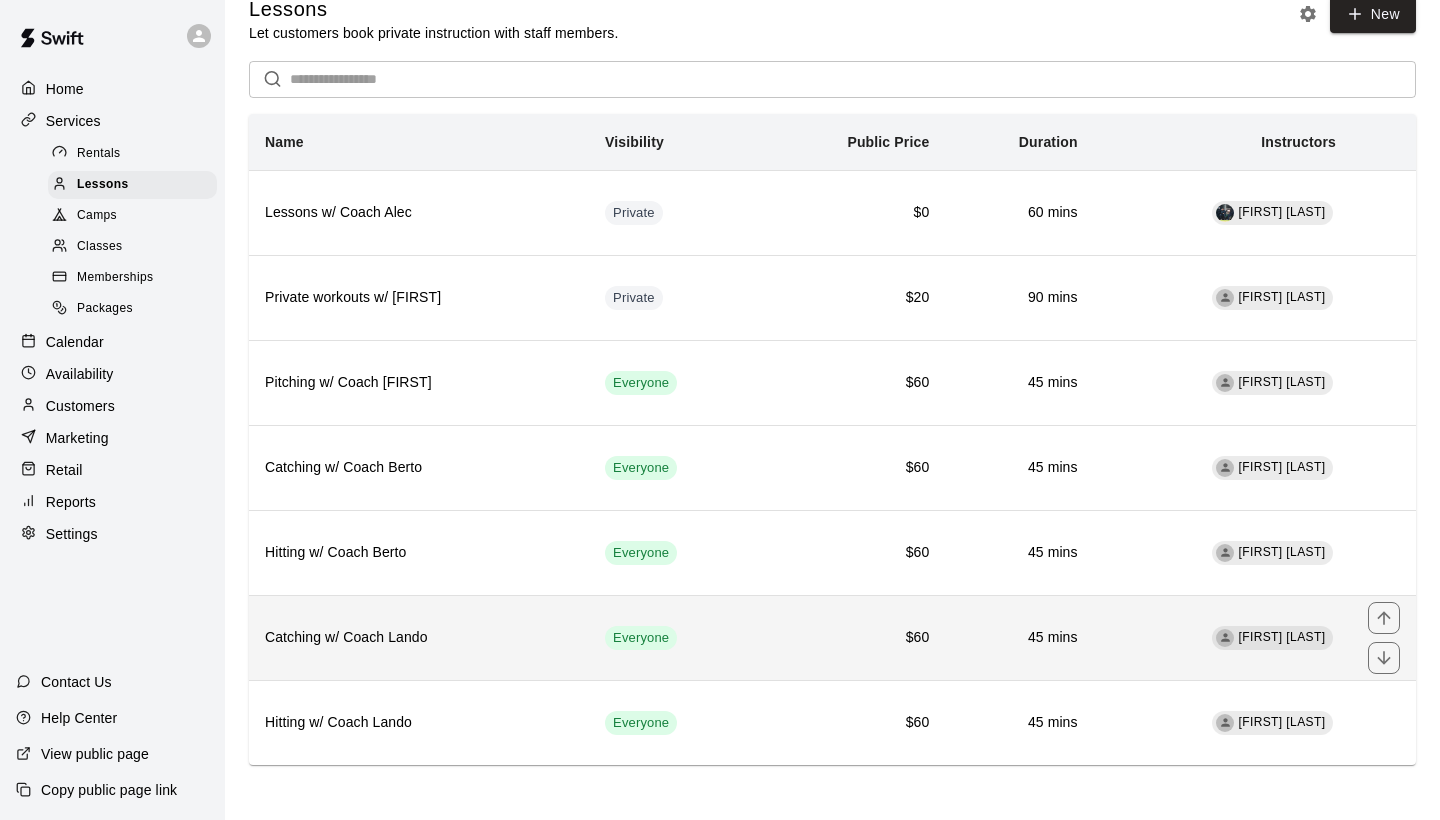 click on "Catching w/ Coach Lando" at bounding box center (419, 637) 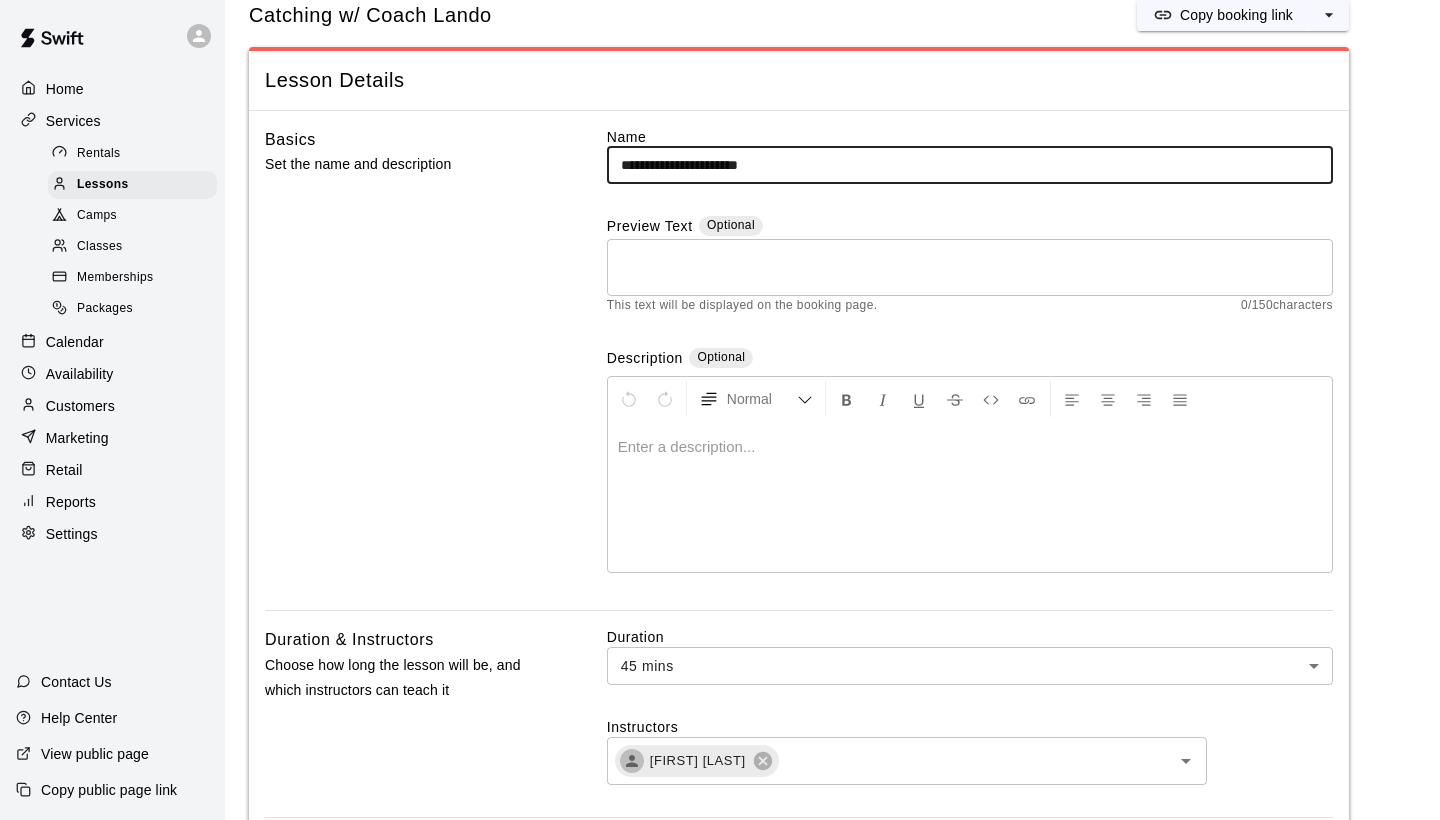 scroll, scrollTop: 0, scrollLeft: 0, axis: both 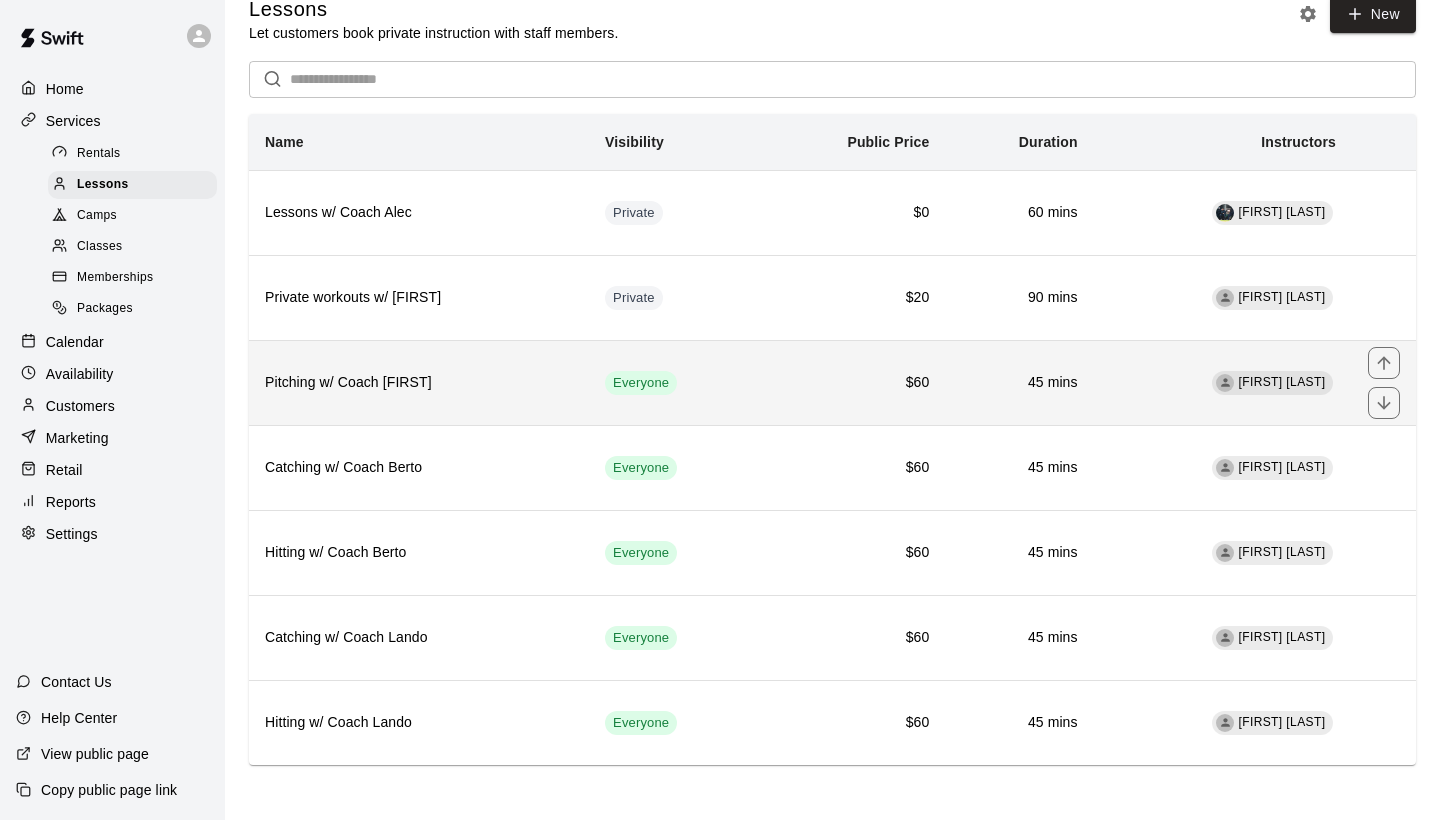 click on "$60" at bounding box center (852, 382) 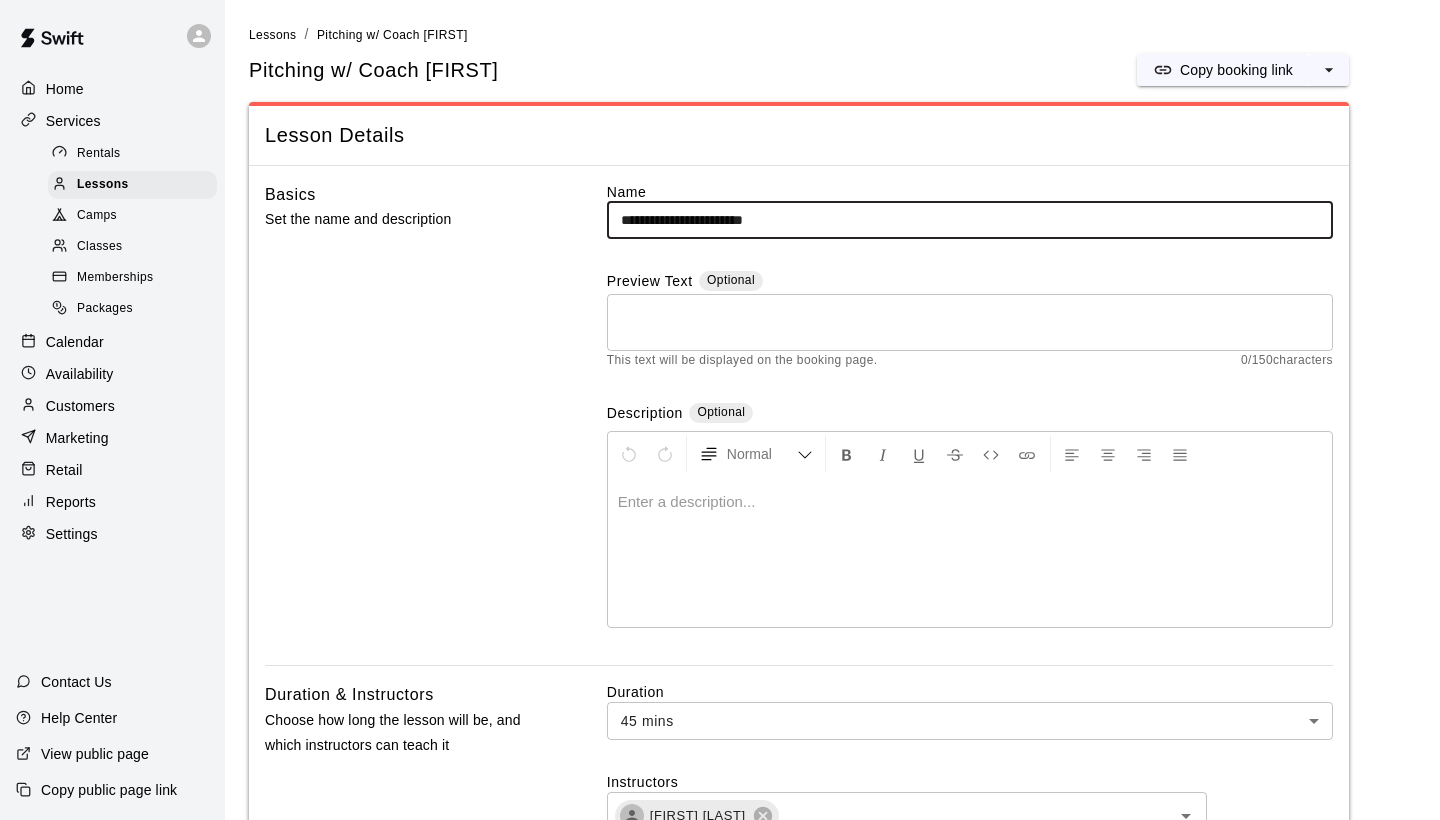 scroll, scrollTop: 0, scrollLeft: 0, axis: both 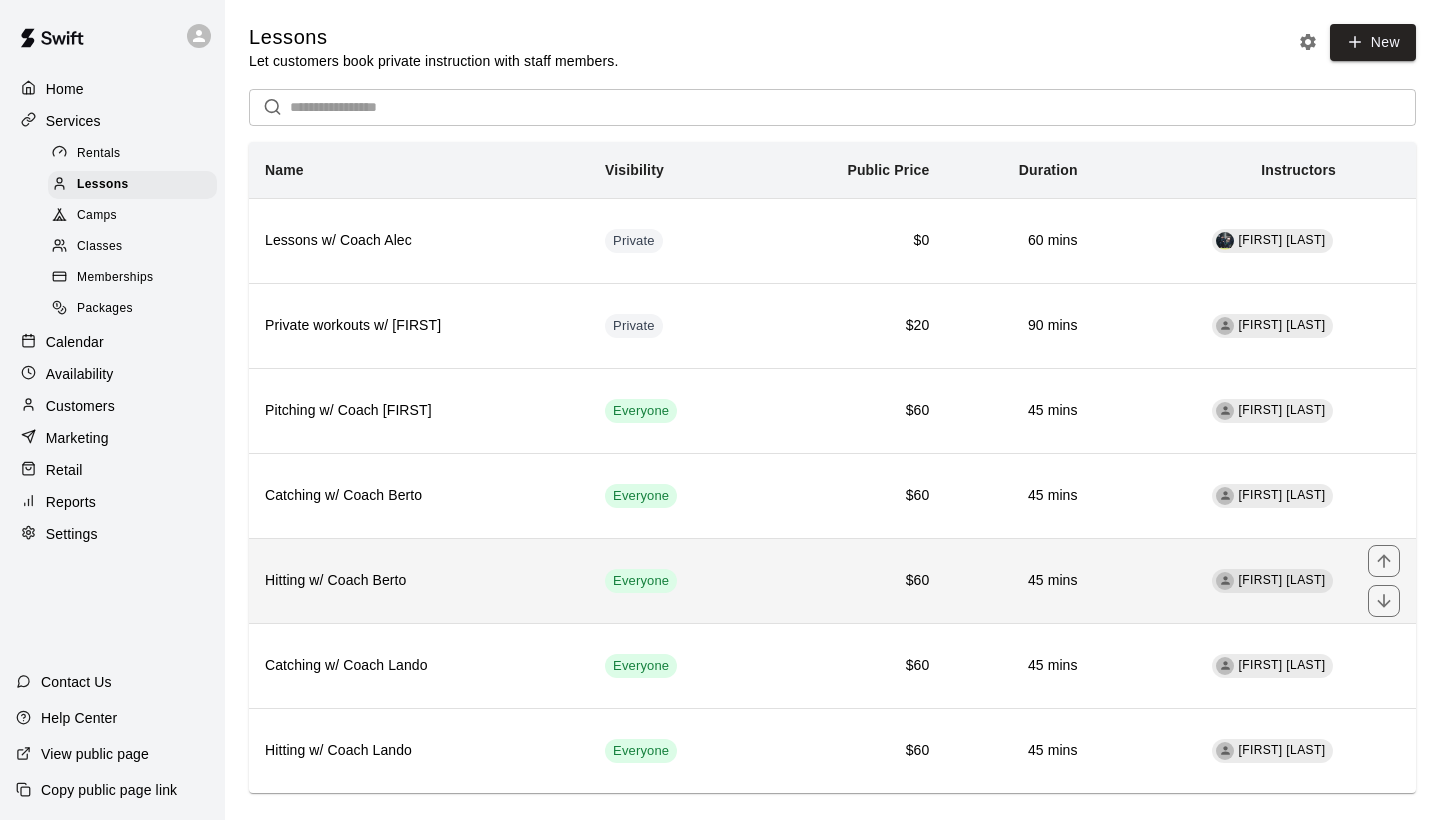 click on "$60" at bounding box center (852, 580) 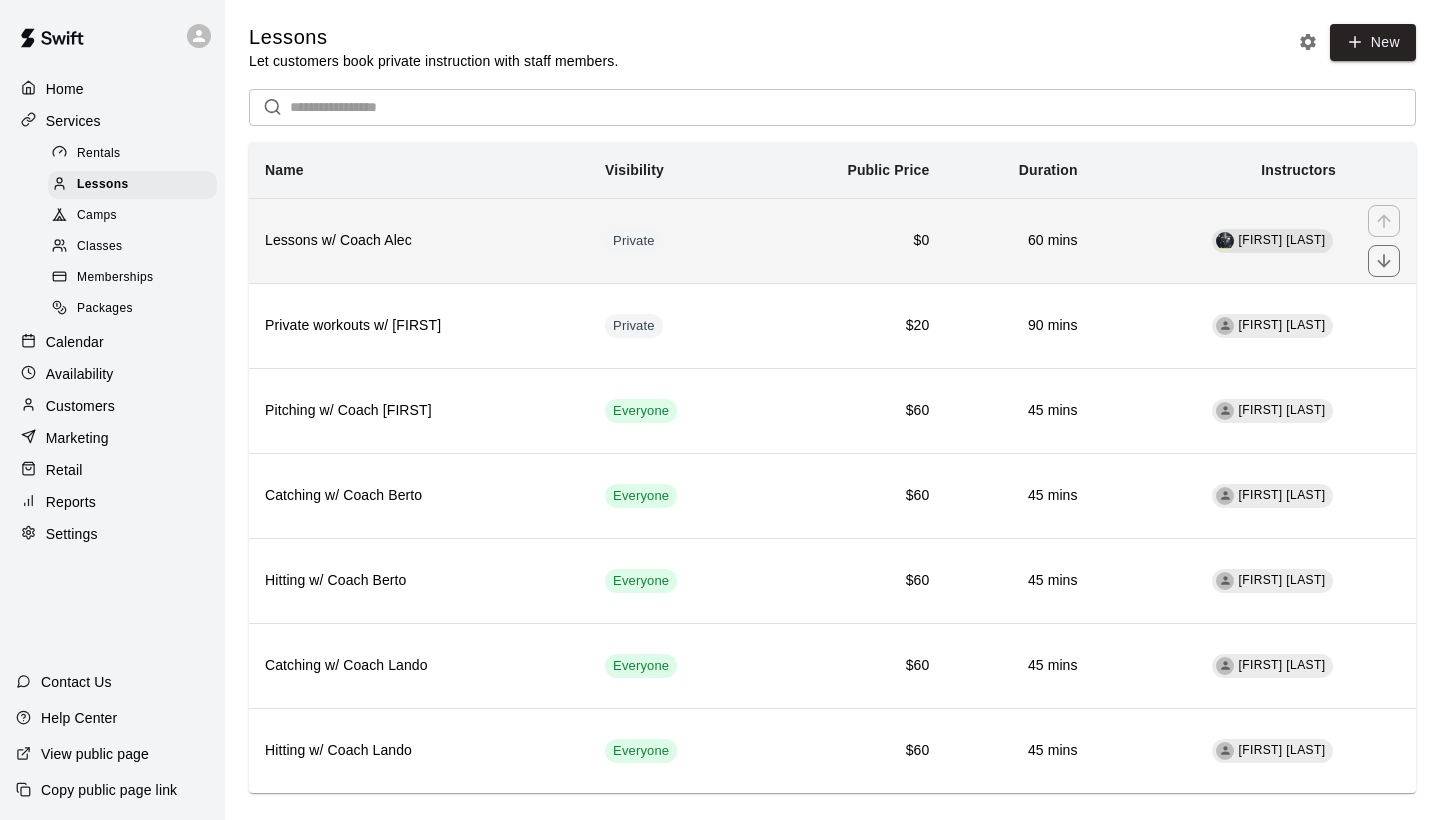 click on "$0" at bounding box center [852, 240] 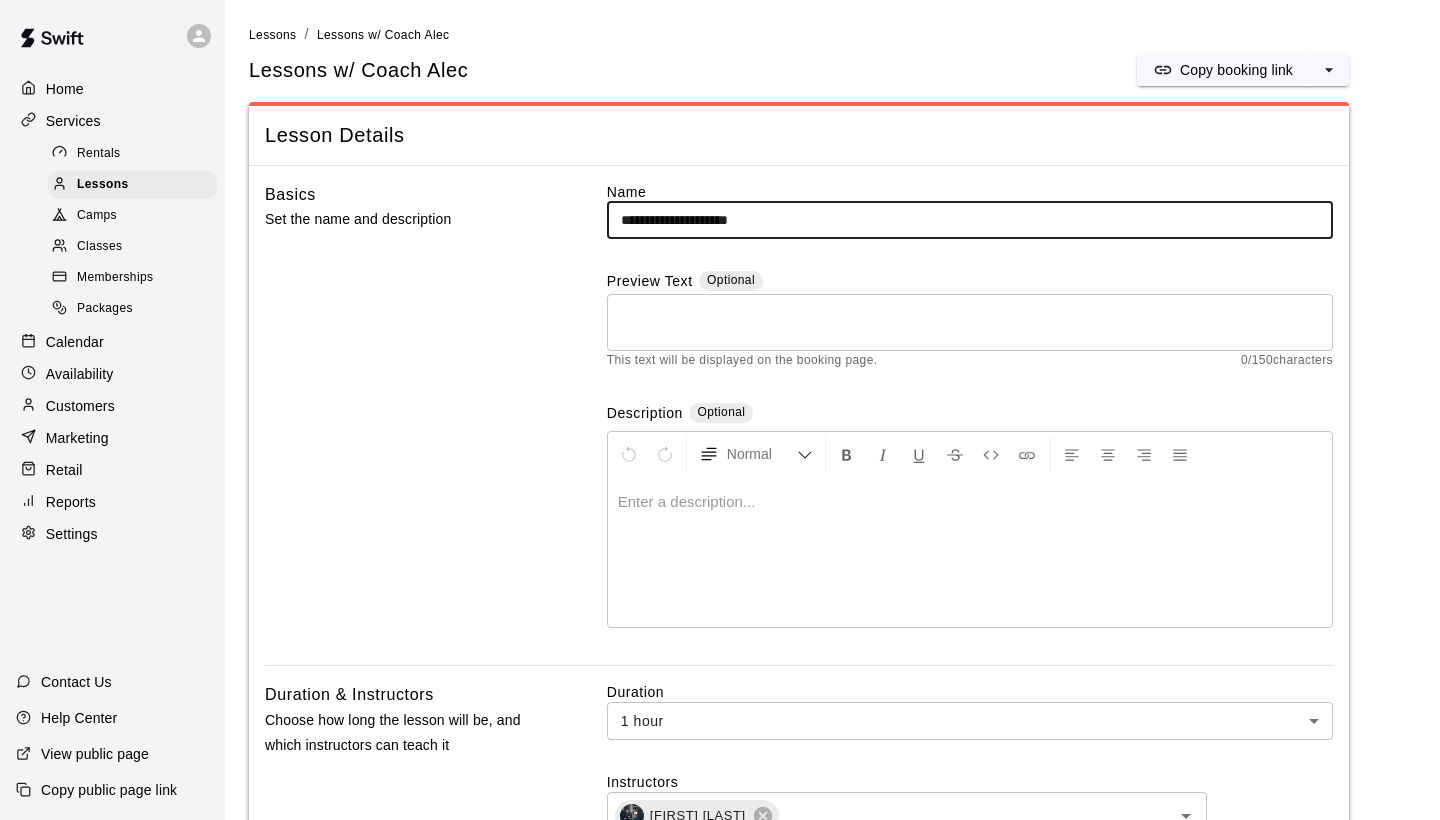 scroll, scrollTop: 0, scrollLeft: 0, axis: both 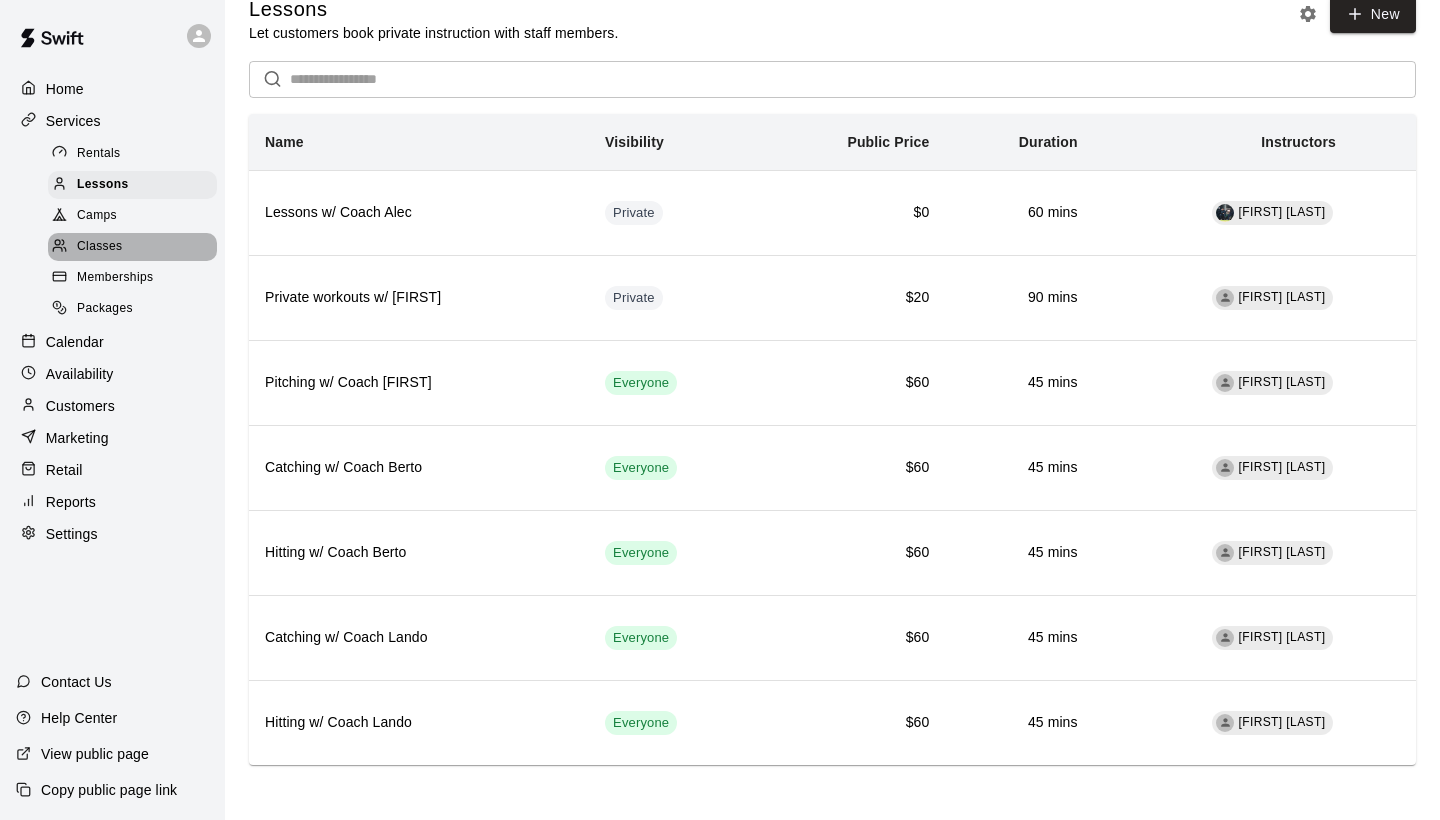 click on "Classes" at bounding box center (132, 247) 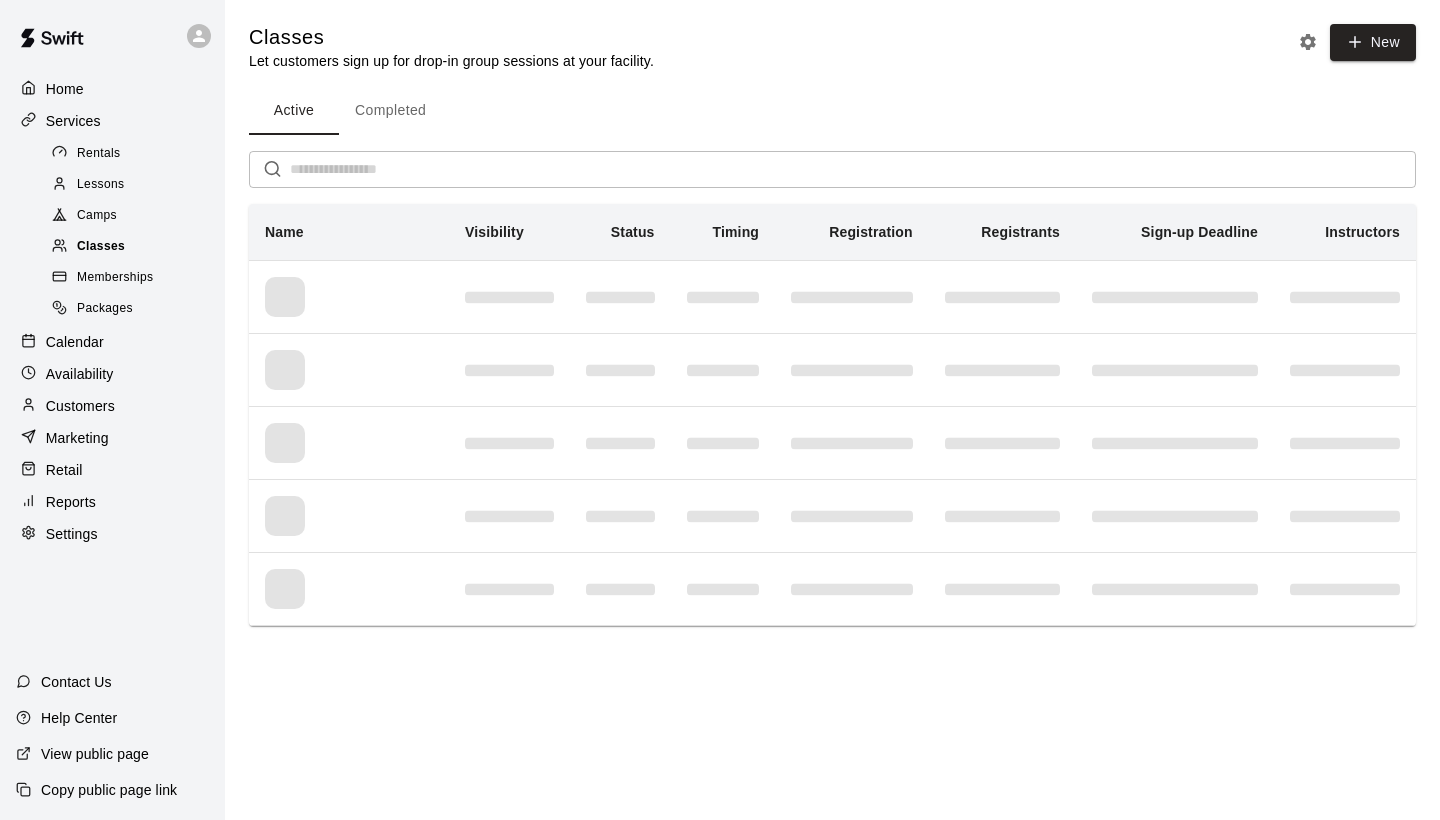 scroll, scrollTop: 0, scrollLeft: 0, axis: both 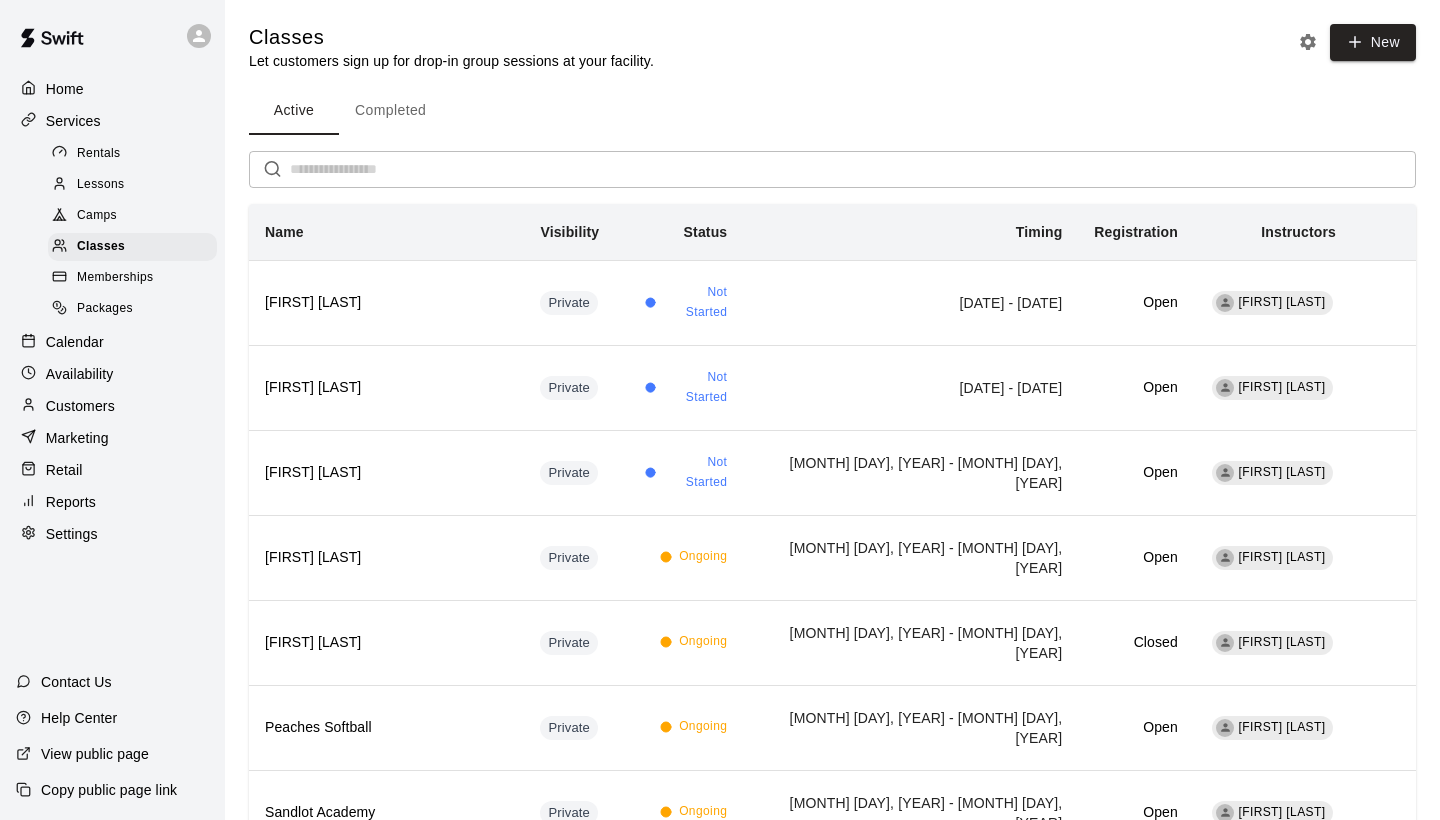 click on "Memberships" at bounding box center [115, 278] 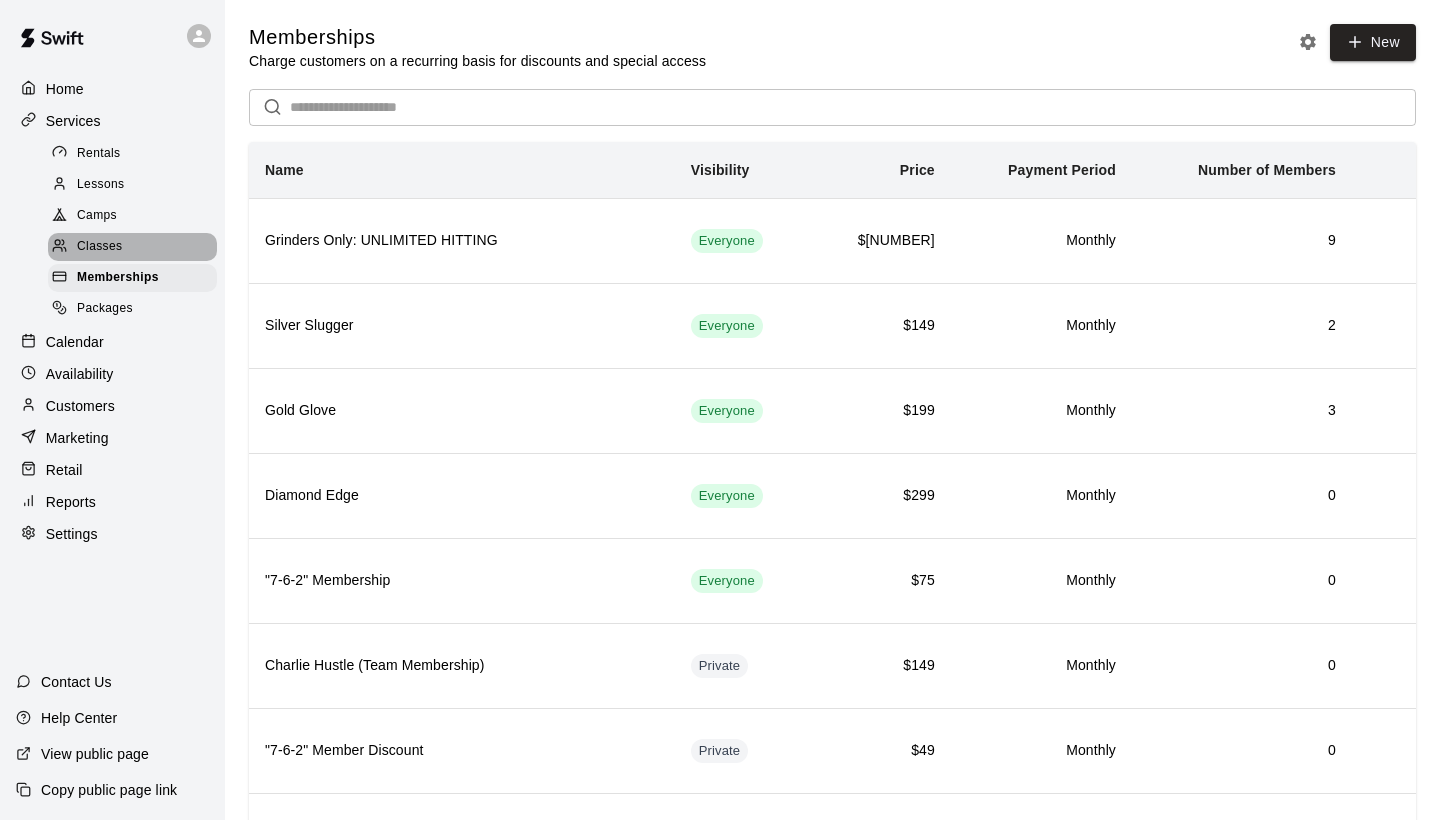 click on "Classes" at bounding box center [132, 247] 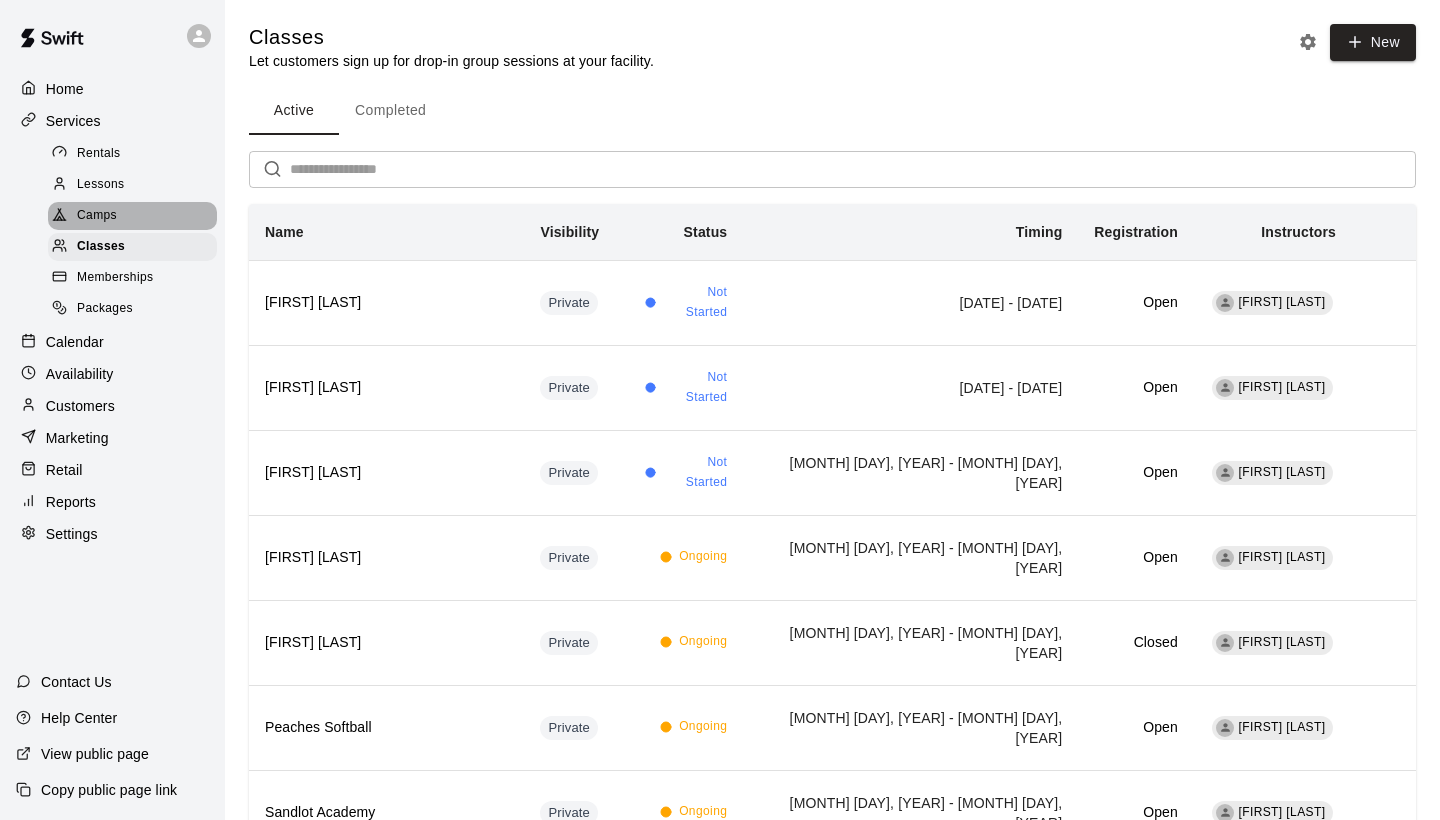 click on "Camps" at bounding box center (97, 216) 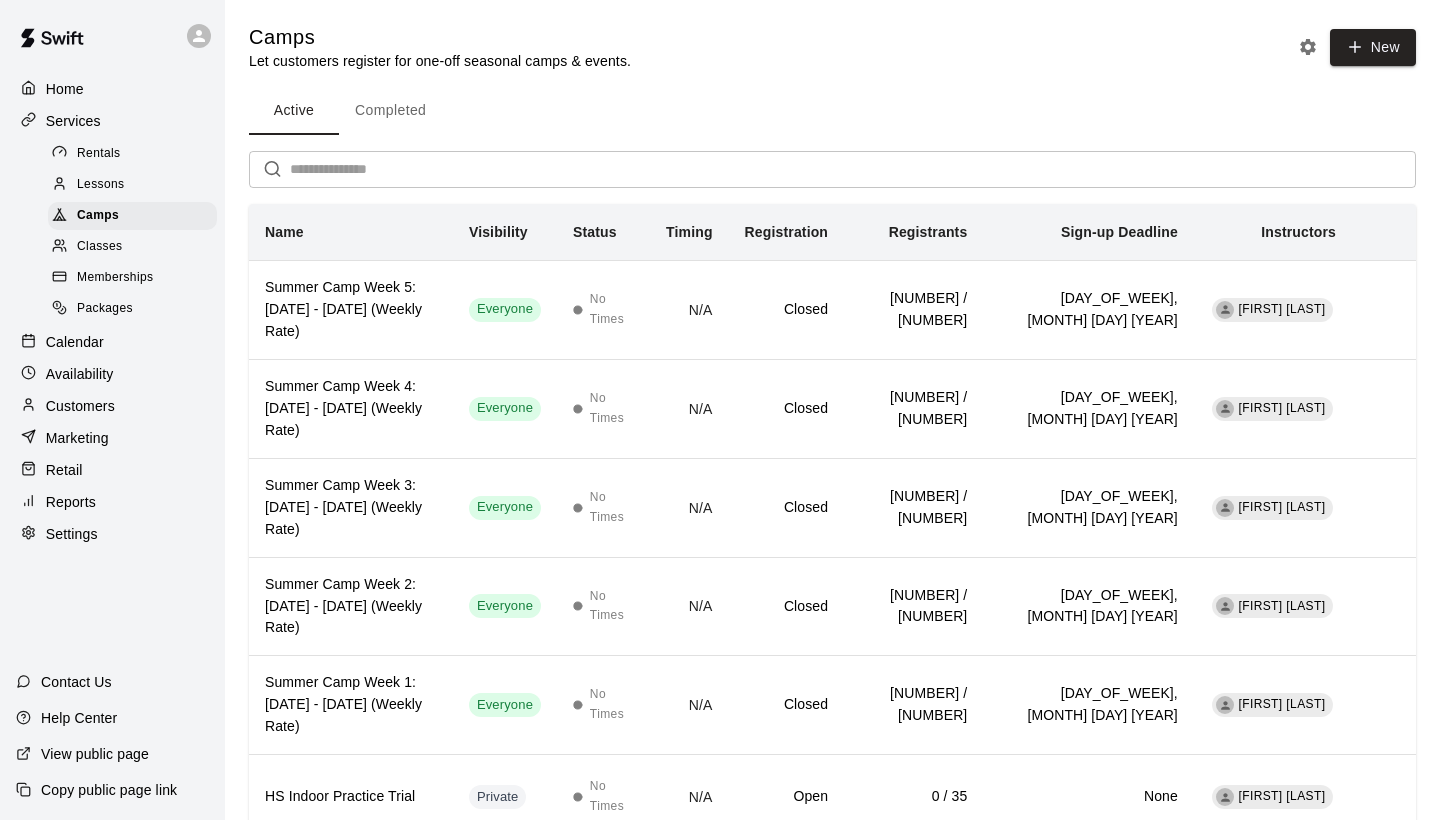 click on "Lessons" at bounding box center [101, 185] 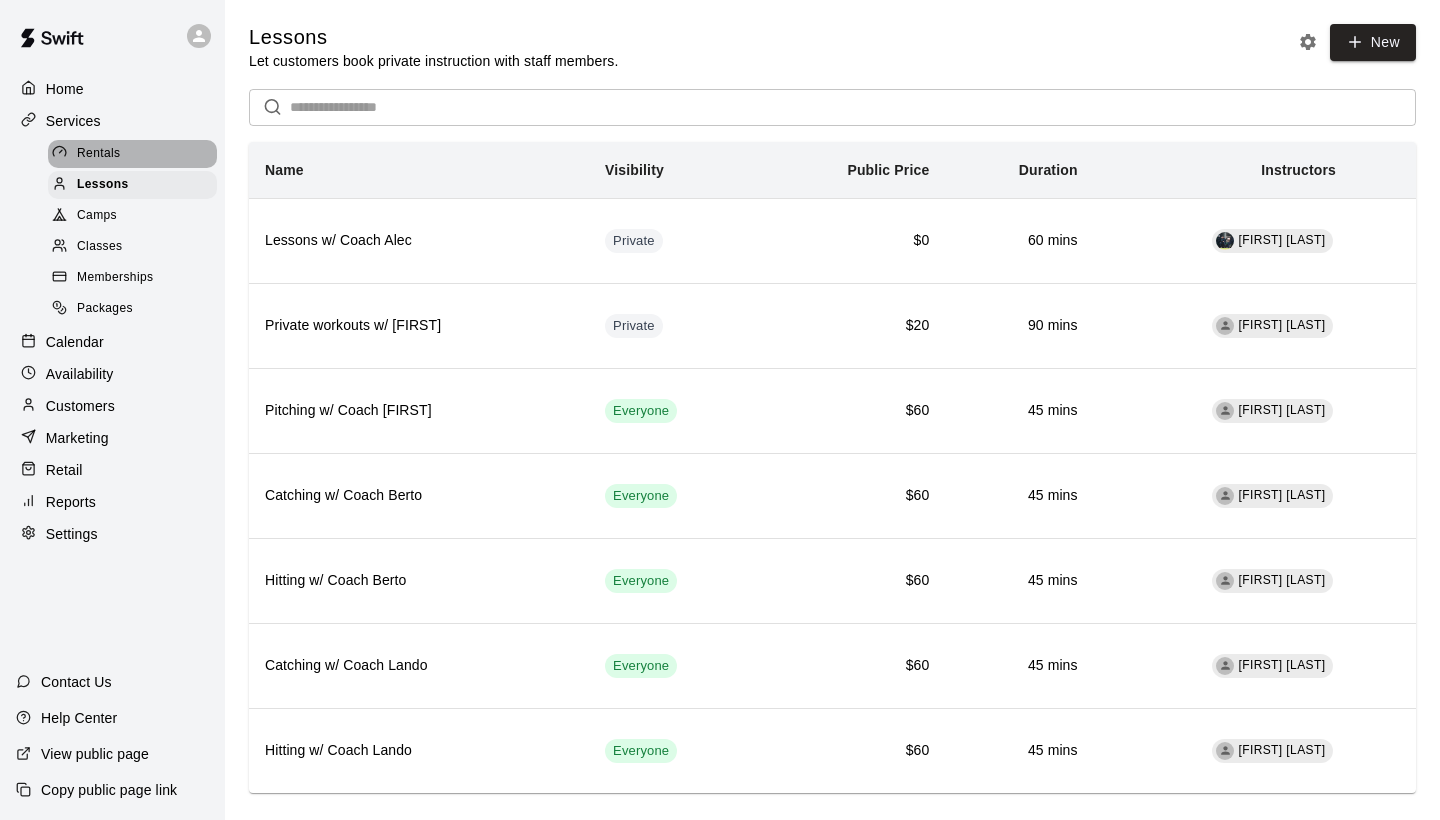 click on "Rentals" at bounding box center (132, 154) 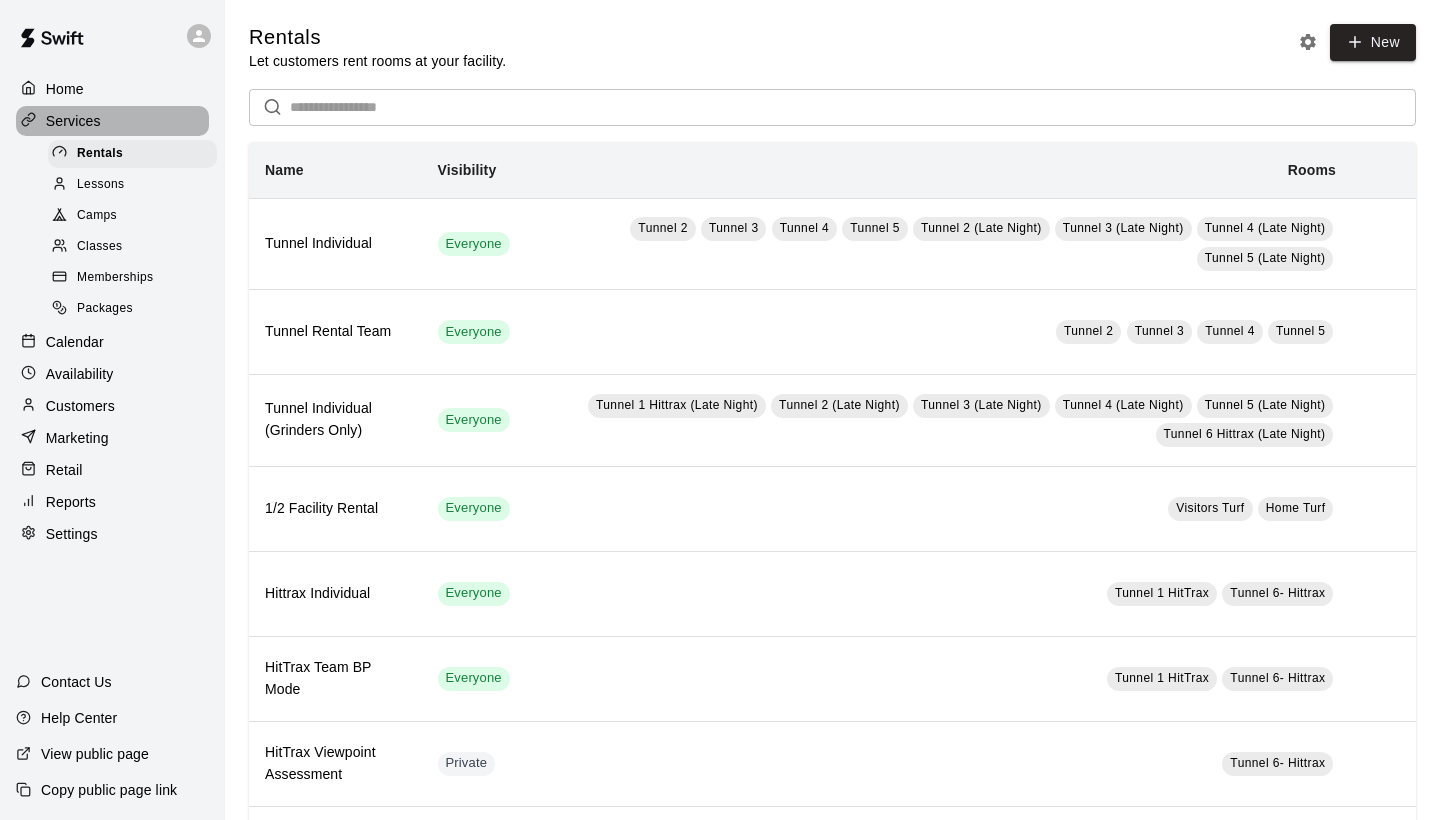 click on "Services" at bounding box center [73, 121] 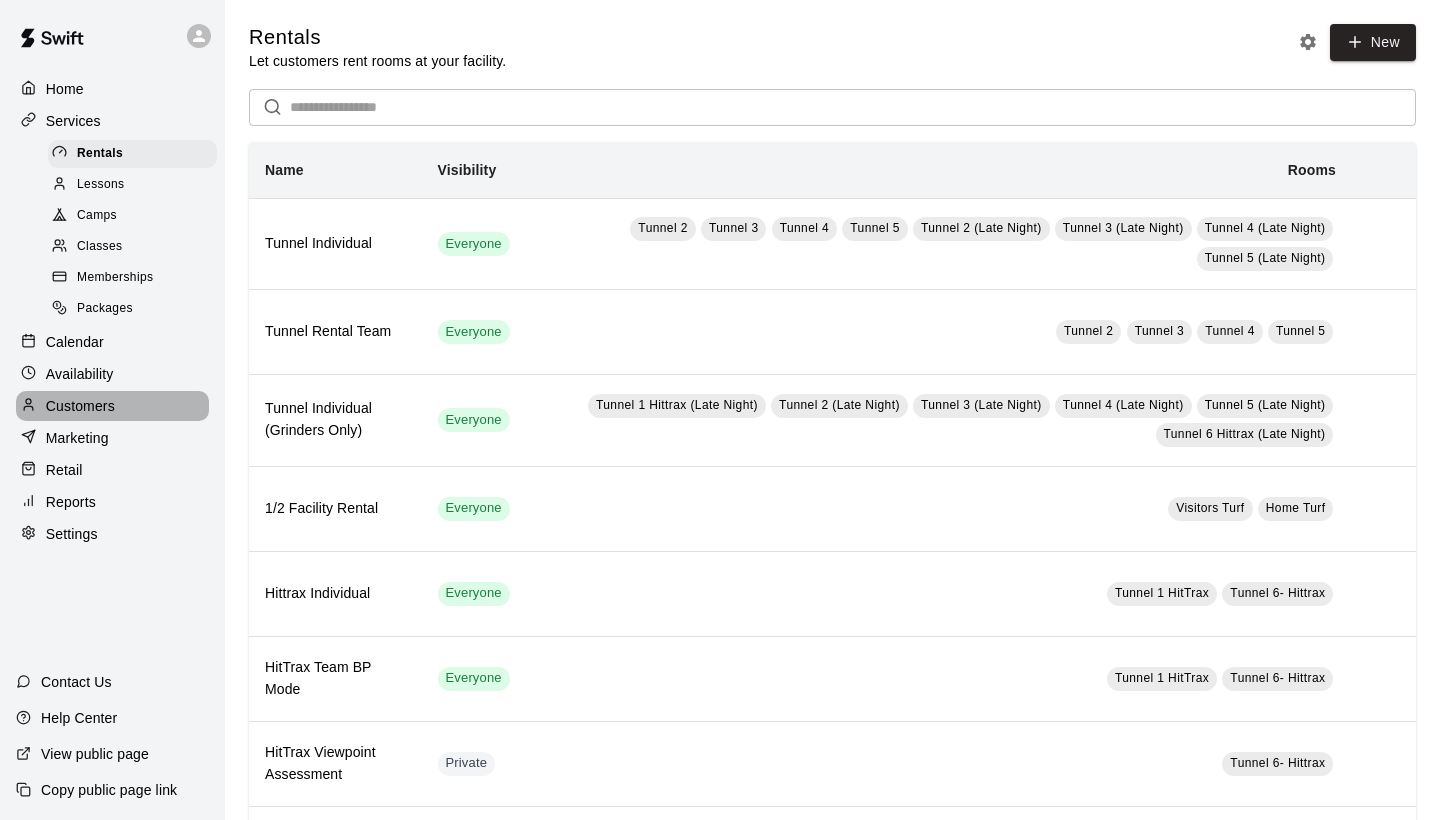 click on "Customers" at bounding box center [80, 406] 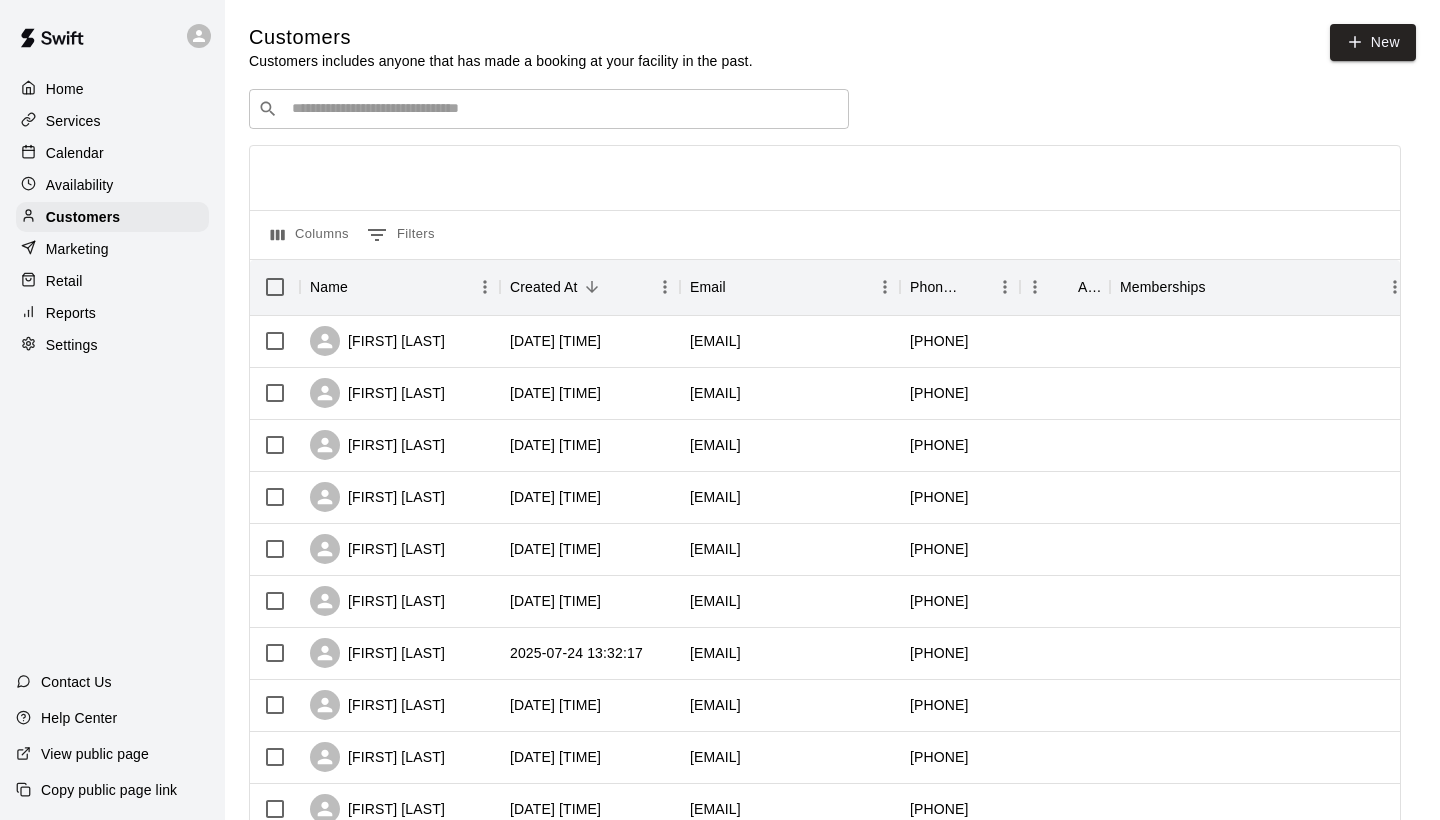 scroll, scrollTop: 0, scrollLeft: 0, axis: both 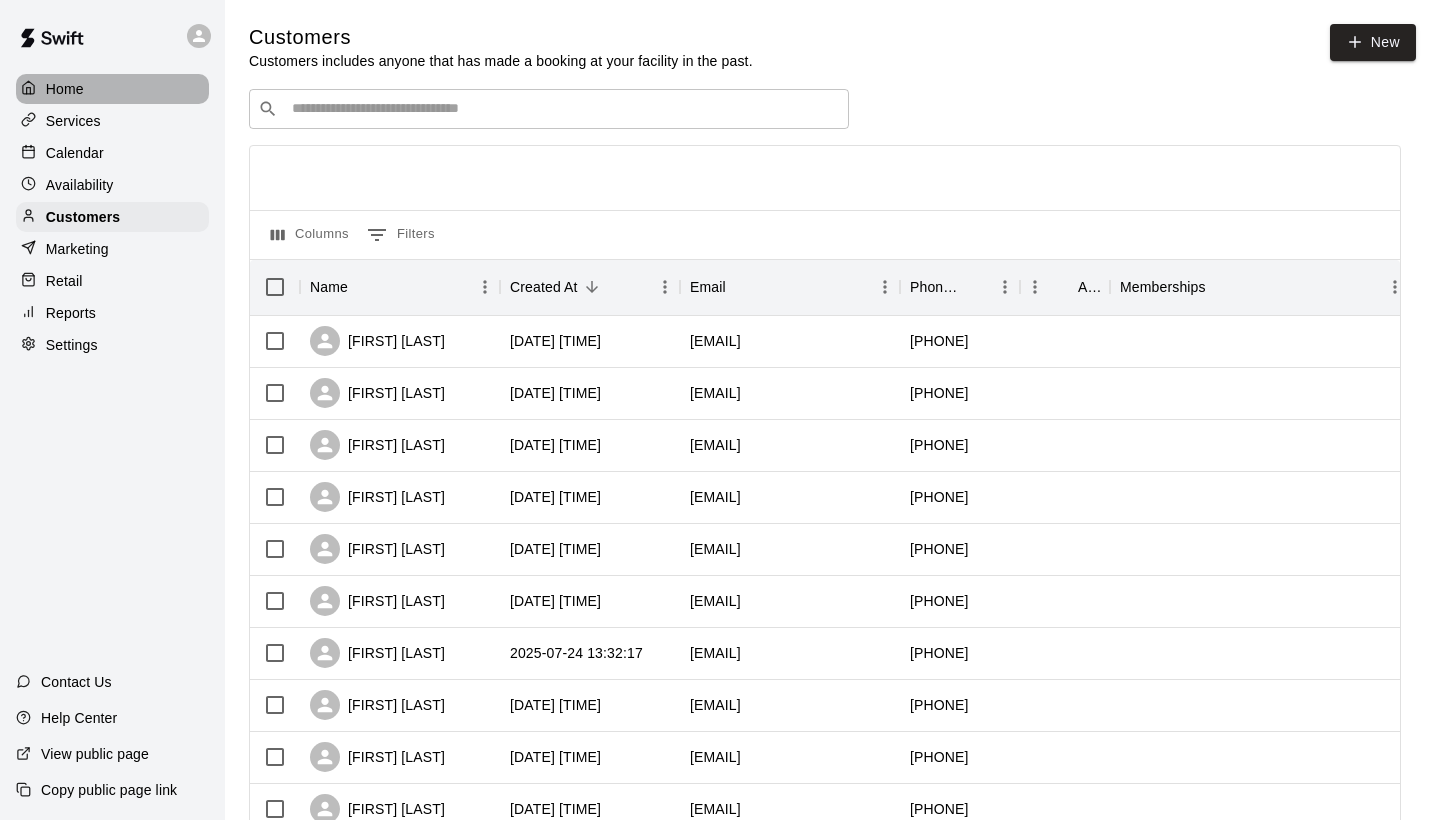 click on "Home" at bounding box center (112, 89) 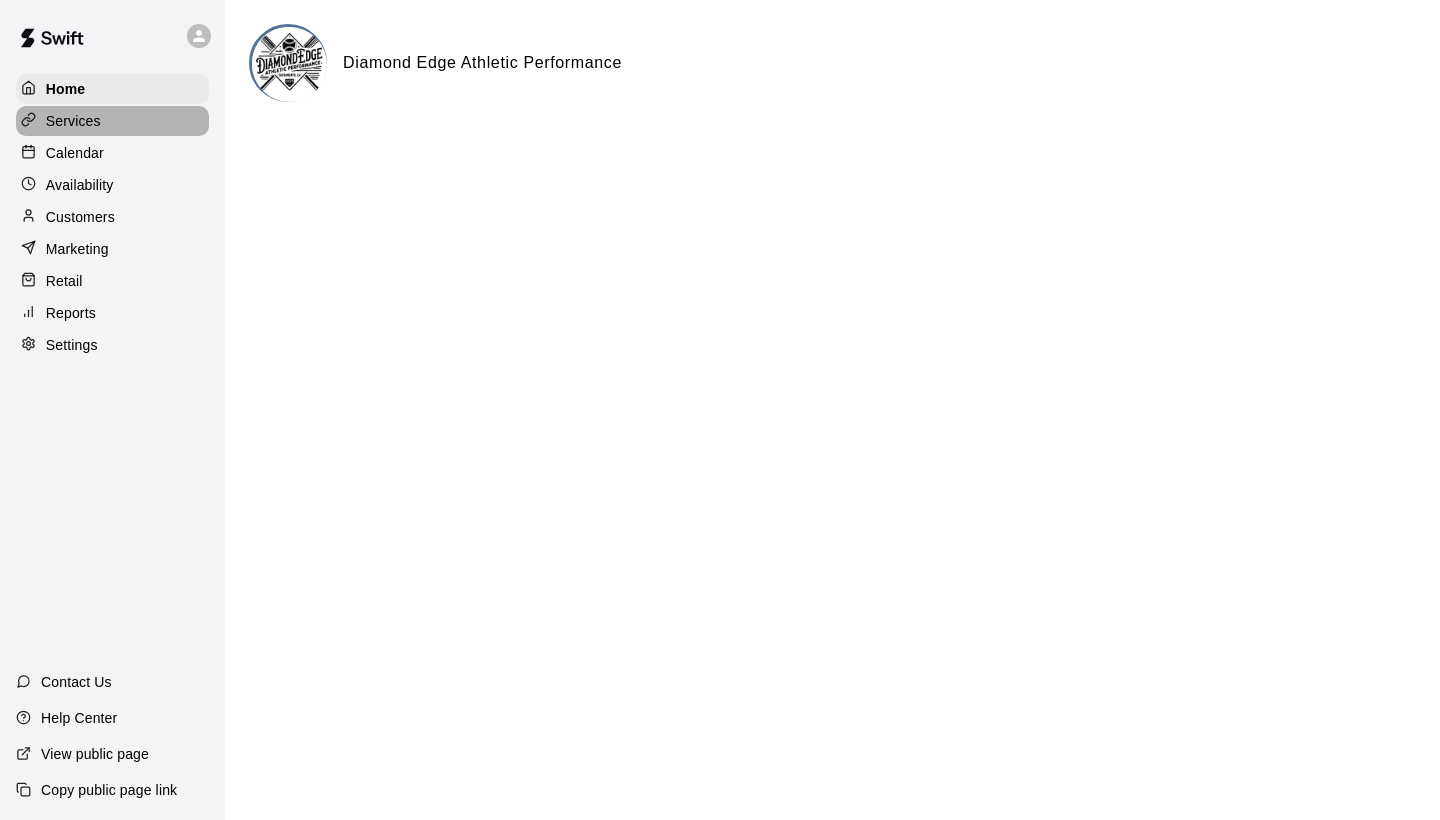 click on "Services" at bounding box center (73, 121) 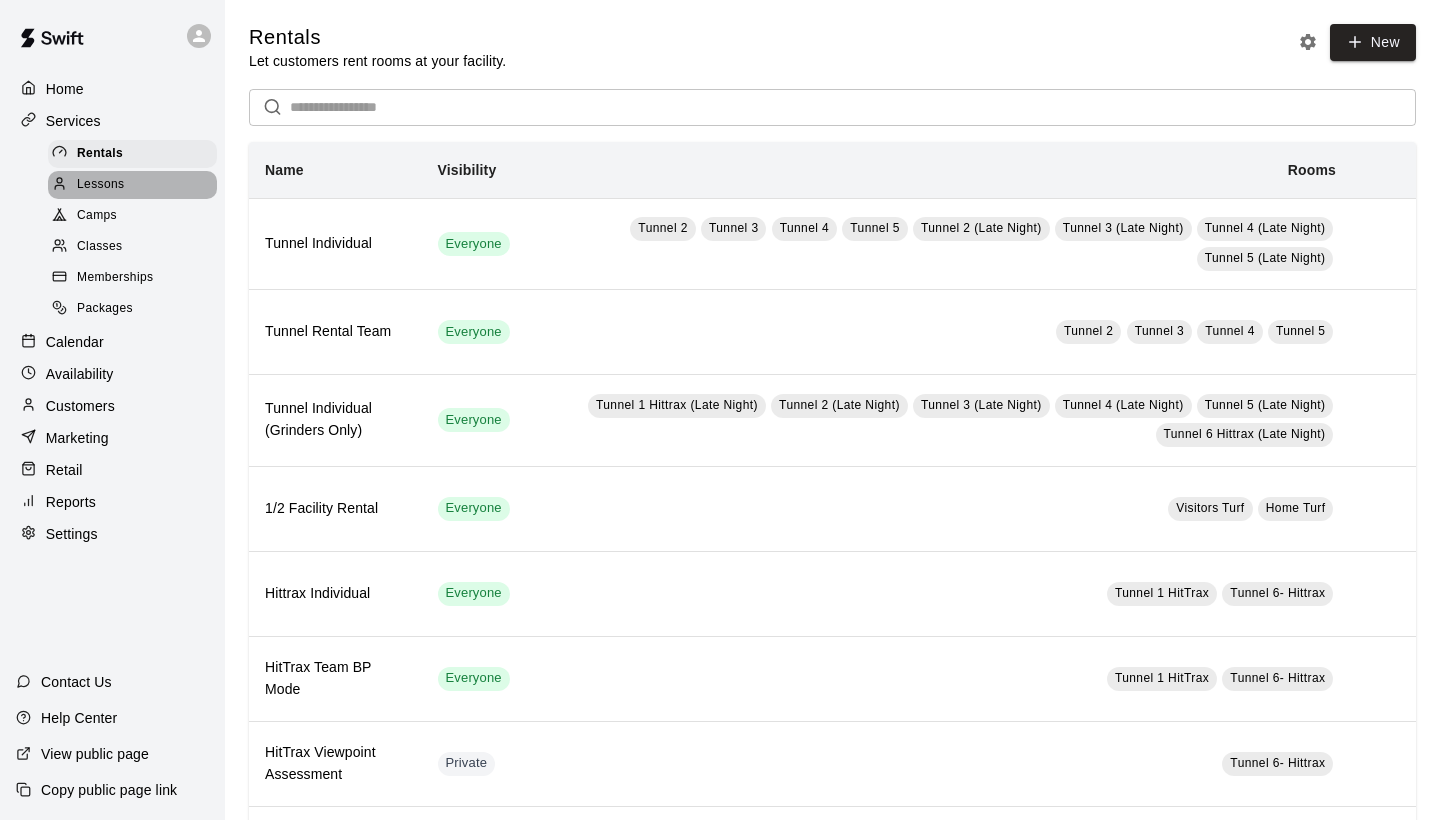 click on "Lessons" at bounding box center (101, 185) 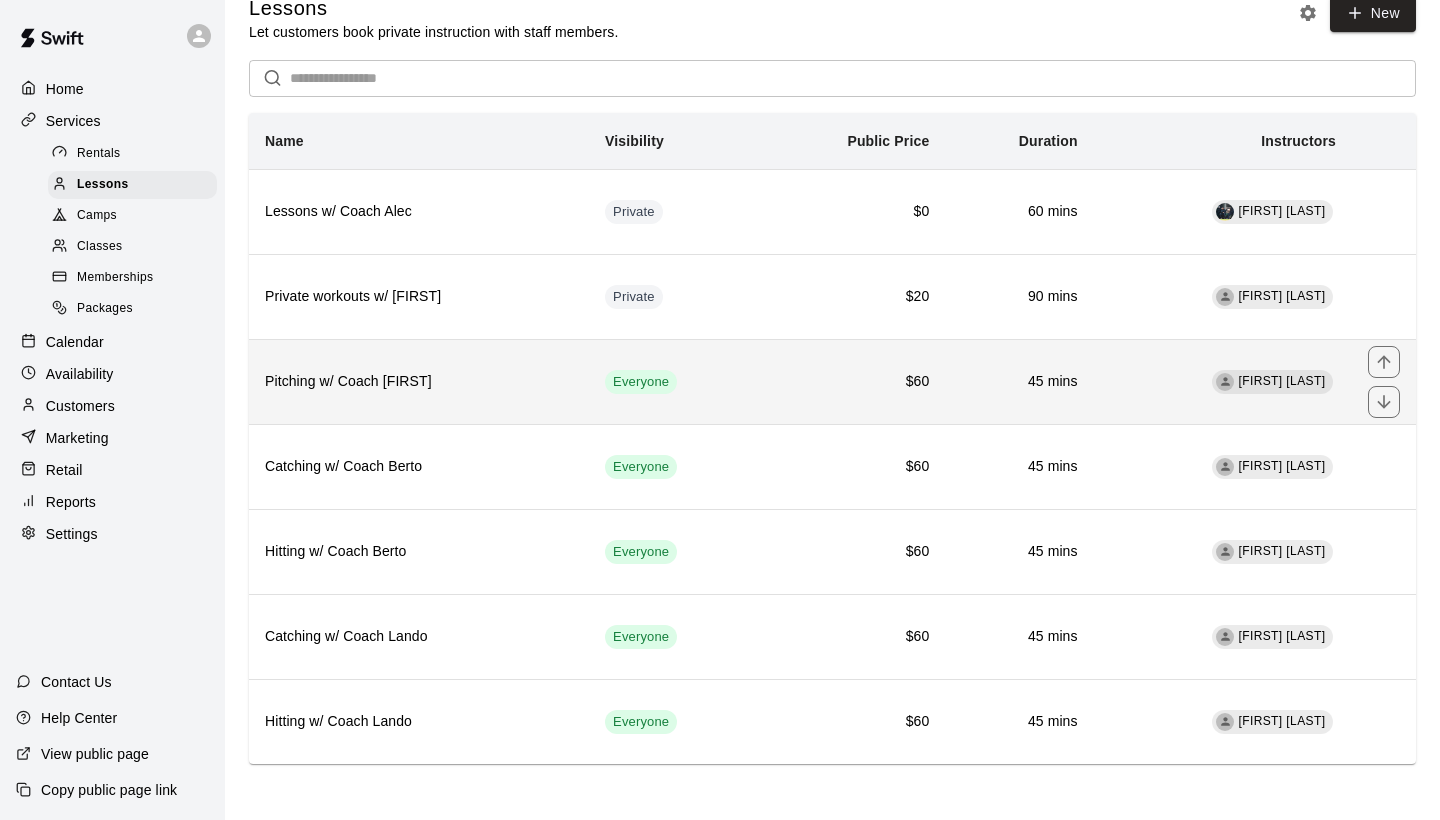 scroll, scrollTop: 28, scrollLeft: 0, axis: vertical 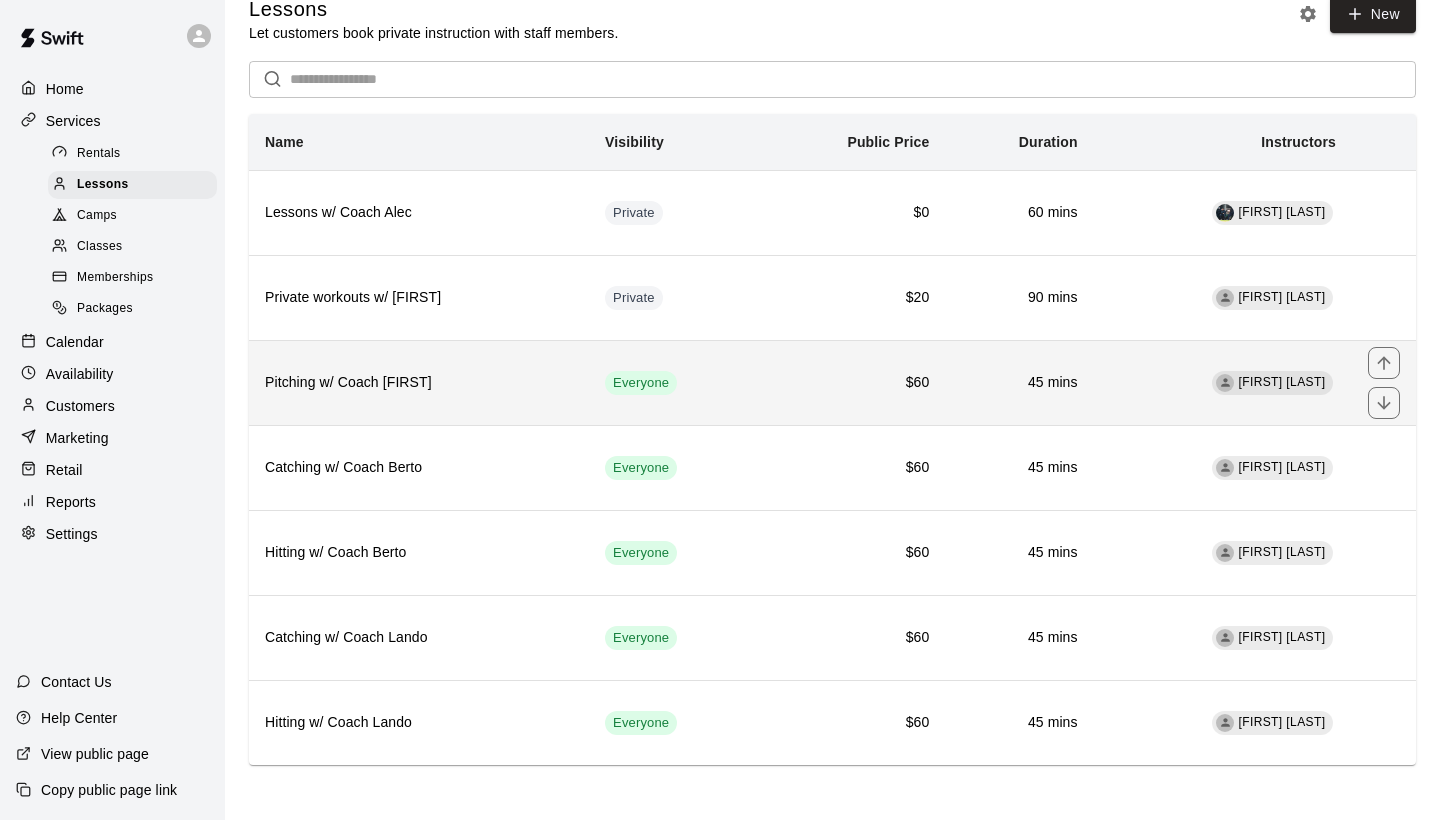 click on "Pitching w/ Coach [FIRST]" at bounding box center (419, 383) 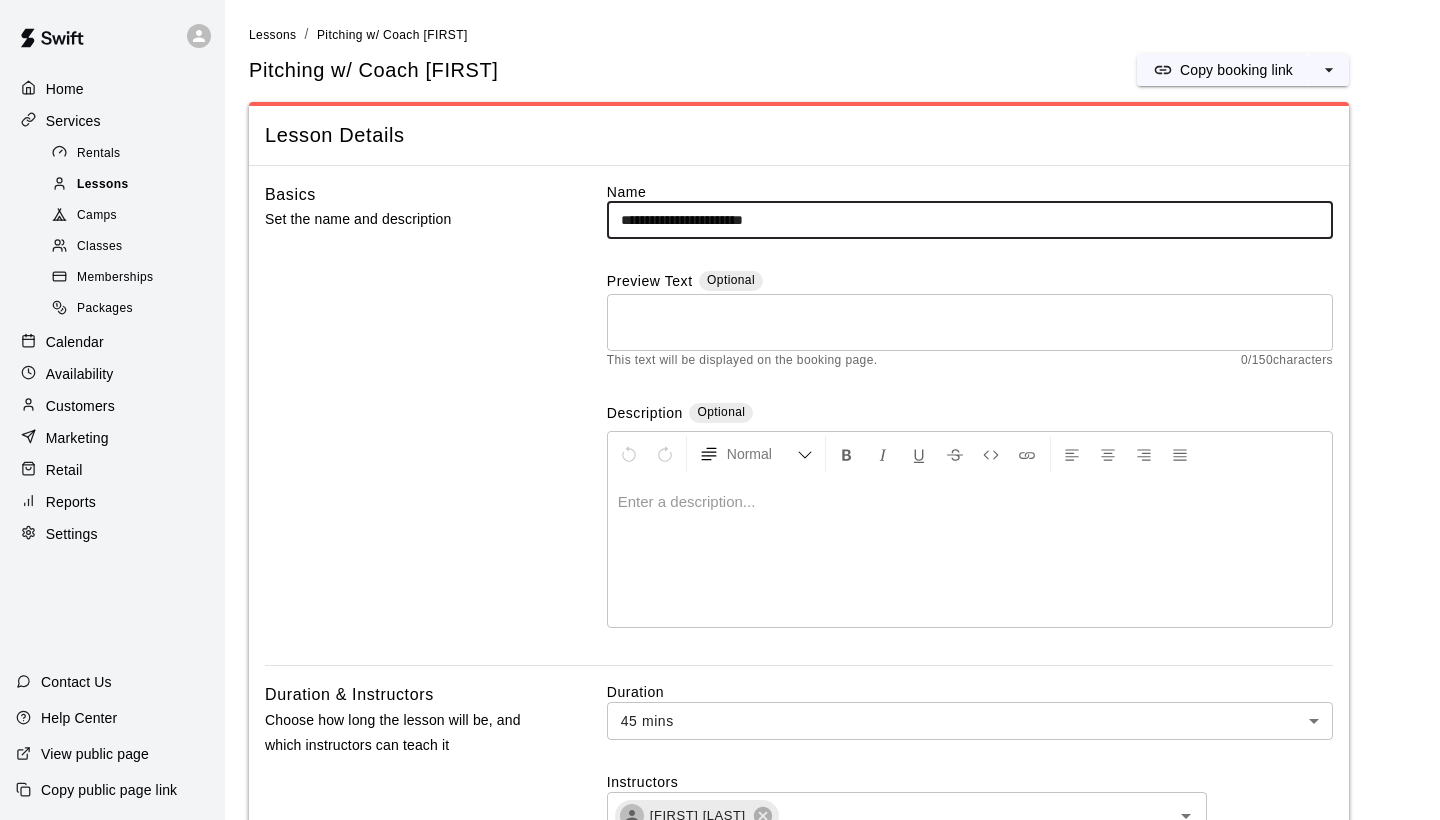 click on "Lessons" at bounding box center (103, 185) 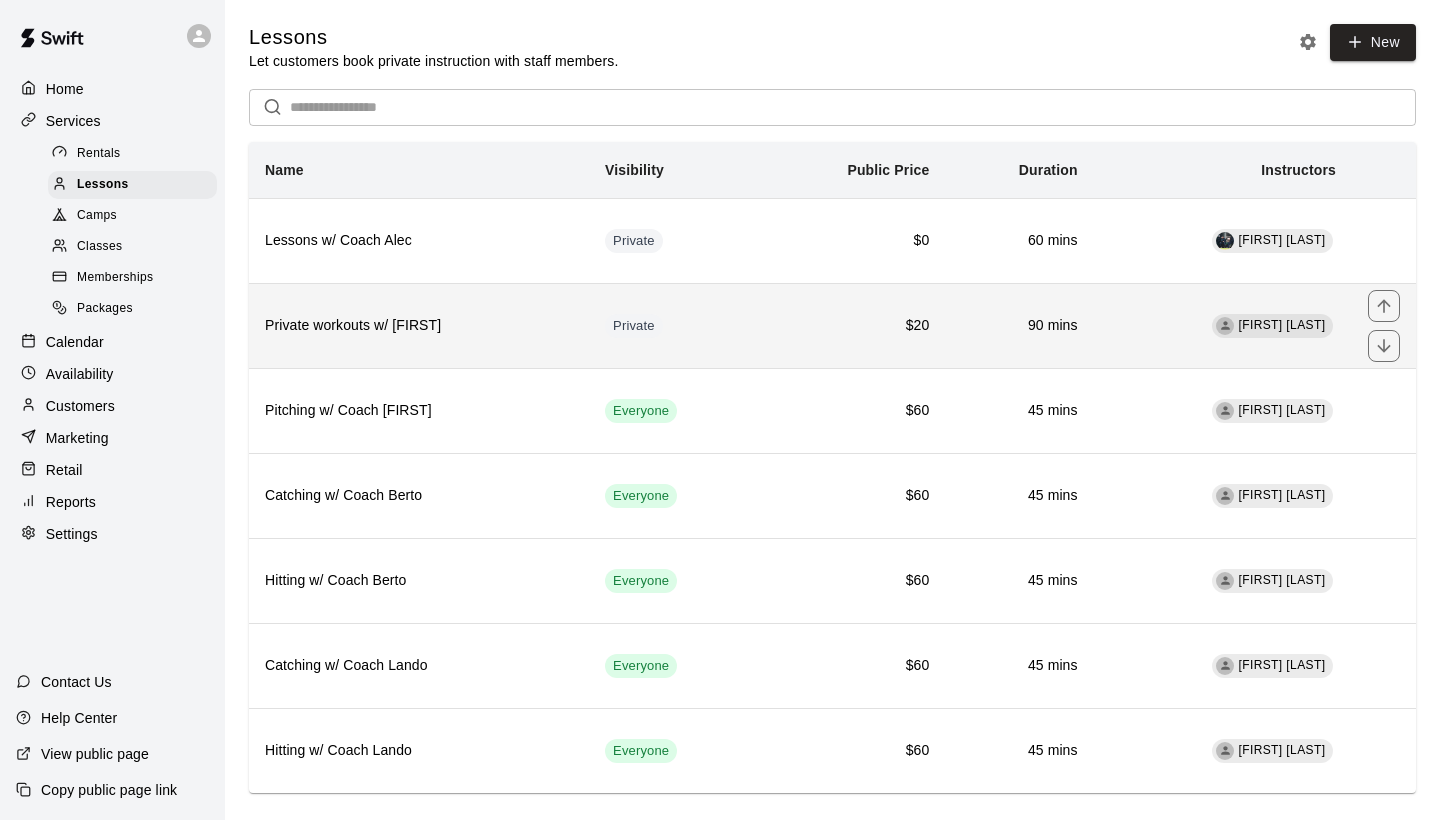 click on "Private workouts w/ [FIRST]" at bounding box center [419, 325] 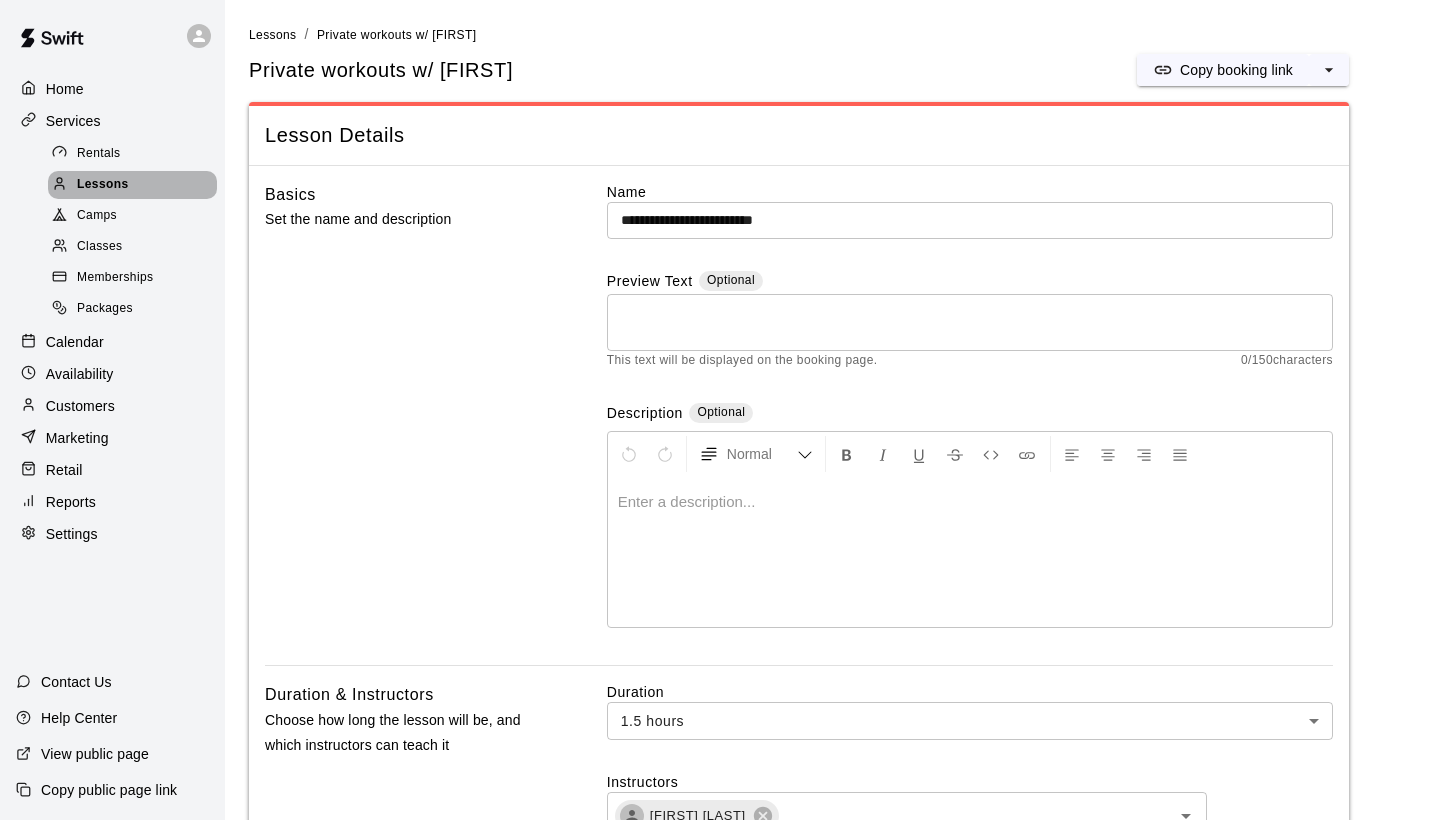 click on "Lessons" at bounding box center (103, 185) 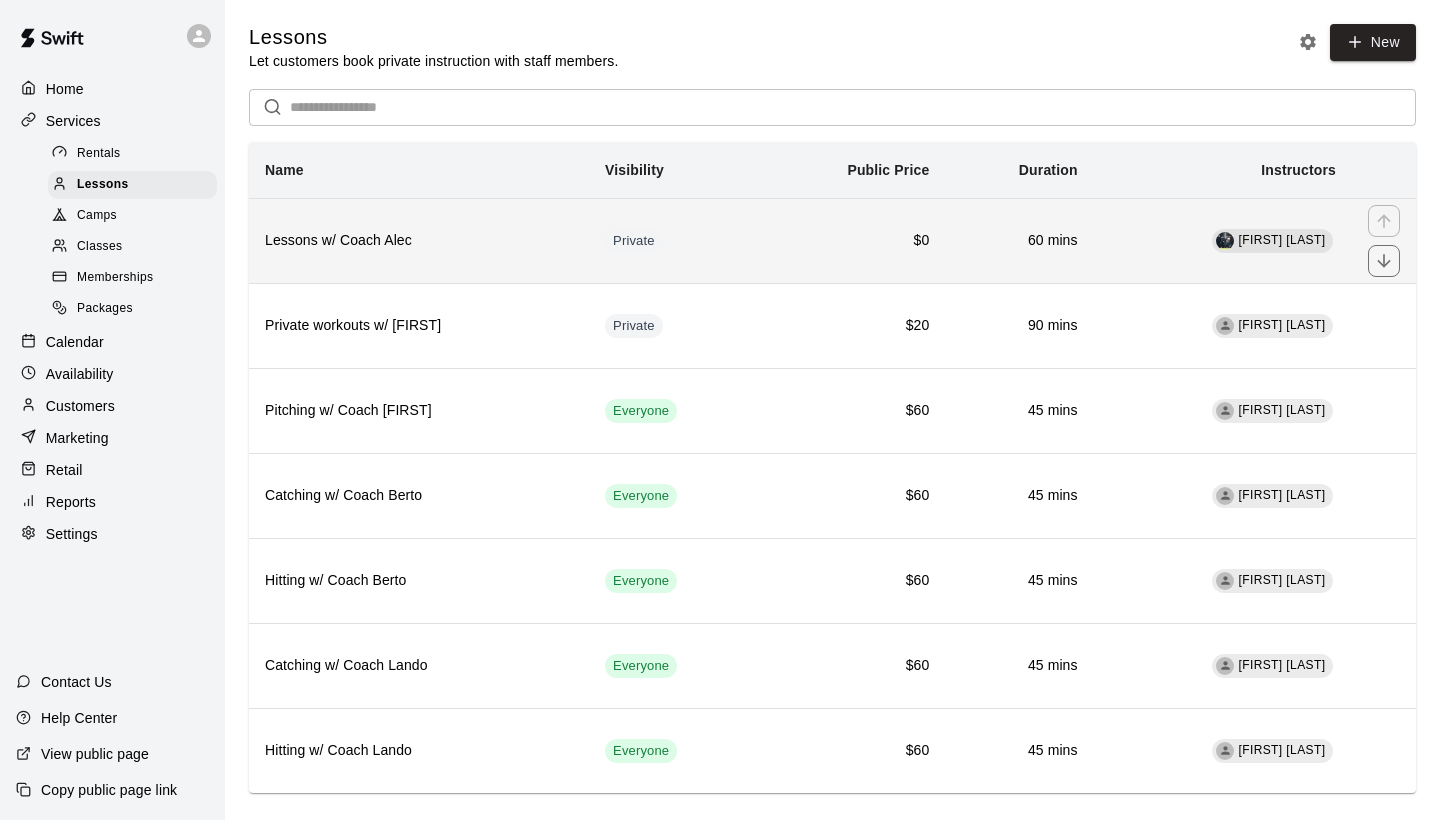 click on "Lessons w/ Coach Alec" at bounding box center (419, 241) 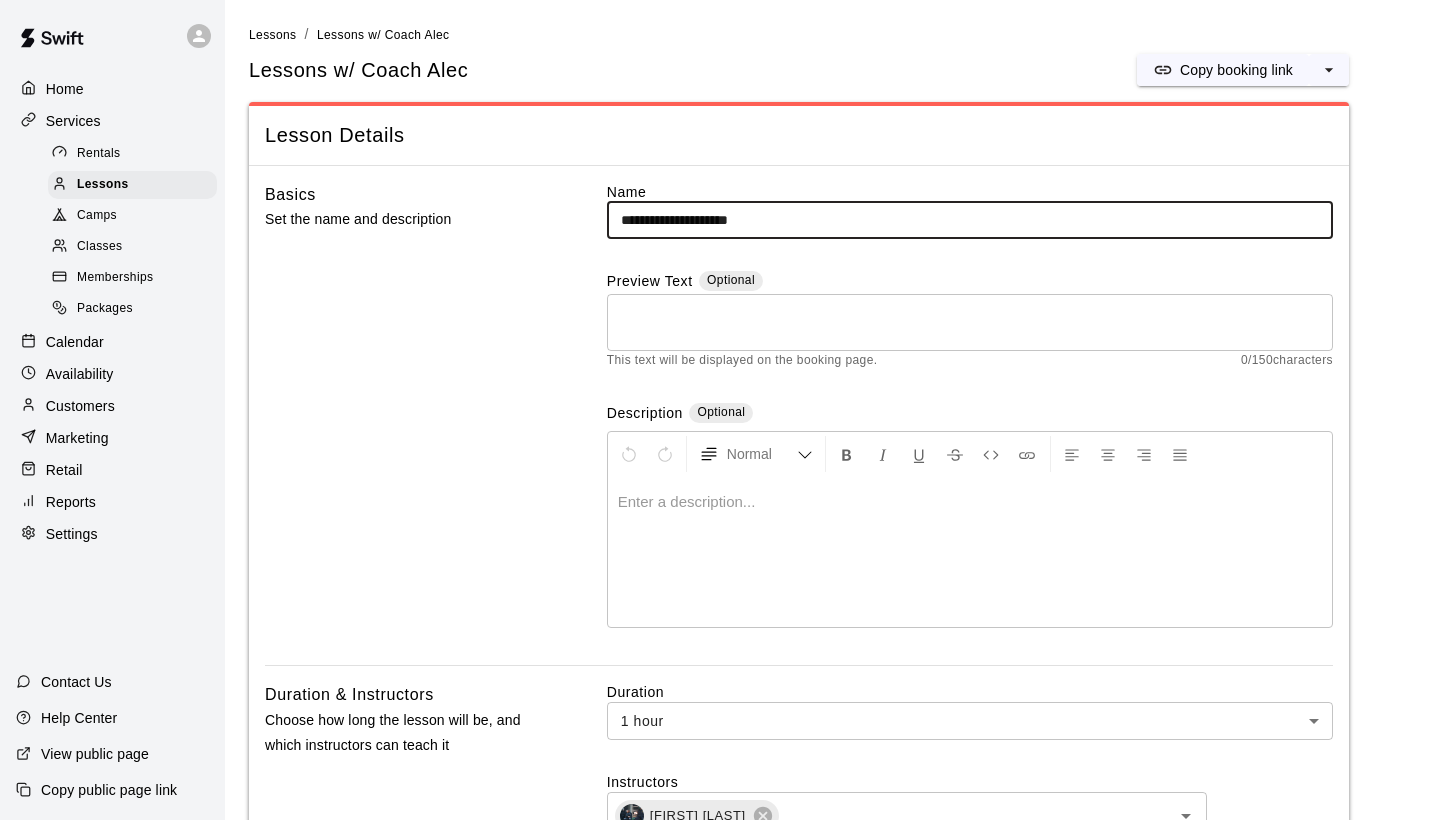 scroll, scrollTop: 0, scrollLeft: 0, axis: both 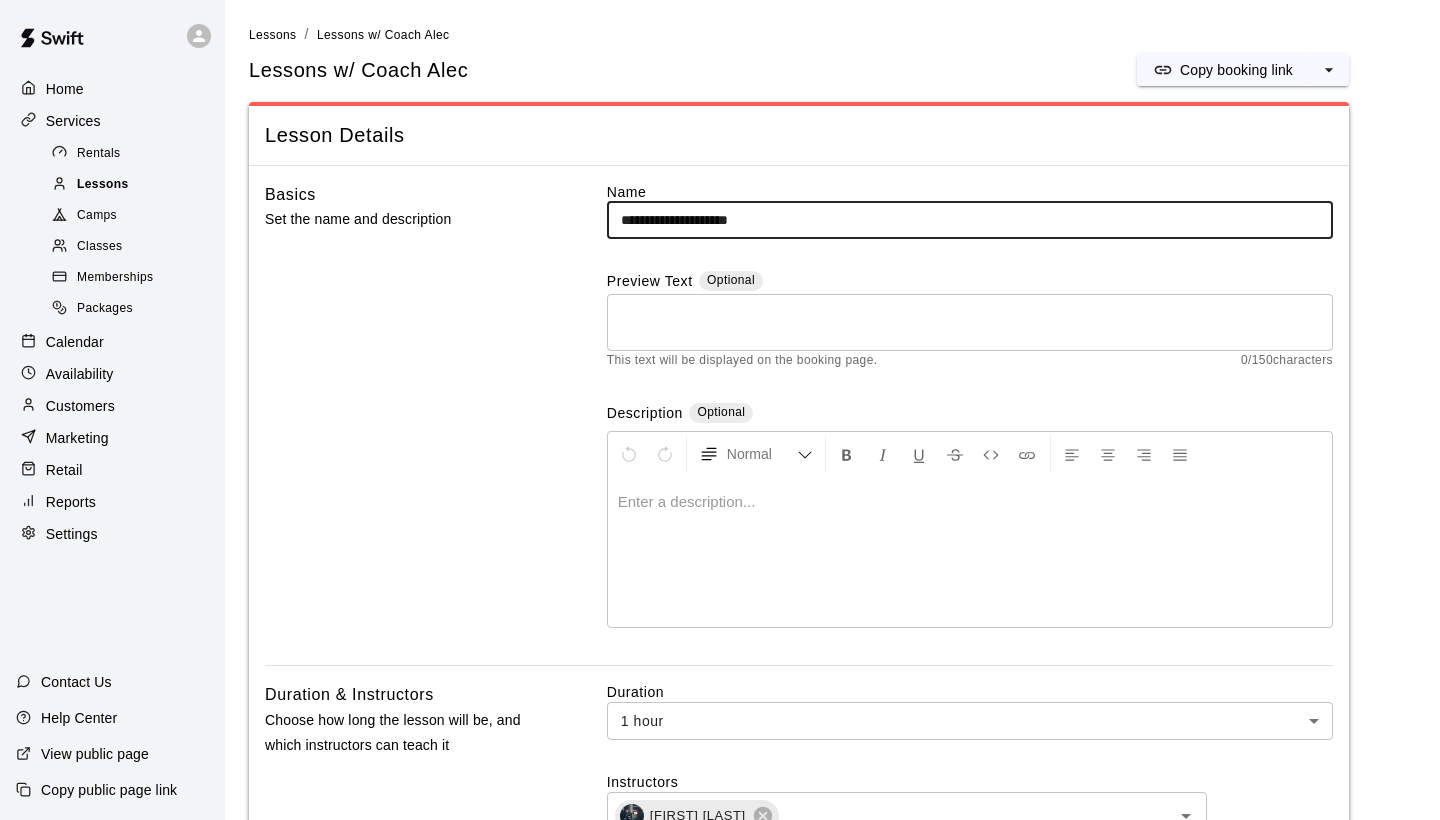 click on "Lessons" at bounding box center (103, 185) 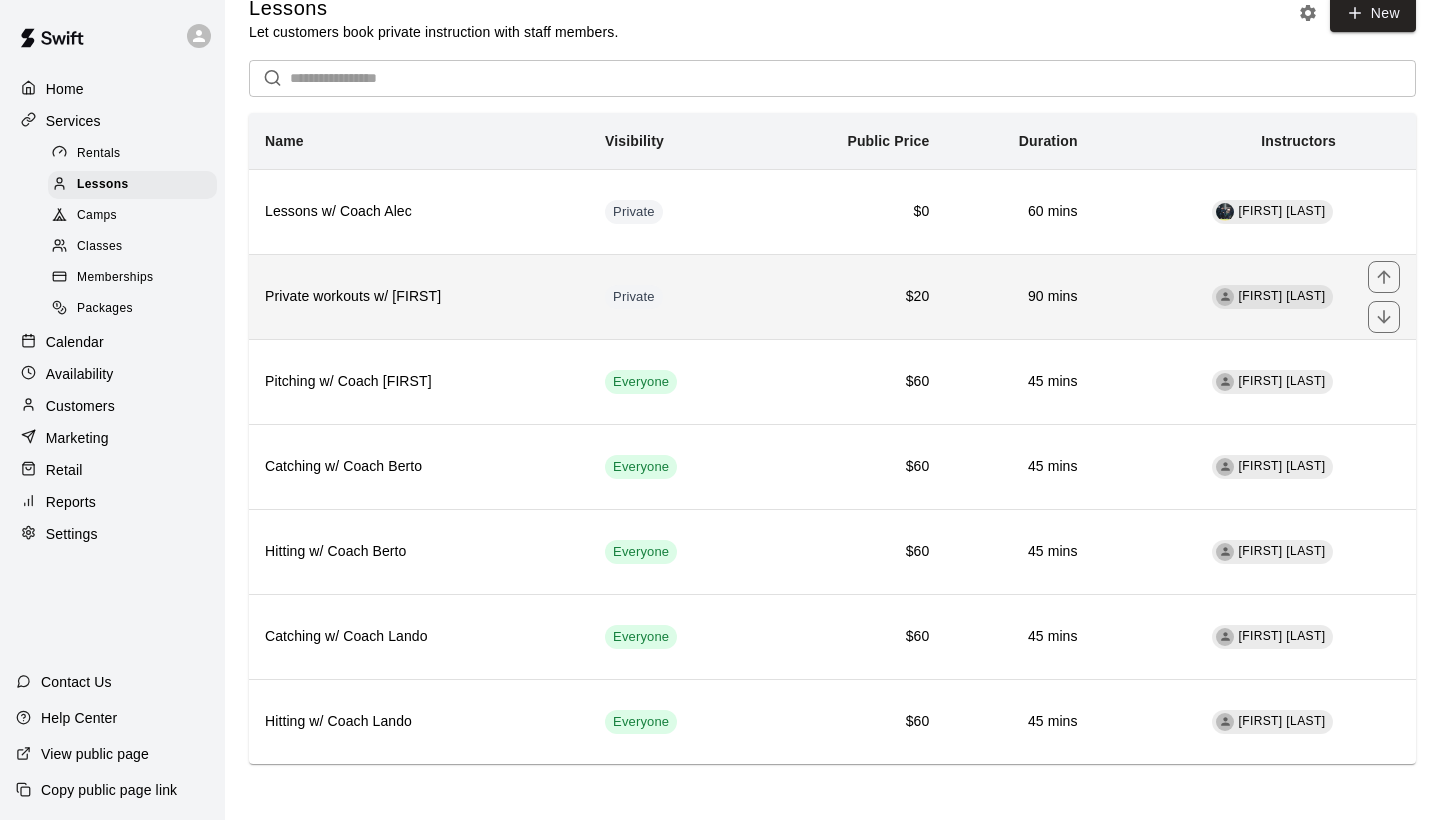 scroll, scrollTop: 28, scrollLeft: 0, axis: vertical 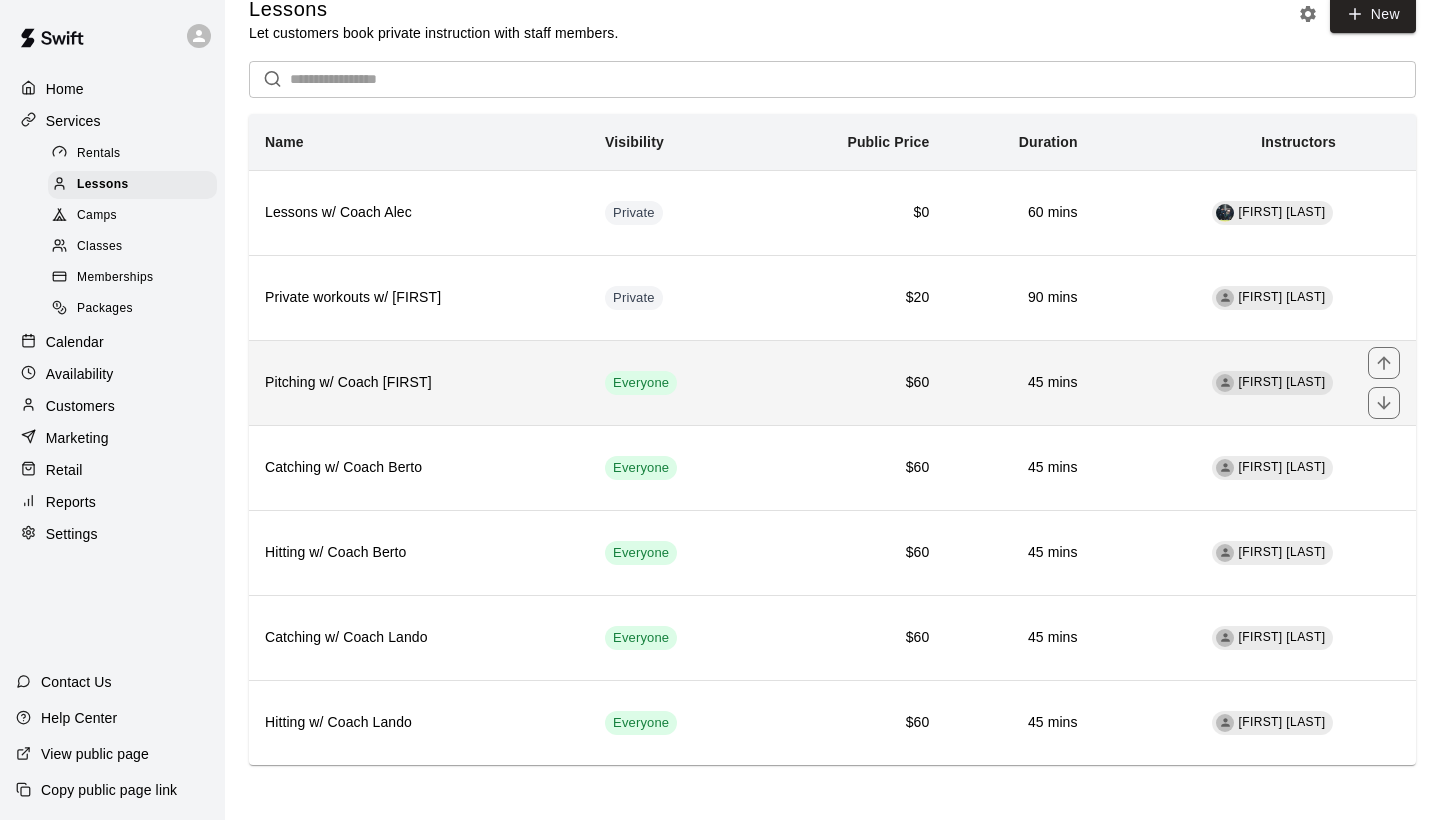 click on "Pitching w/ Coach [FIRST]" at bounding box center (419, 382) 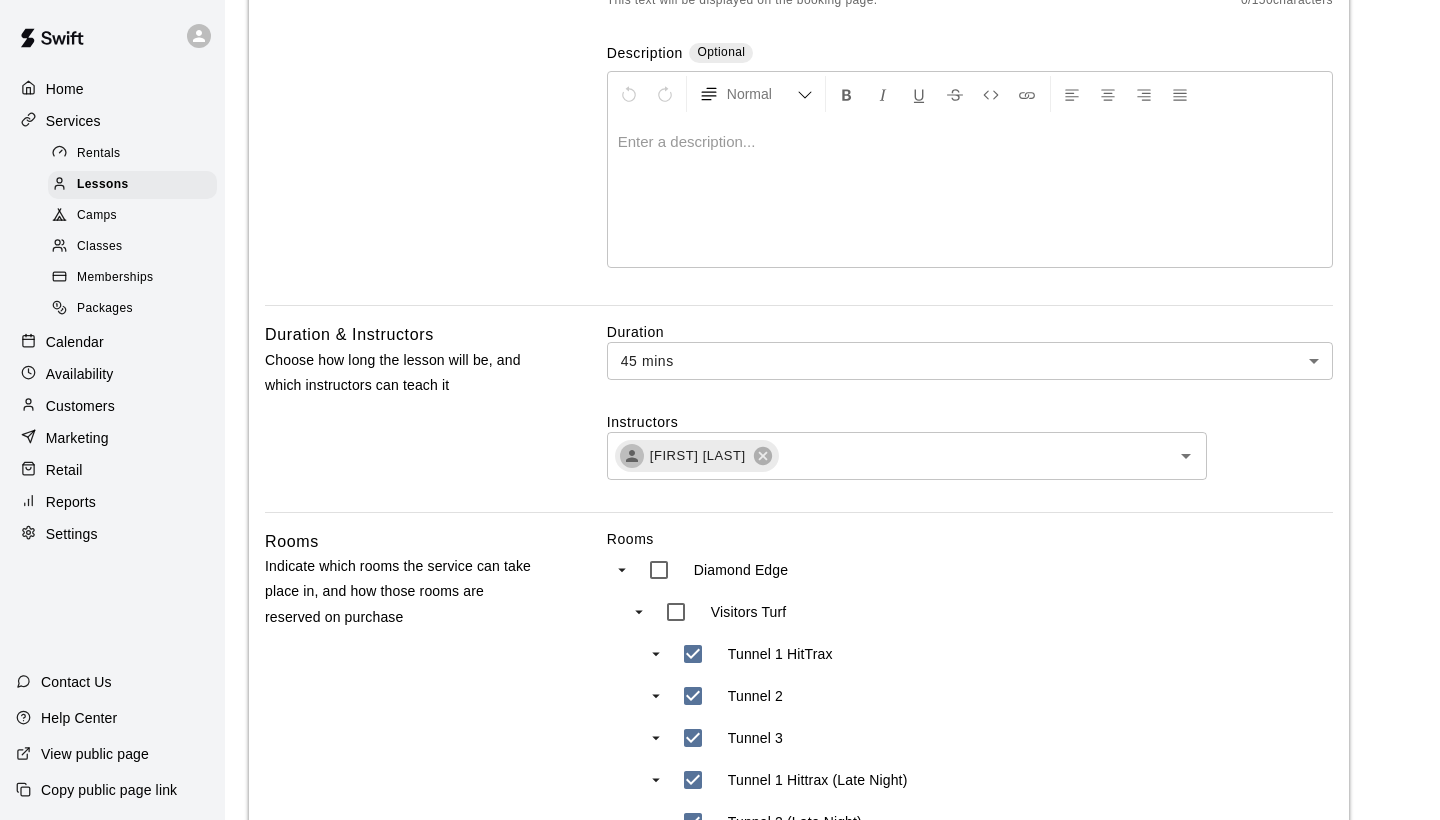 scroll, scrollTop: 361, scrollLeft: 0, axis: vertical 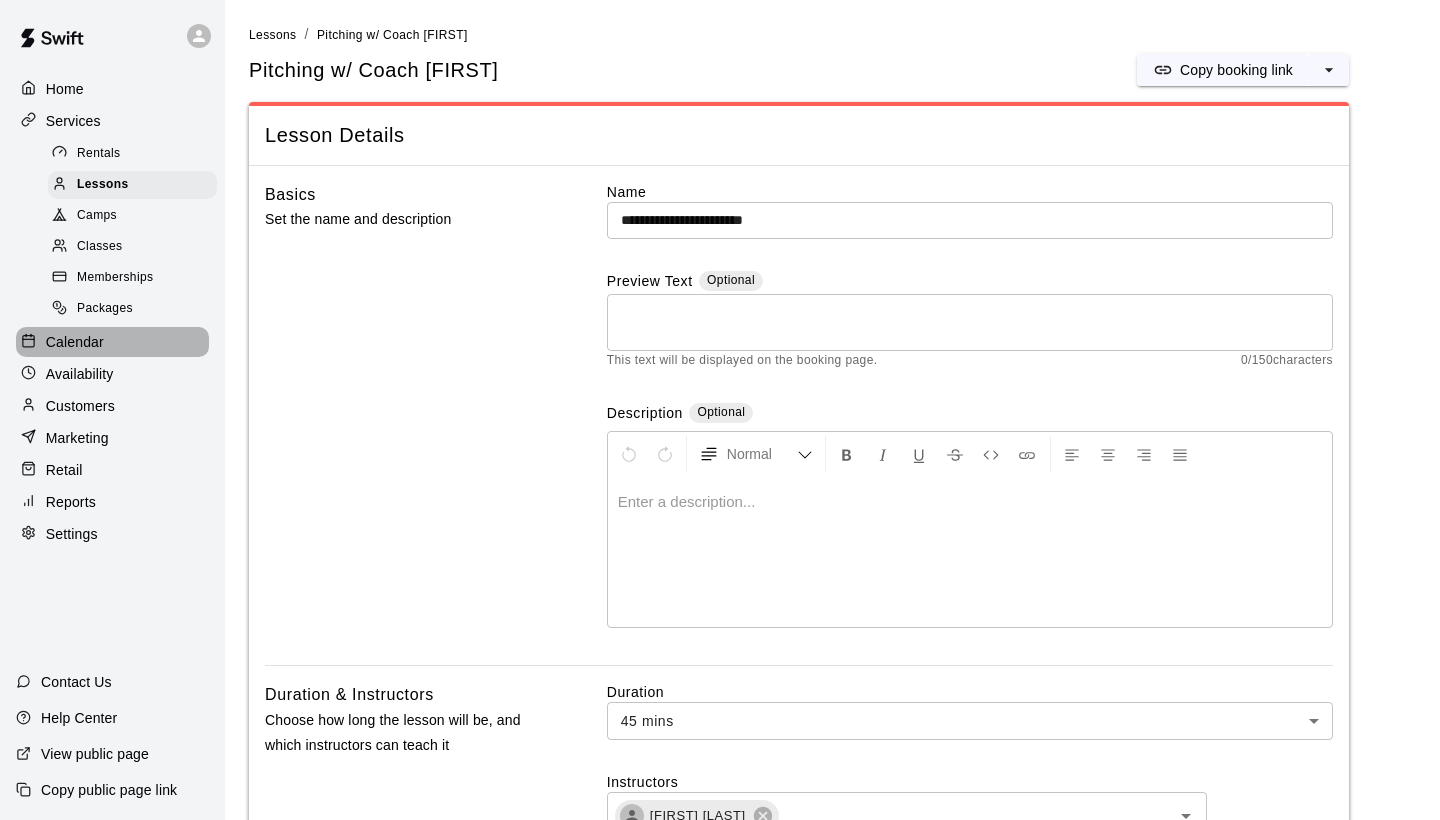 click on "Calendar" at bounding box center (112, 342) 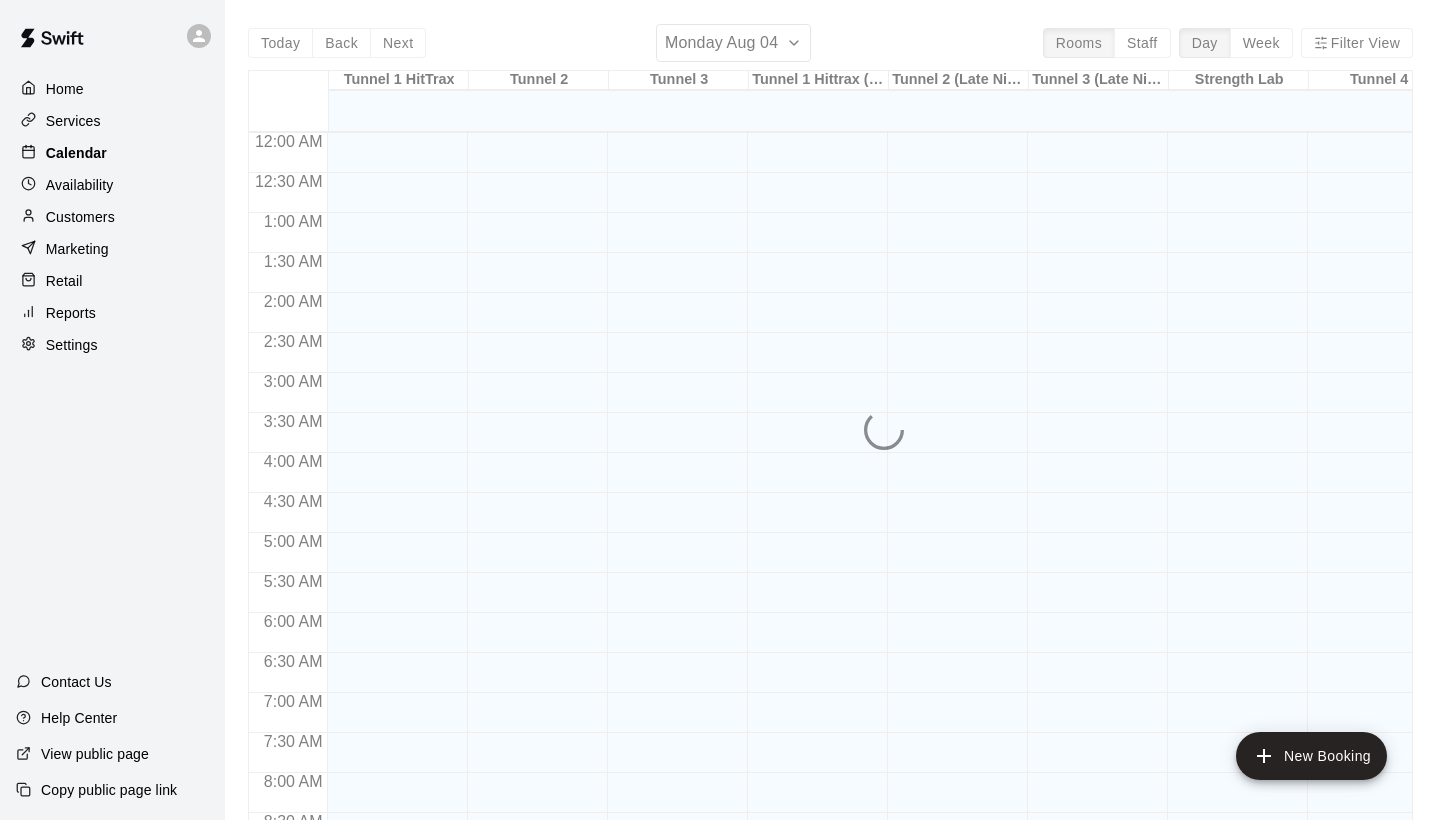 scroll, scrollTop: 1151, scrollLeft: 0, axis: vertical 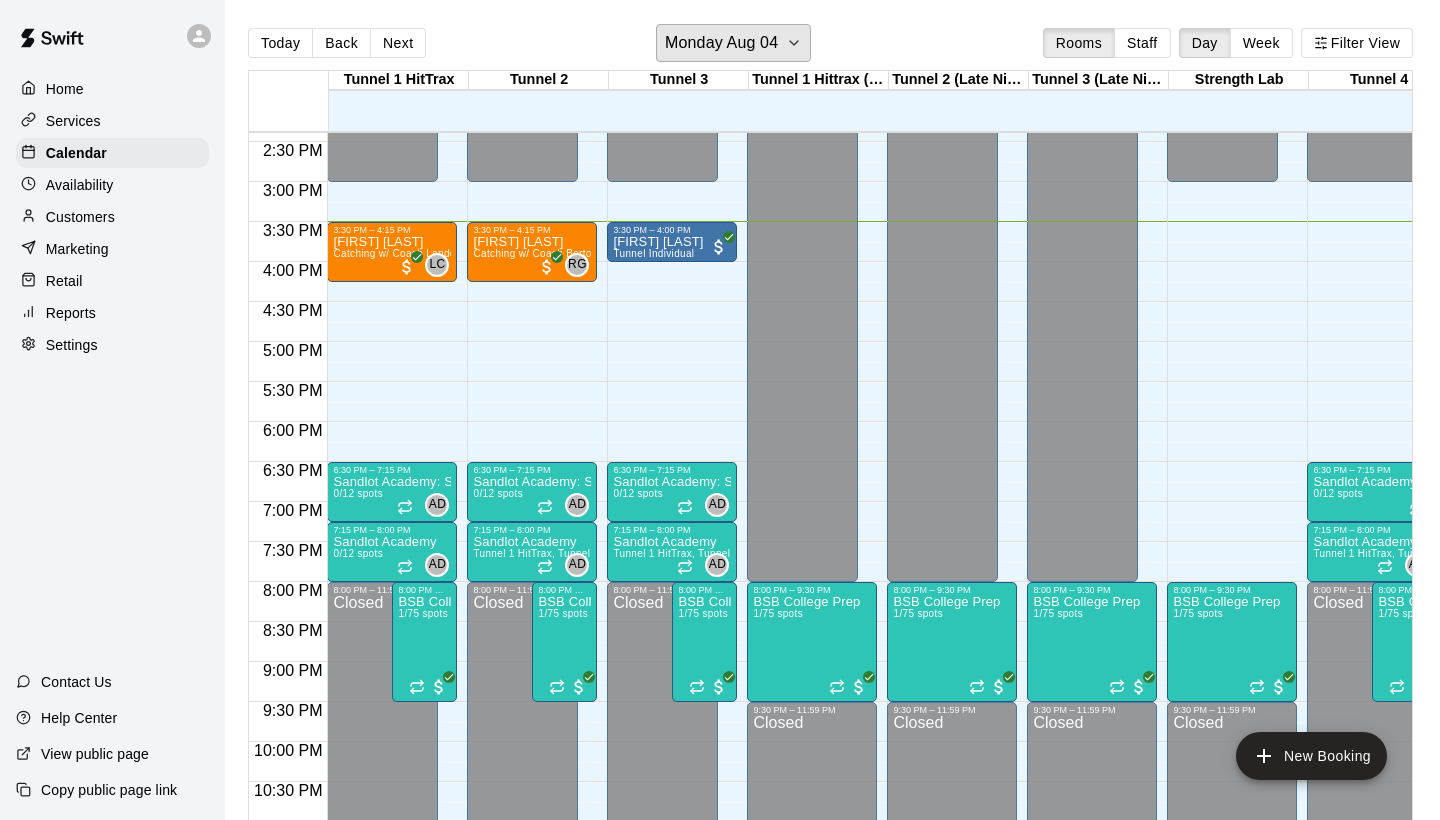 click on "Monday Aug 04" at bounding box center [721, 43] 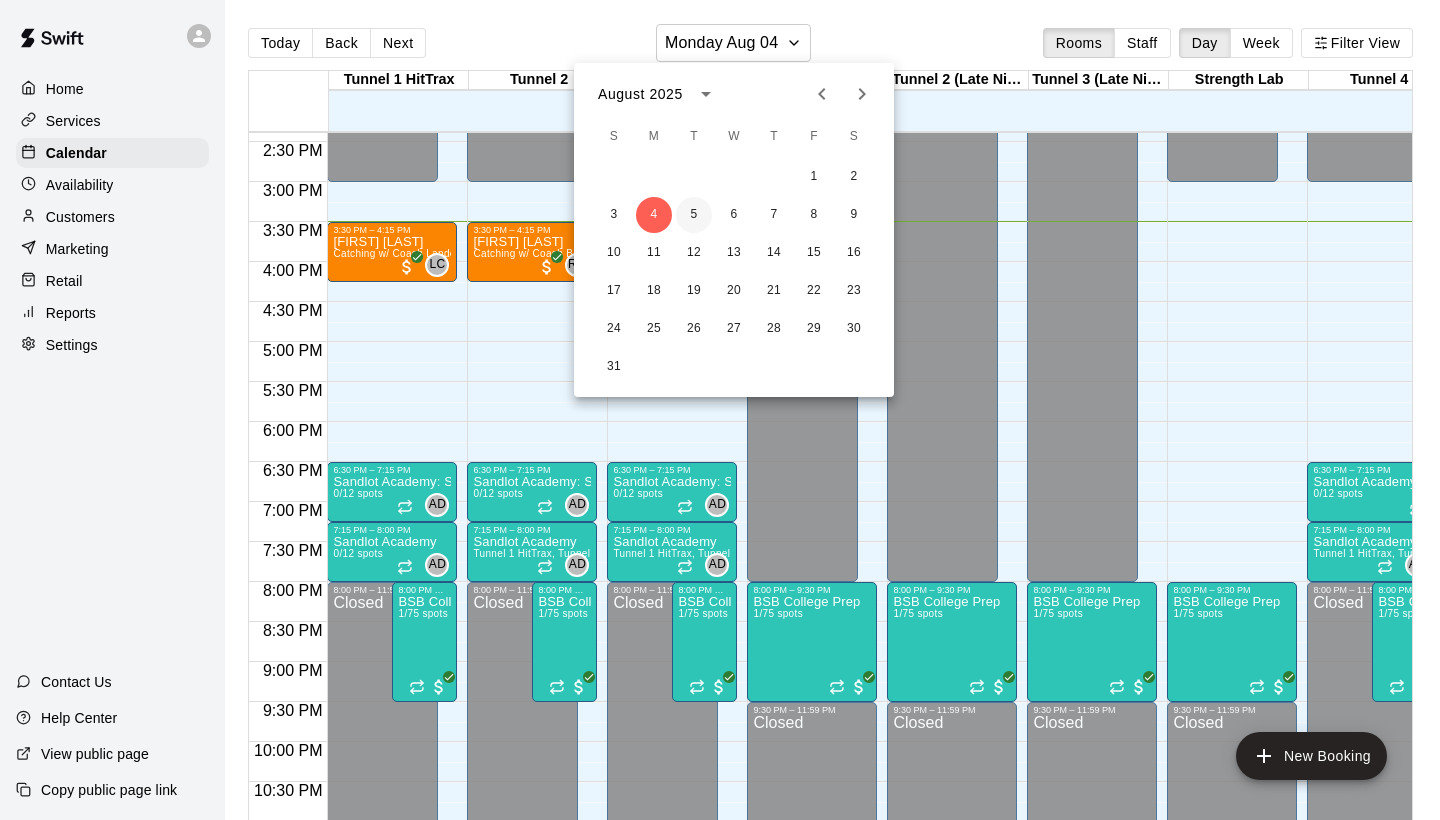 click on "5" at bounding box center [694, 215] 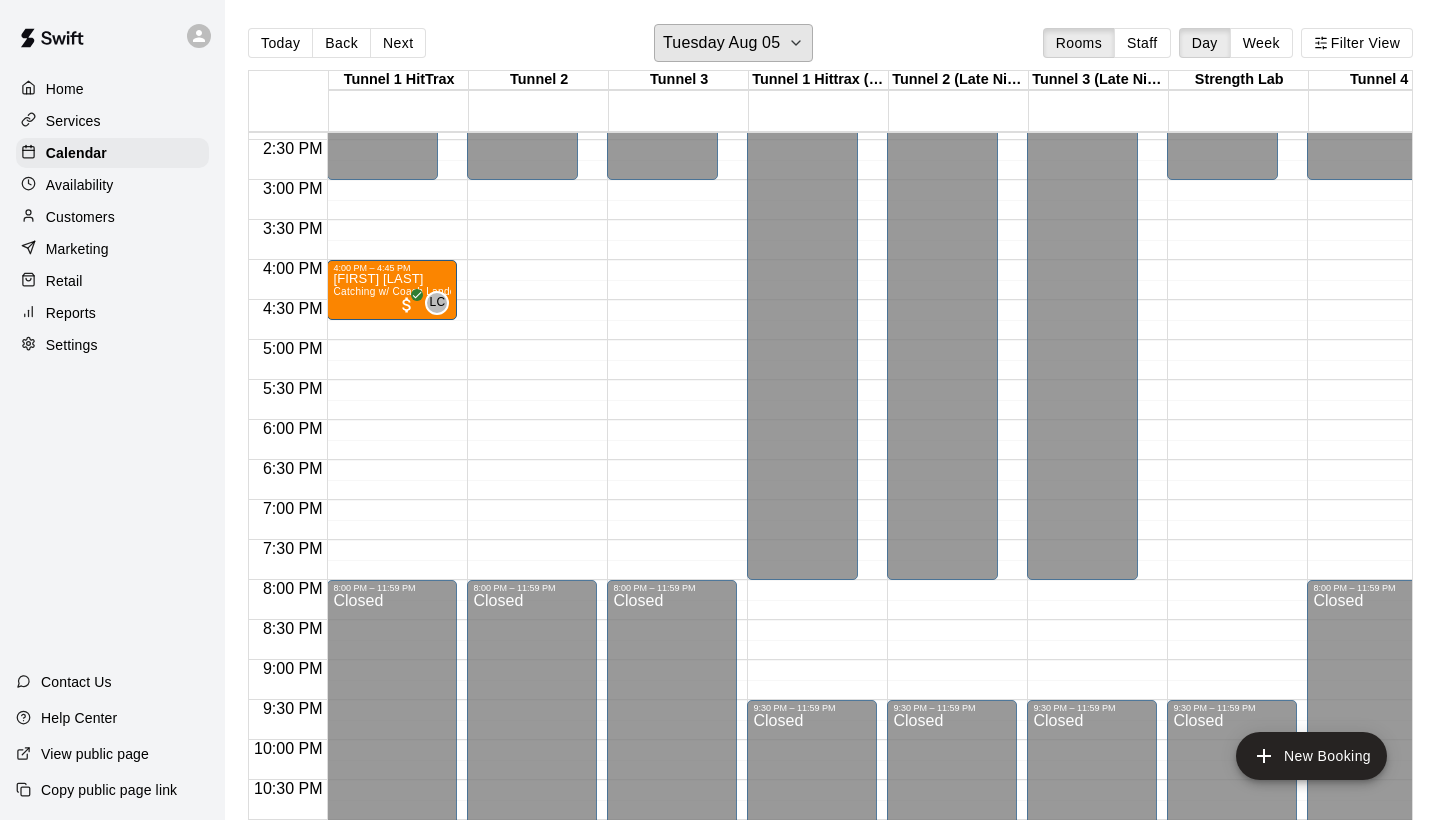 scroll, scrollTop: 1158, scrollLeft: 5, axis: both 